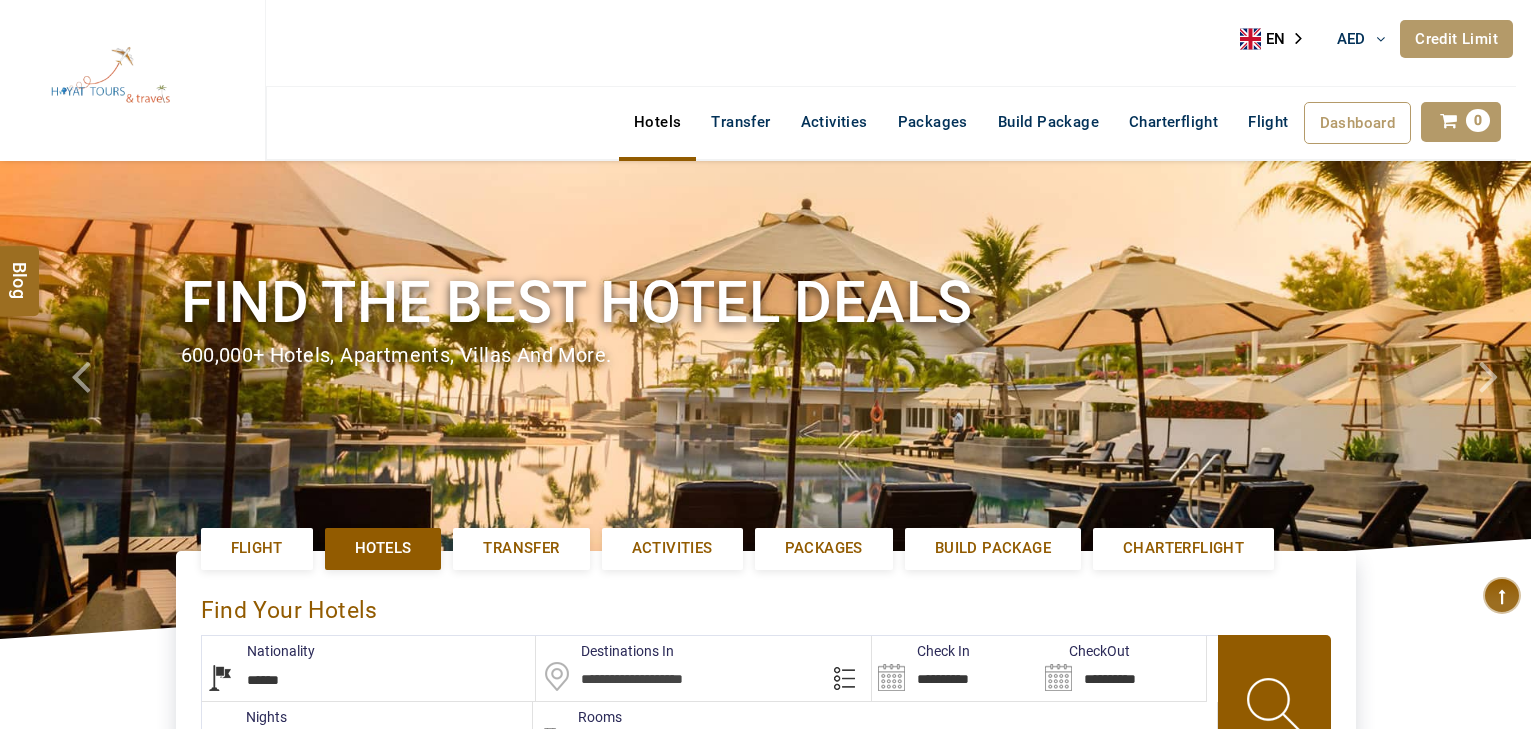 select on "******" 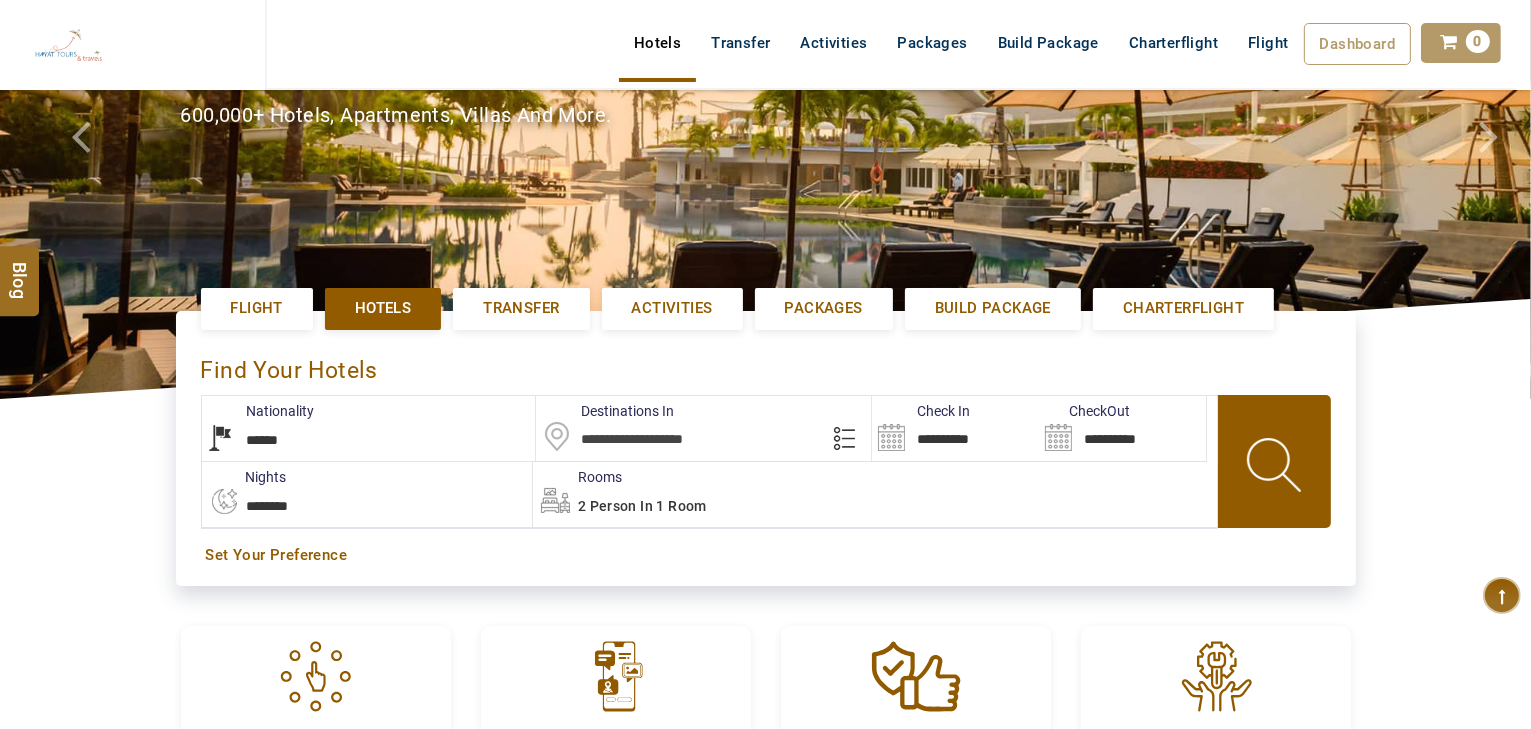 click at bounding box center [703, 428] 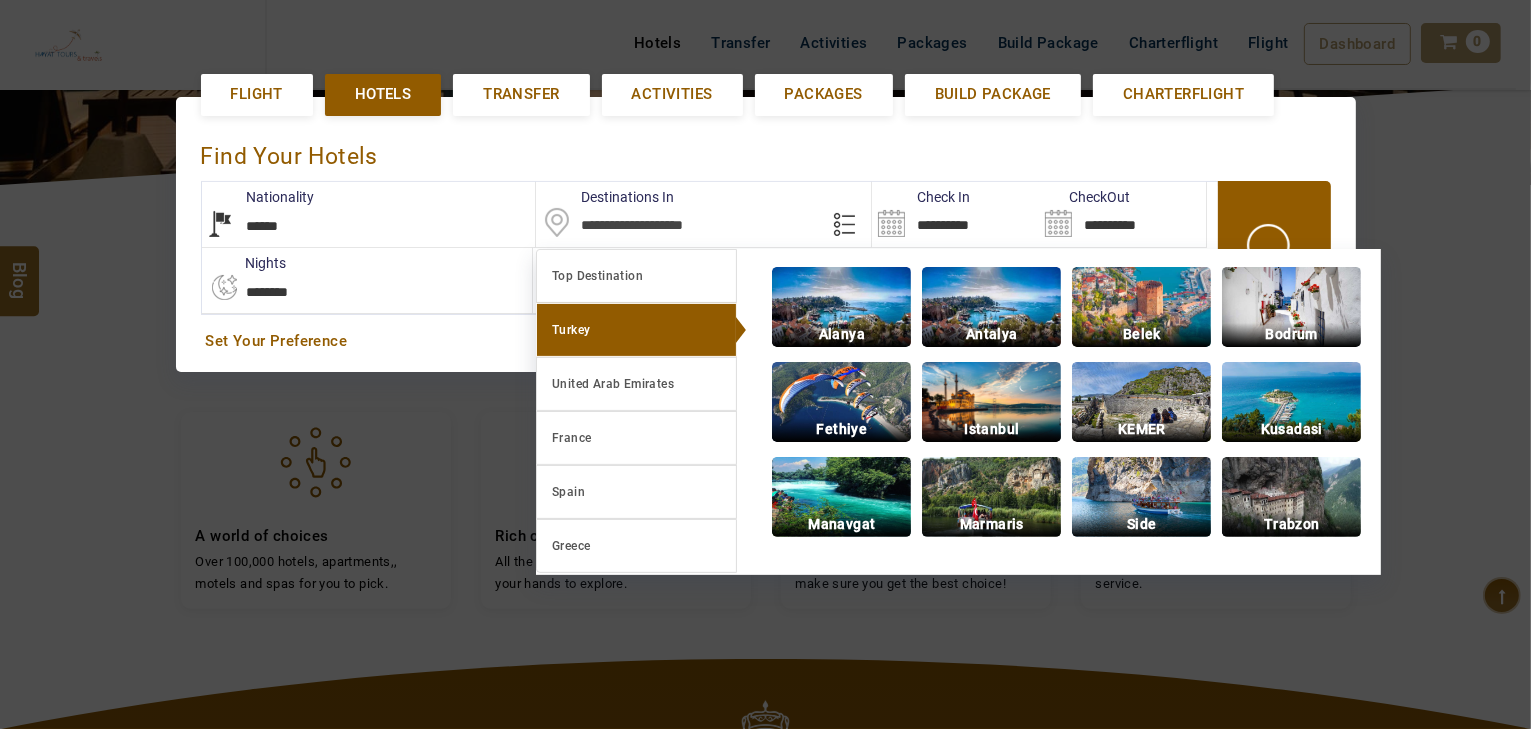 scroll, scrollTop: 460, scrollLeft: 0, axis: vertical 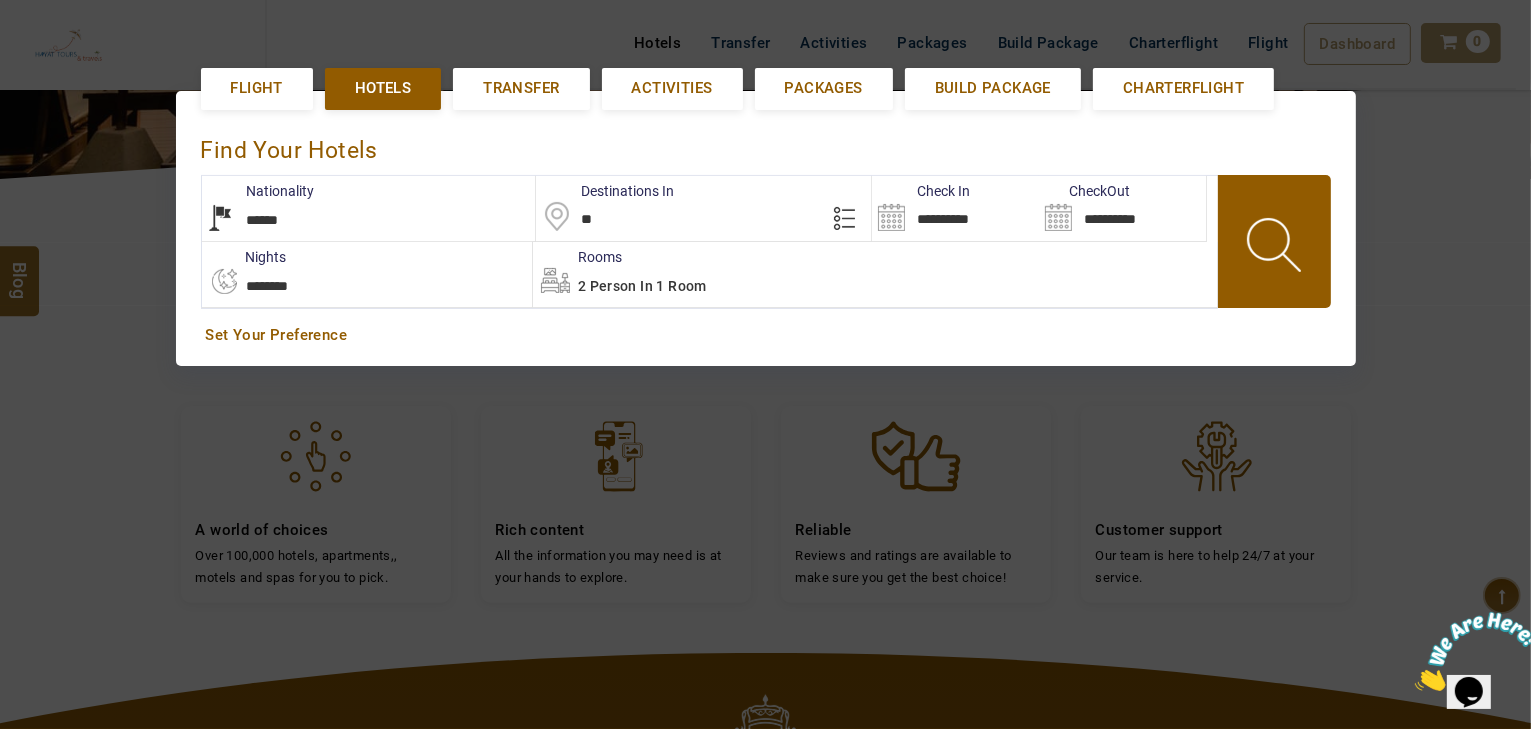 type on "*" 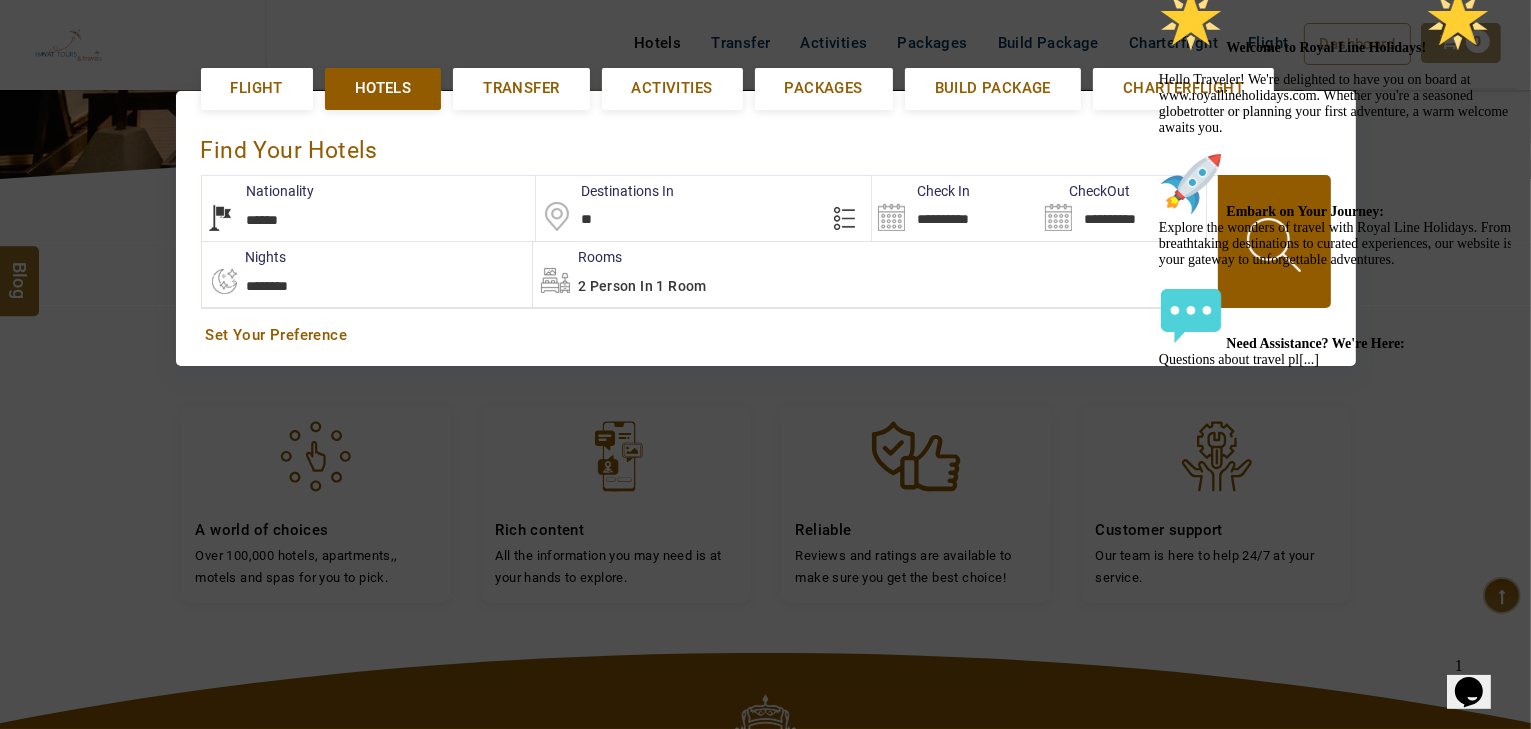 click on "**" at bounding box center [703, 208] 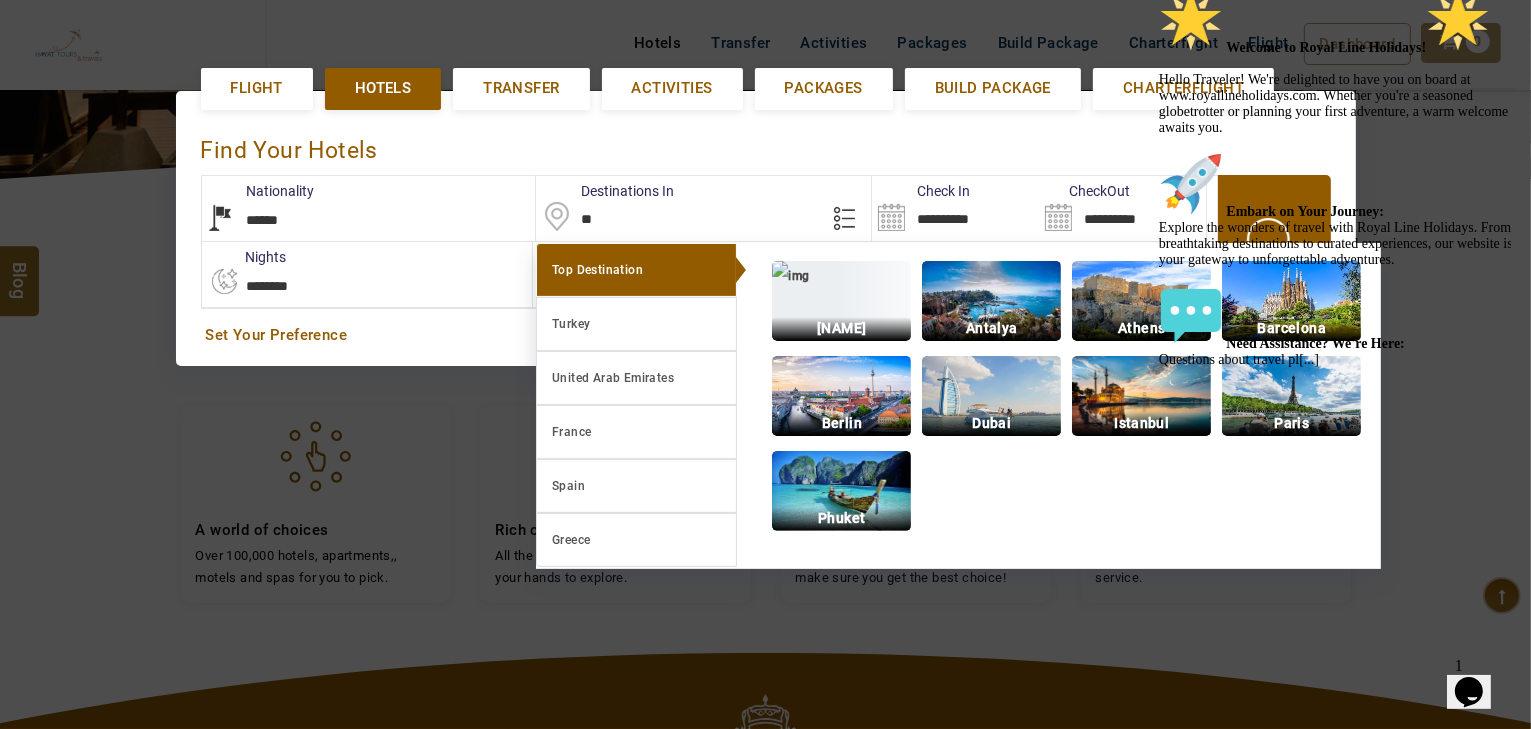 type on "*" 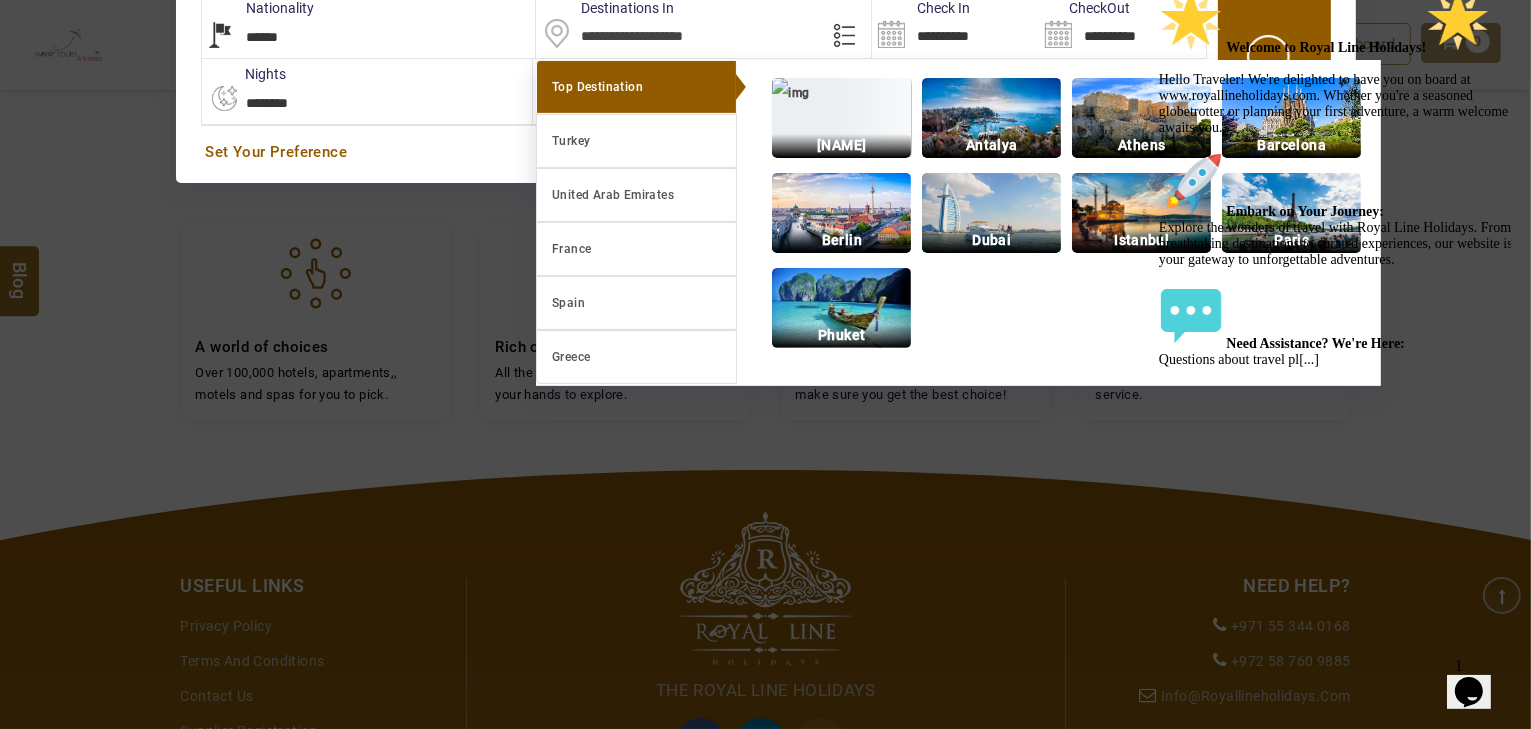 scroll, scrollTop: 540, scrollLeft: 0, axis: vertical 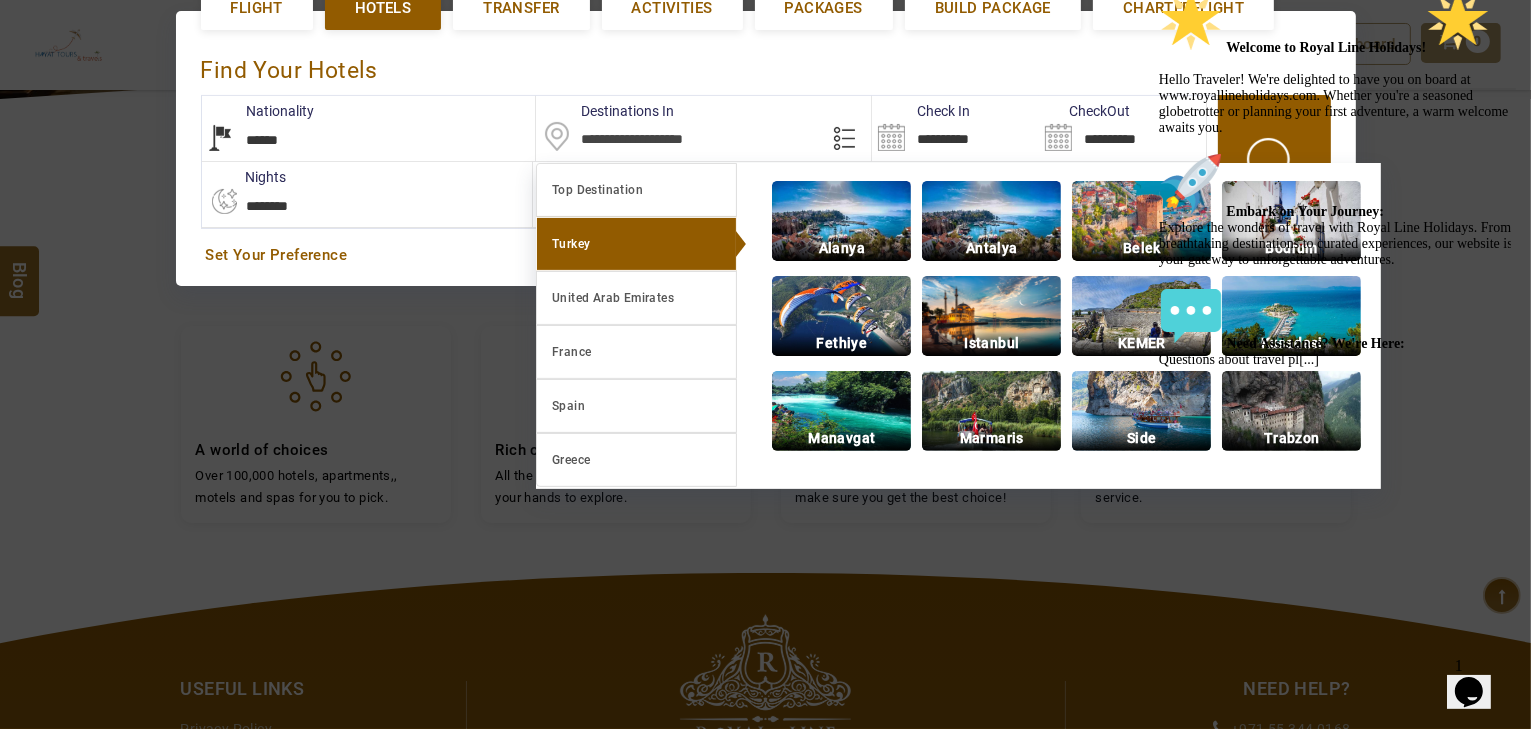 drag, startPoint x: 1491, startPoint y: 129, endPoint x: 2637, endPoint y: 112, distance: 1146.1261 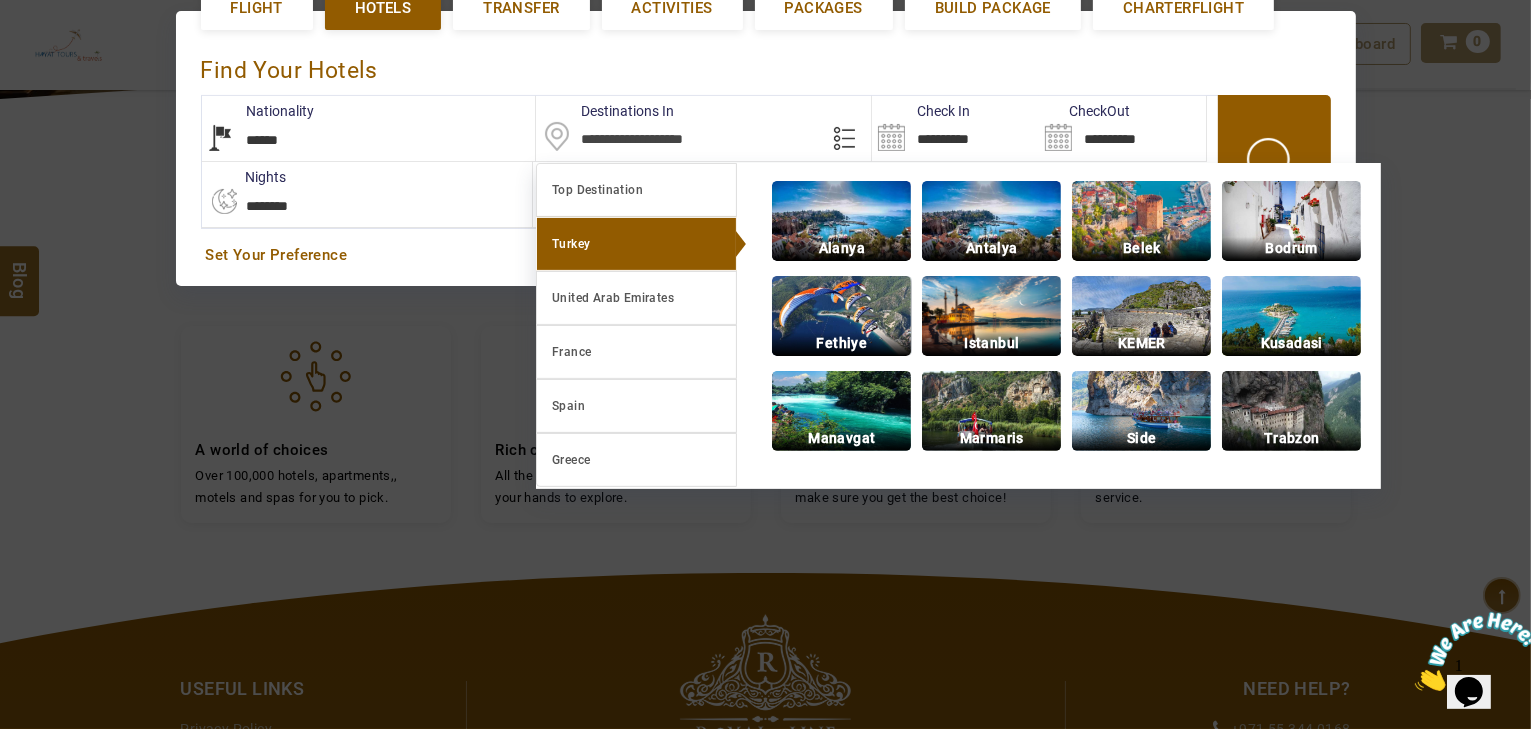 click at bounding box center [841, 316] 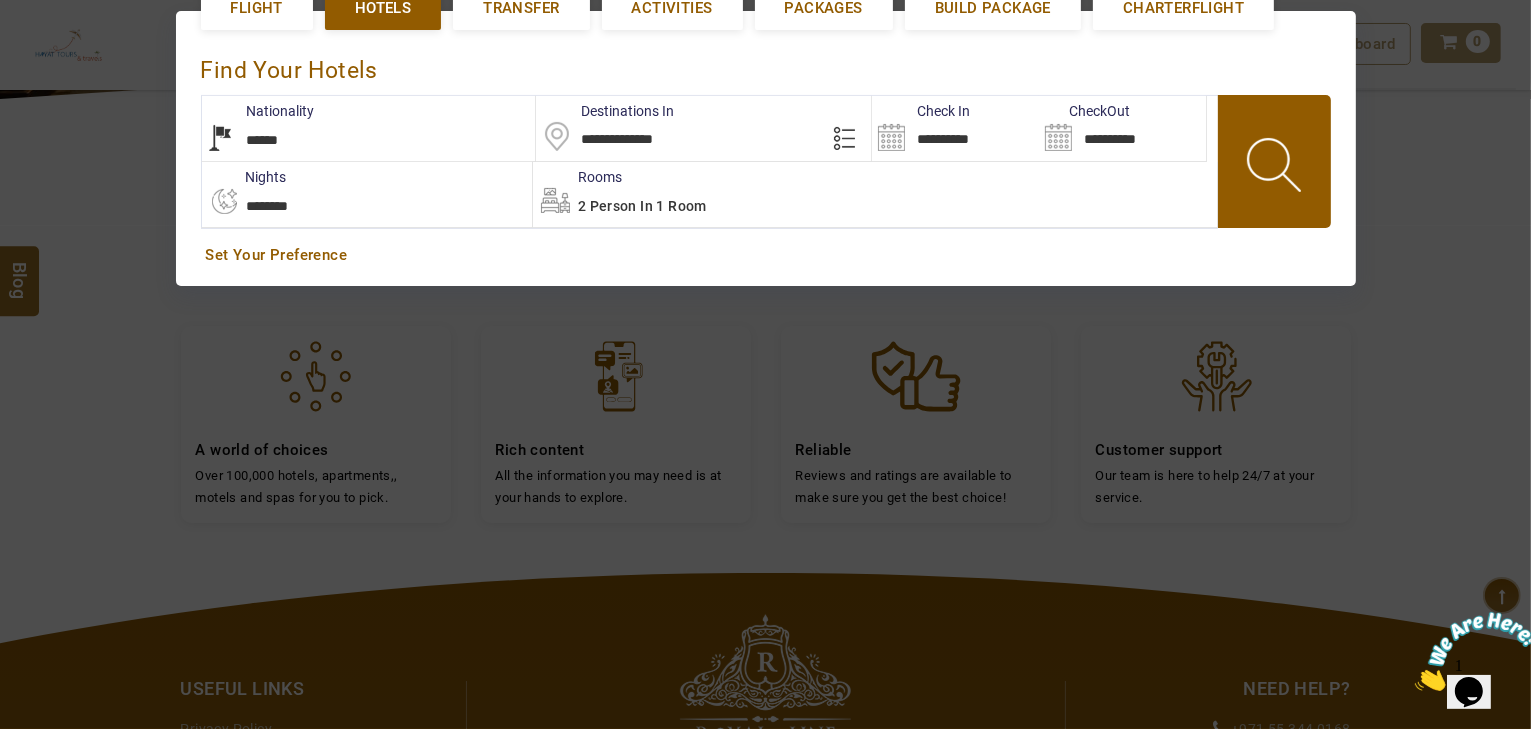 scroll, scrollTop: 380, scrollLeft: 0, axis: vertical 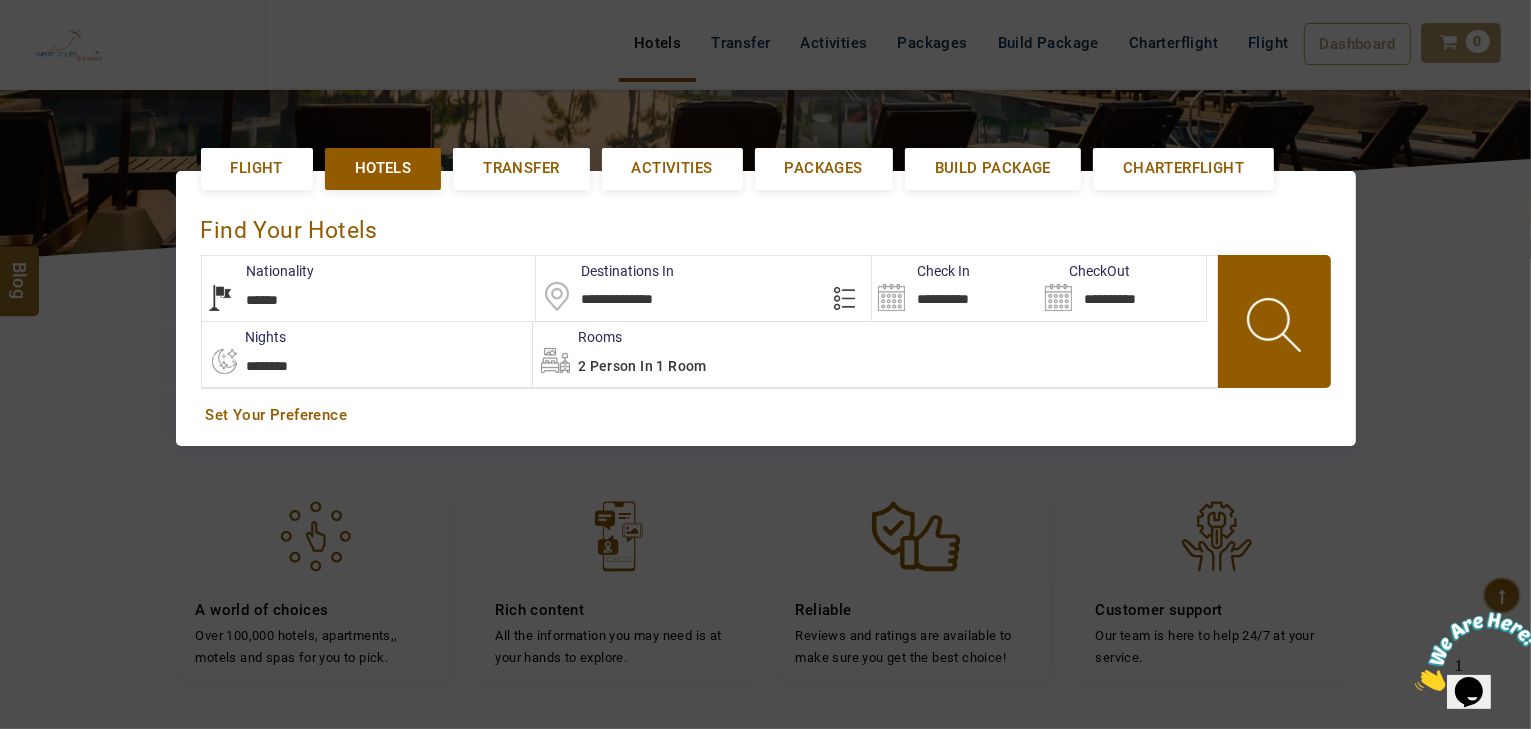 click on "**********" at bounding box center [955, 288] 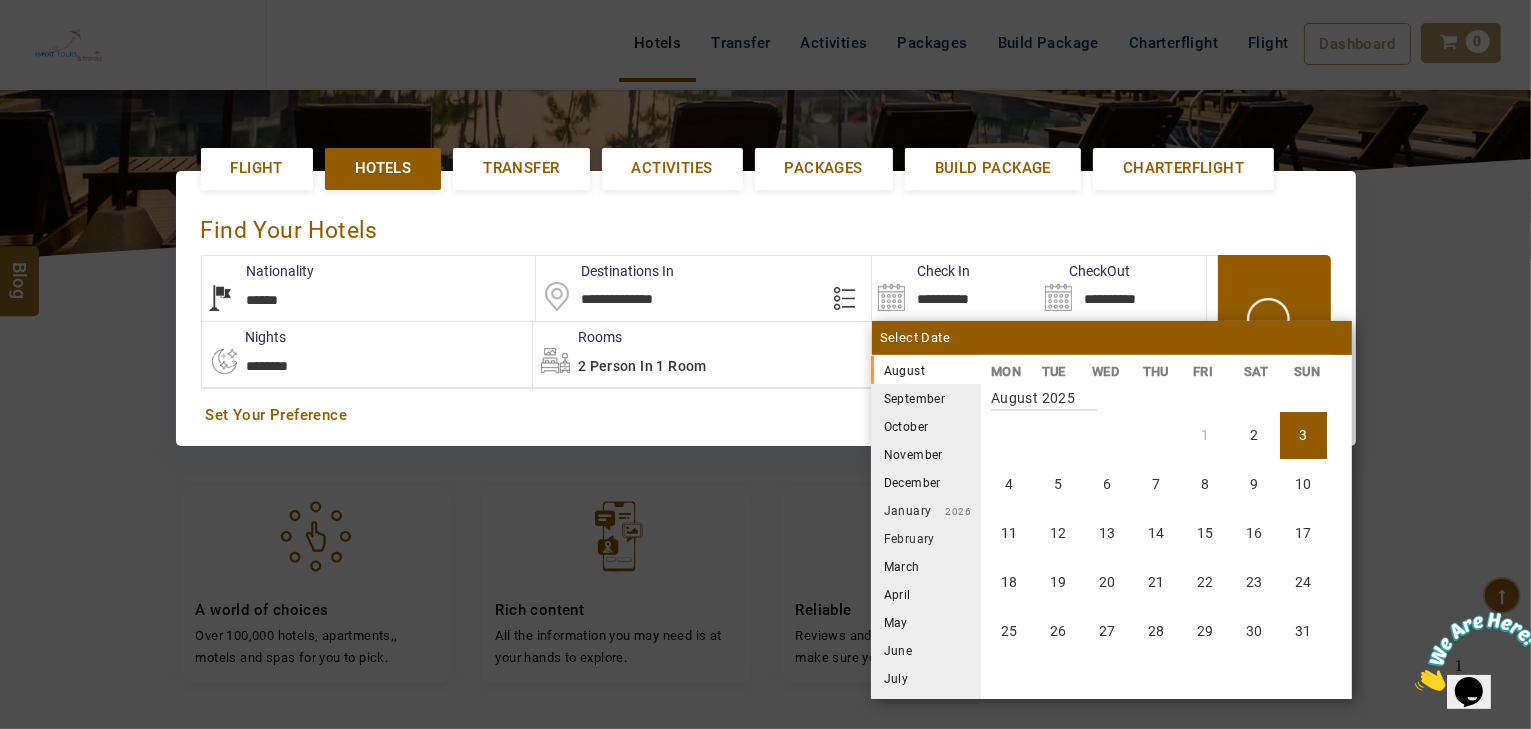 click on "October" at bounding box center (926, 426) 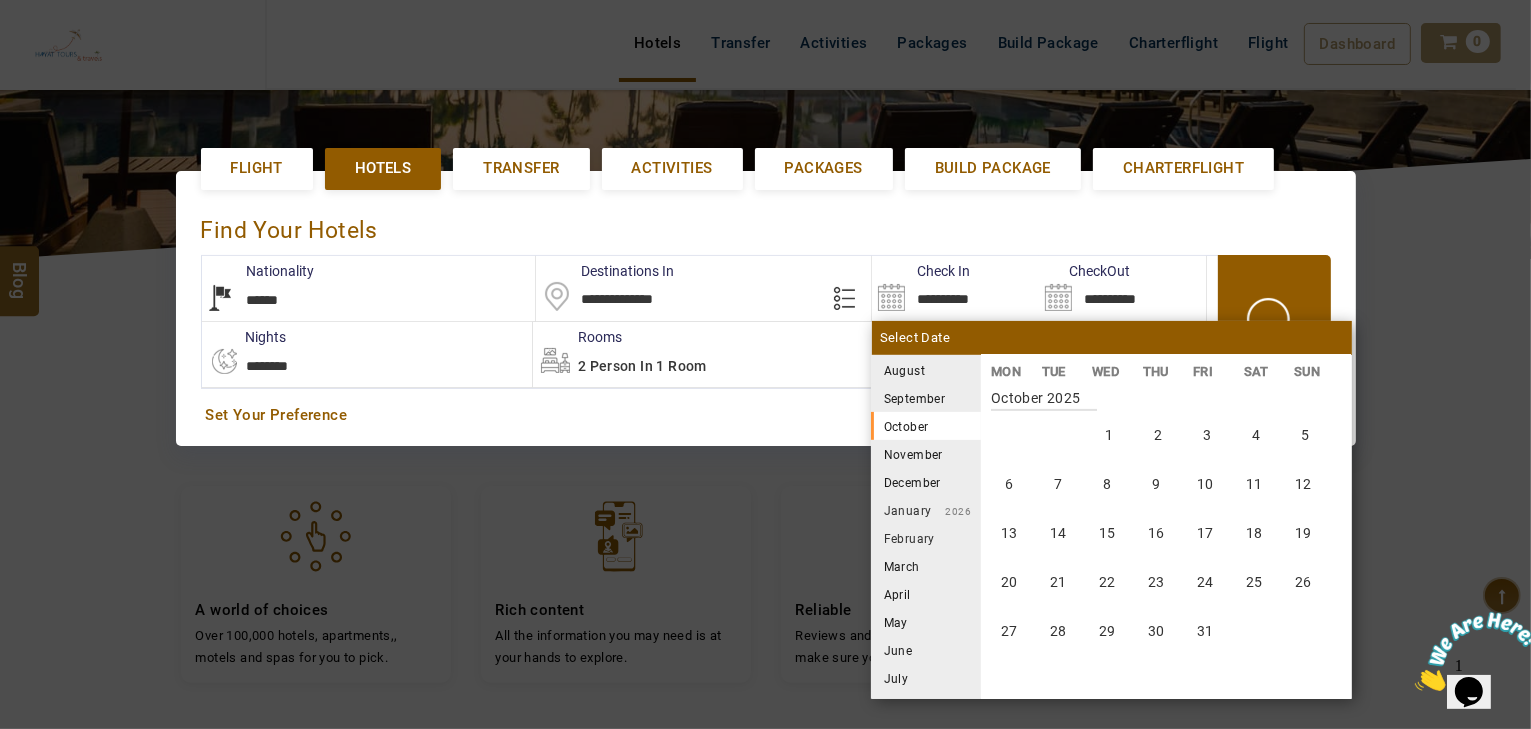 click on "August  2025" at bounding box center (926, 370) 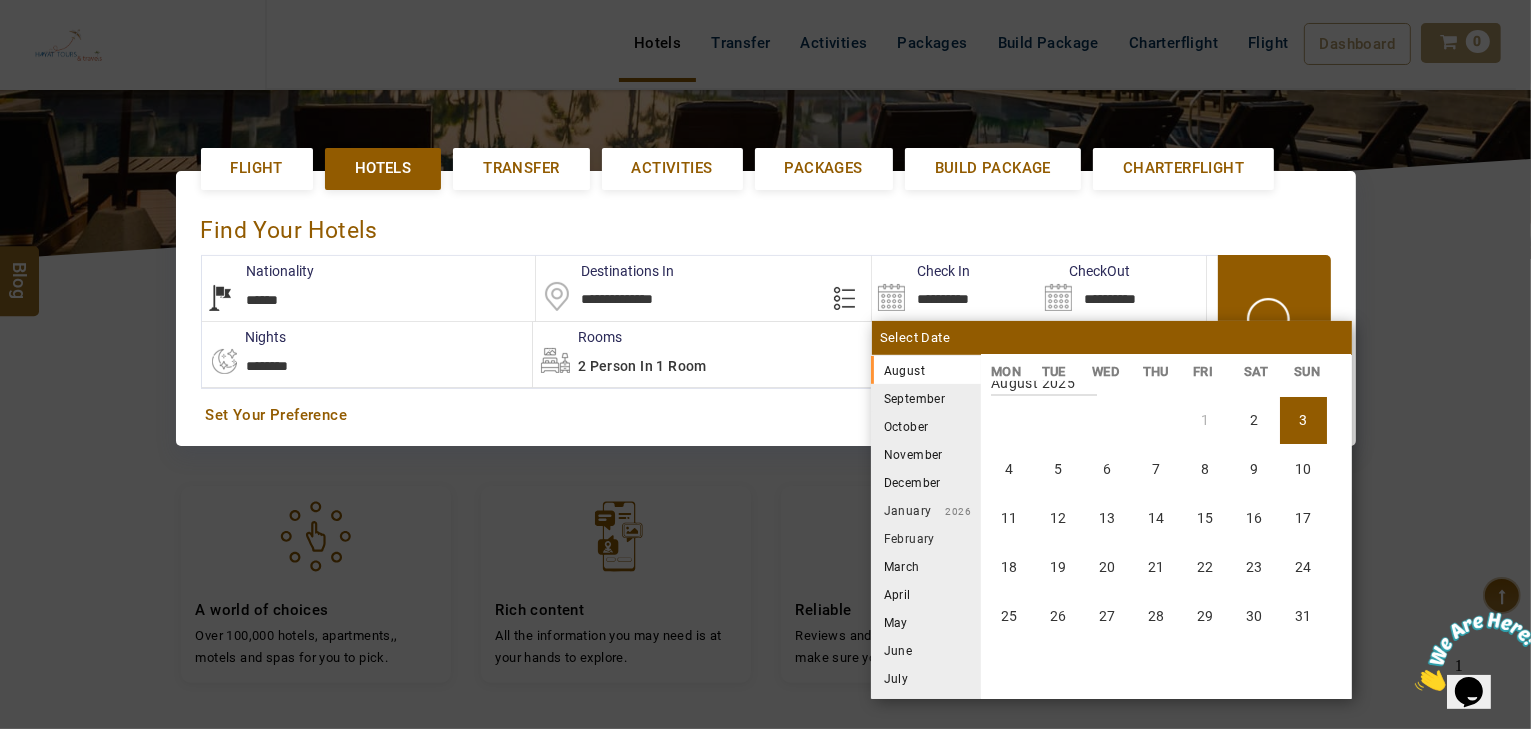 scroll, scrollTop: 0, scrollLeft: 0, axis: both 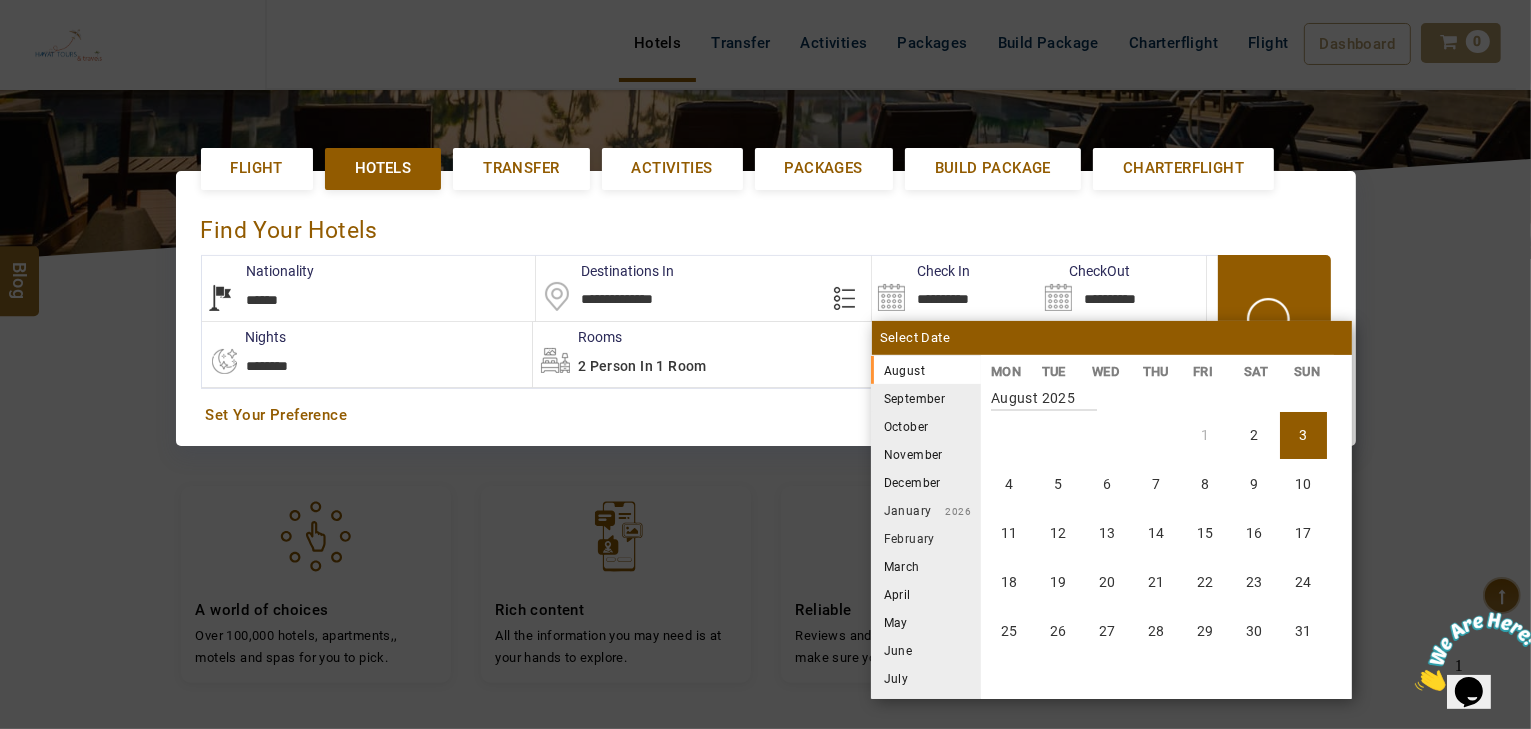 click on "October" at bounding box center [926, 426] 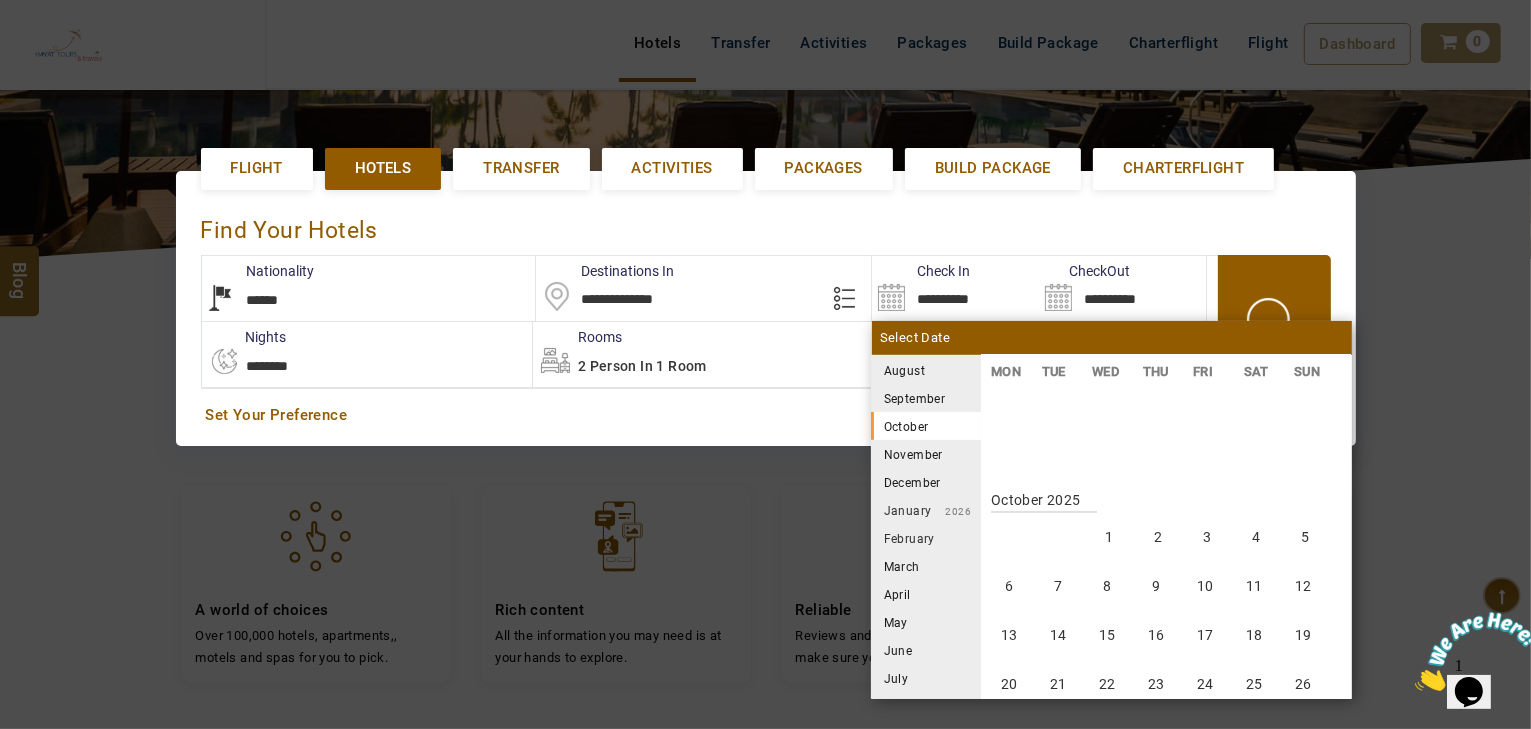 scroll, scrollTop: 740, scrollLeft: 0, axis: vertical 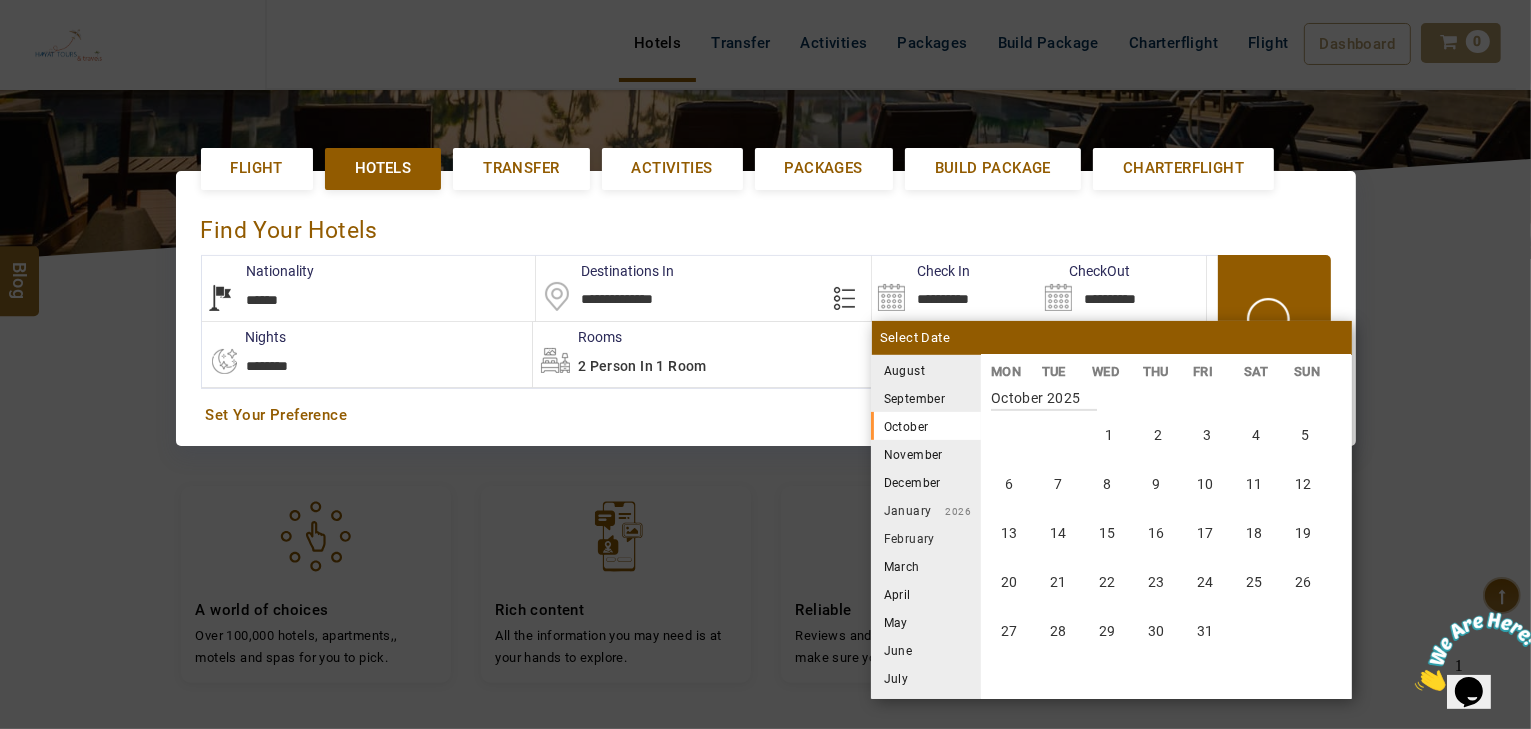 click on "August  2025" at bounding box center (926, 370) 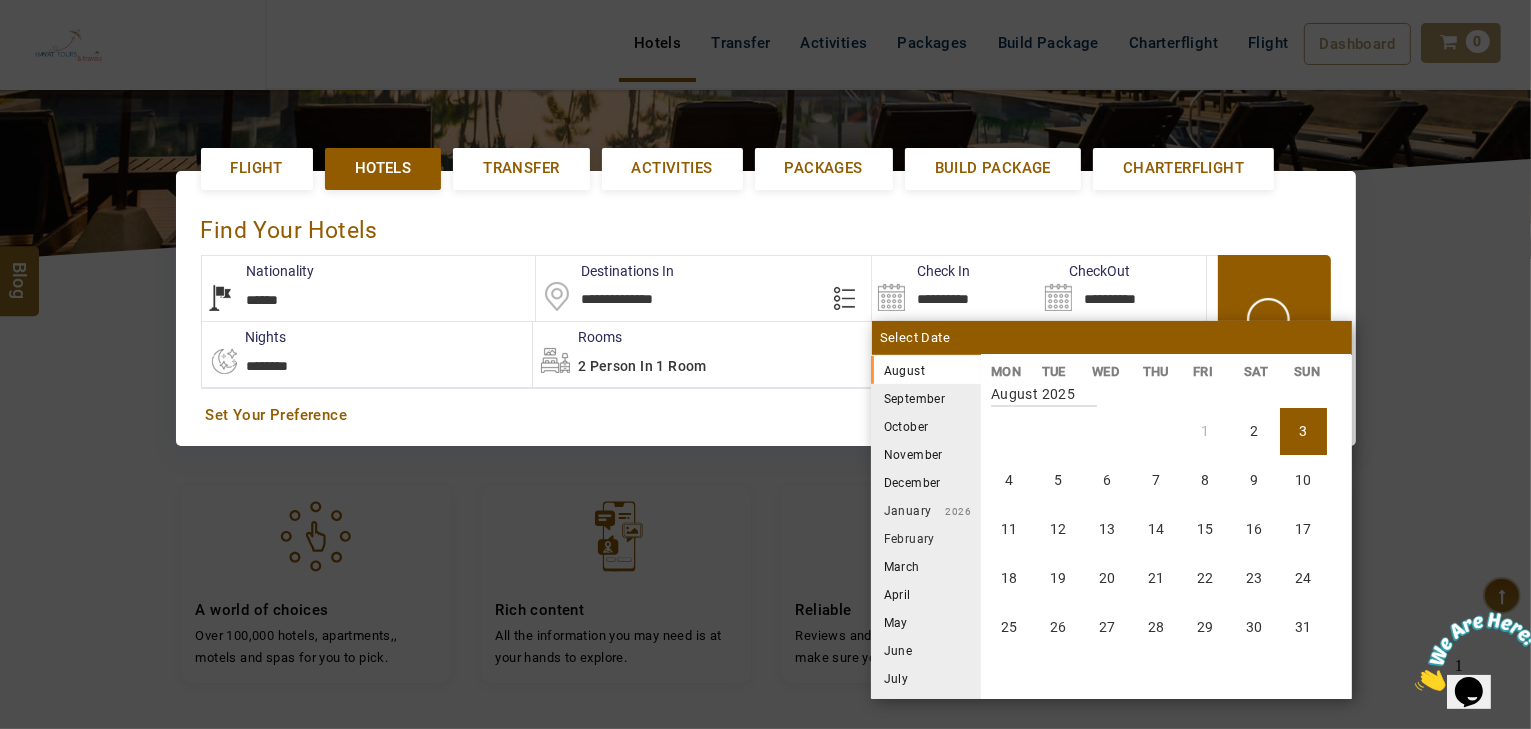 scroll, scrollTop: 0, scrollLeft: 0, axis: both 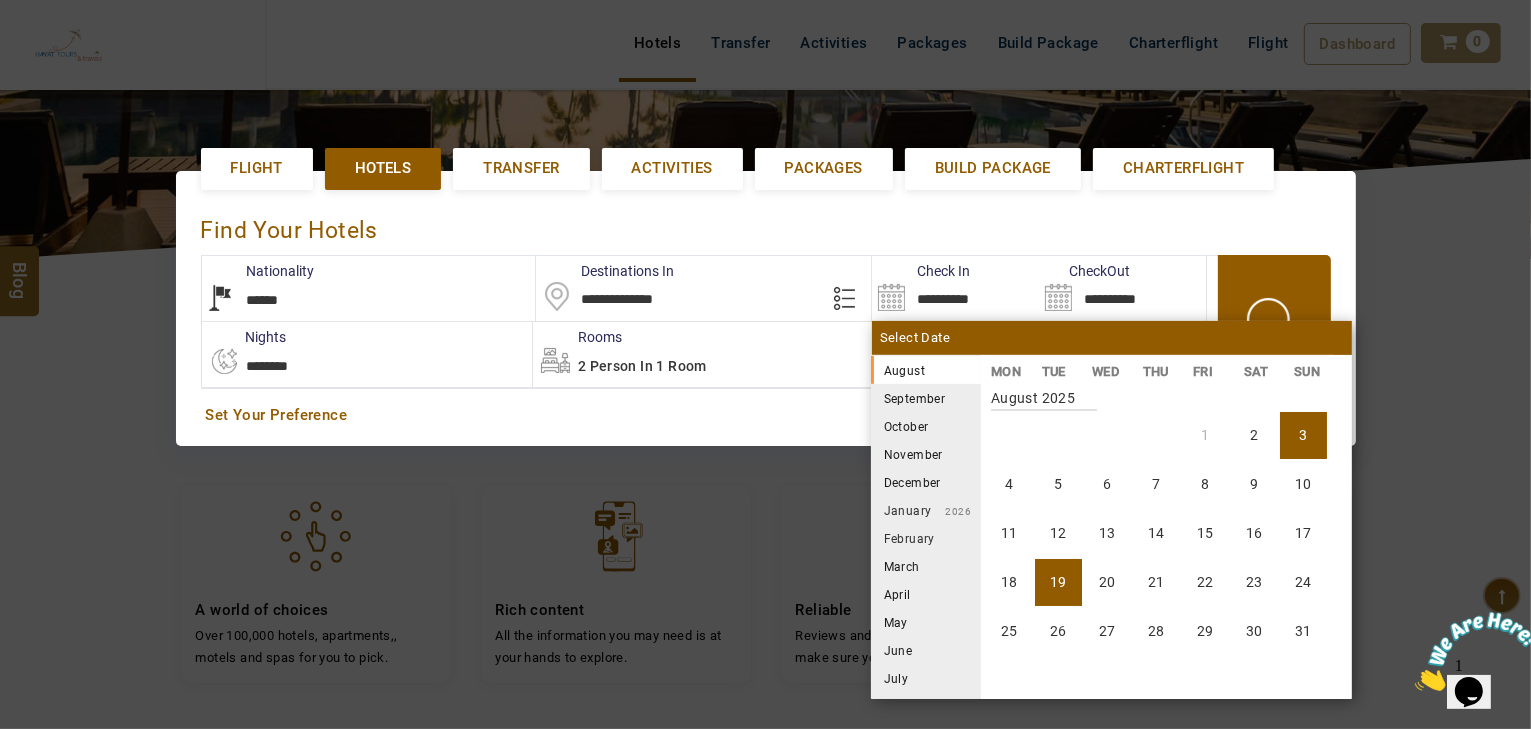 click on "19" at bounding box center (1058, 582) 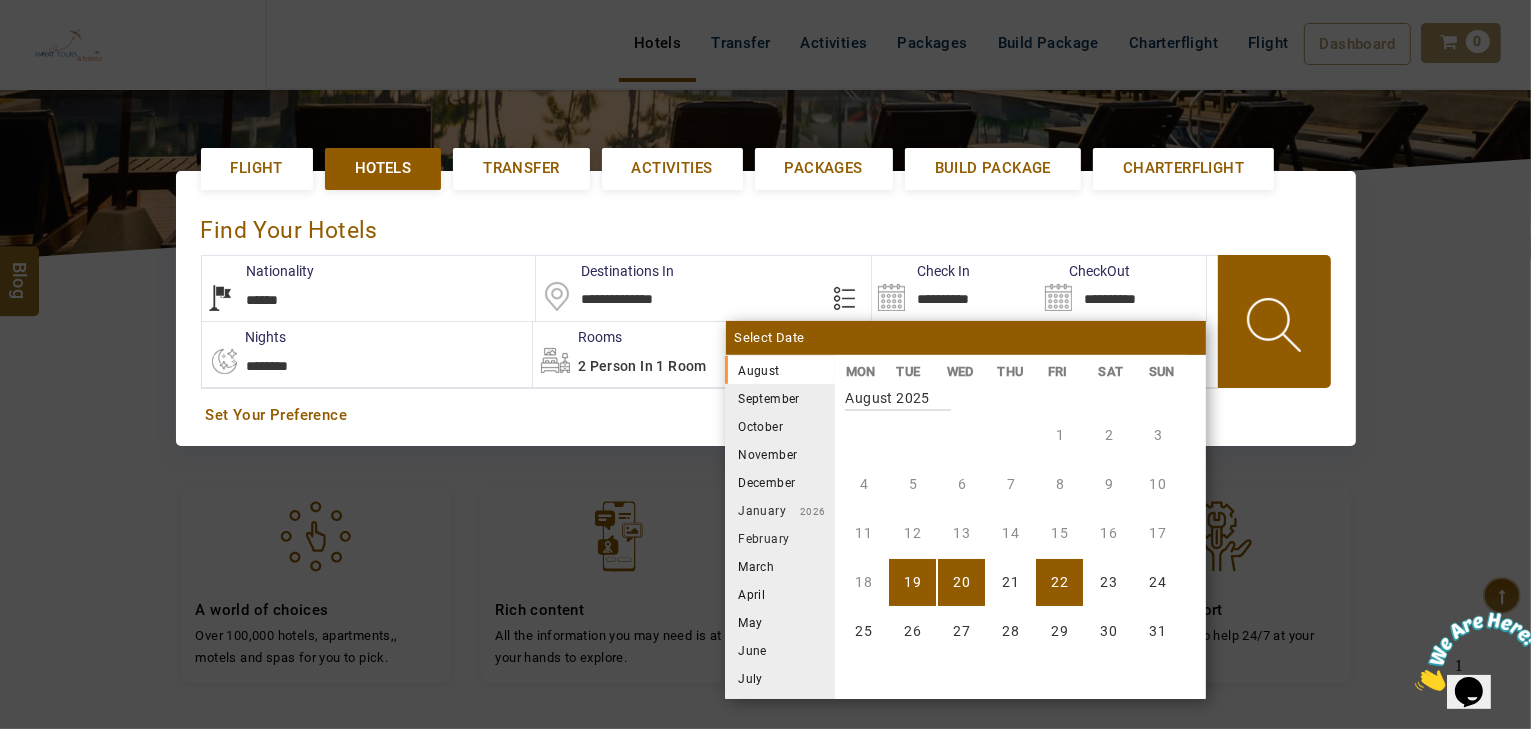 click on "22" at bounding box center [1059, 582] 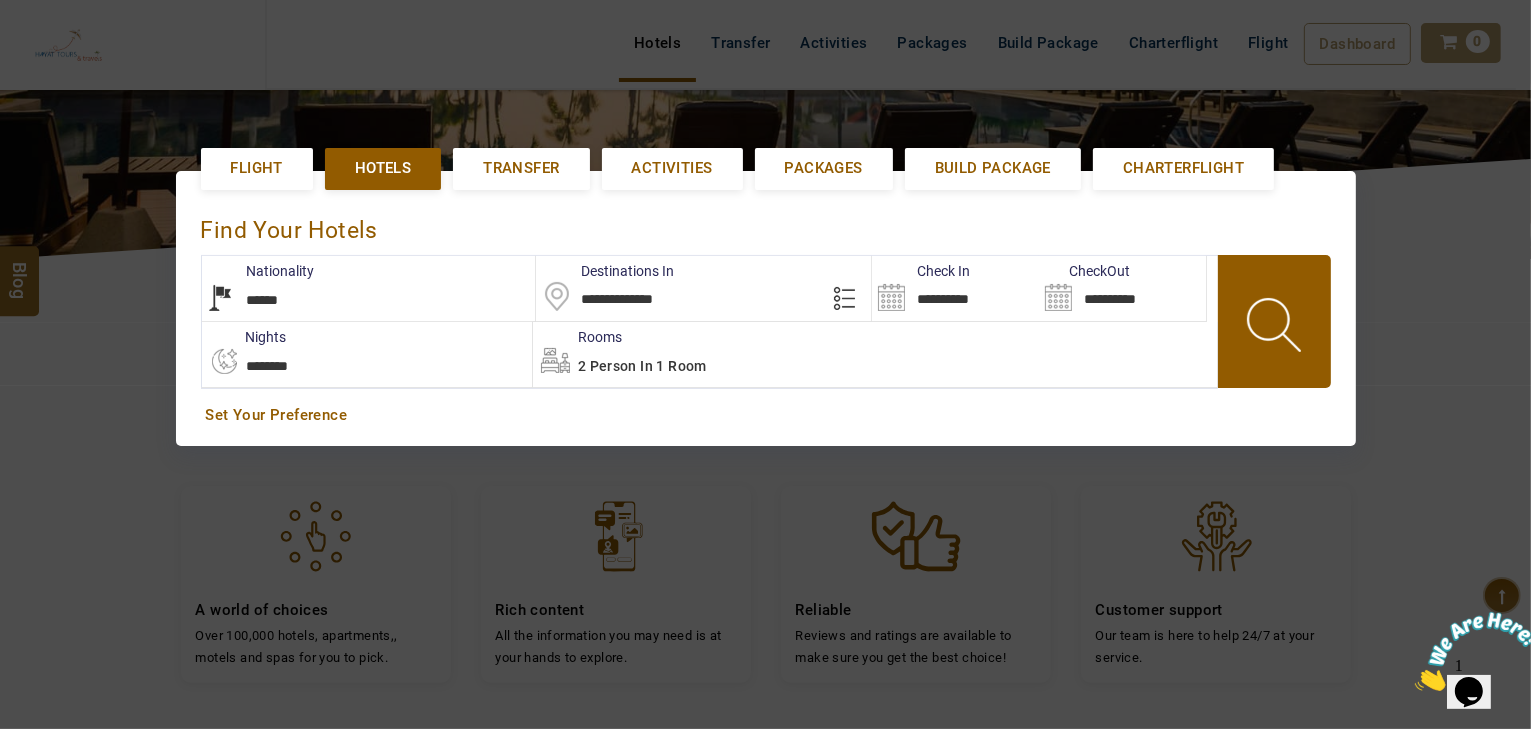 click at bounding box center [1276, 328] 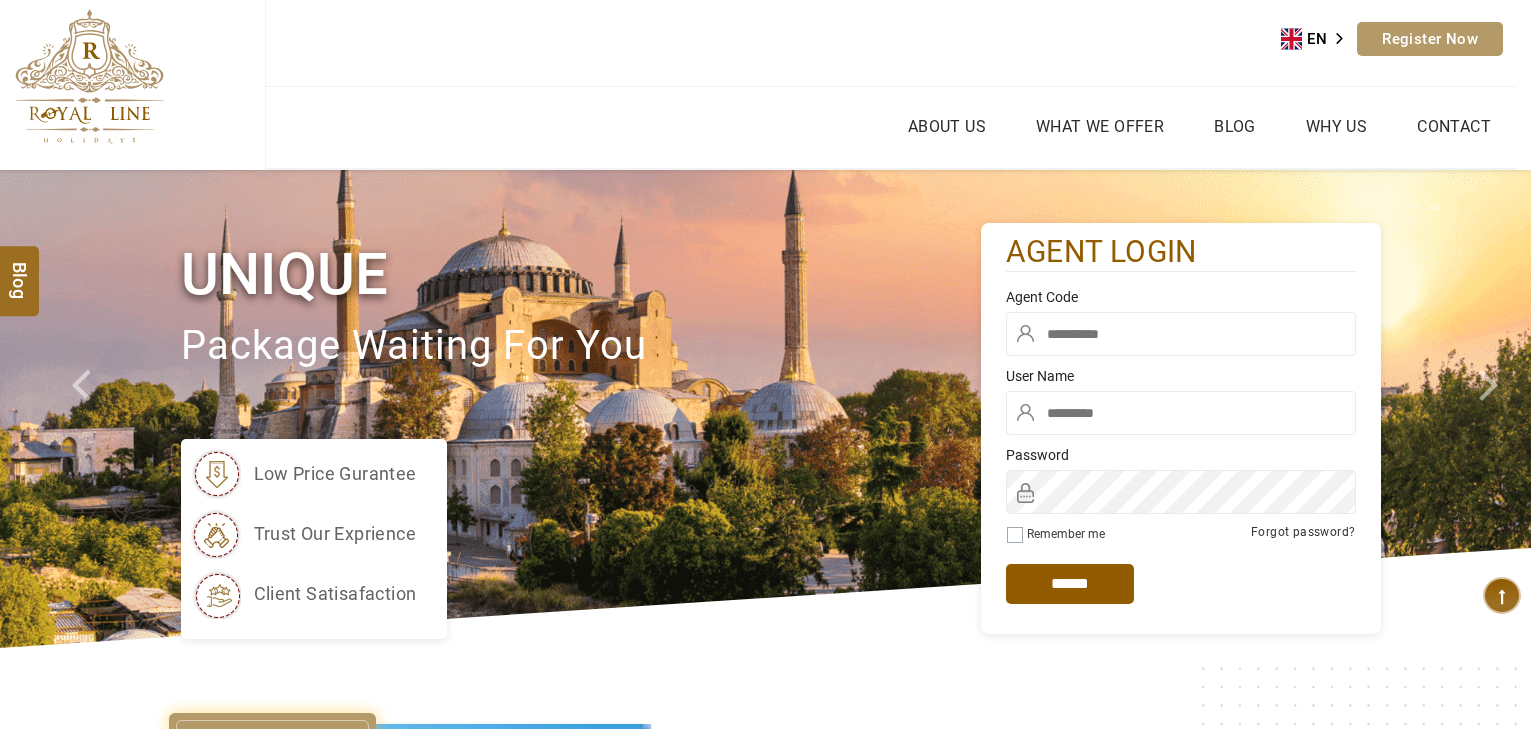 scroll, scrollTop: 0, scrollLeft: 0, axis: both 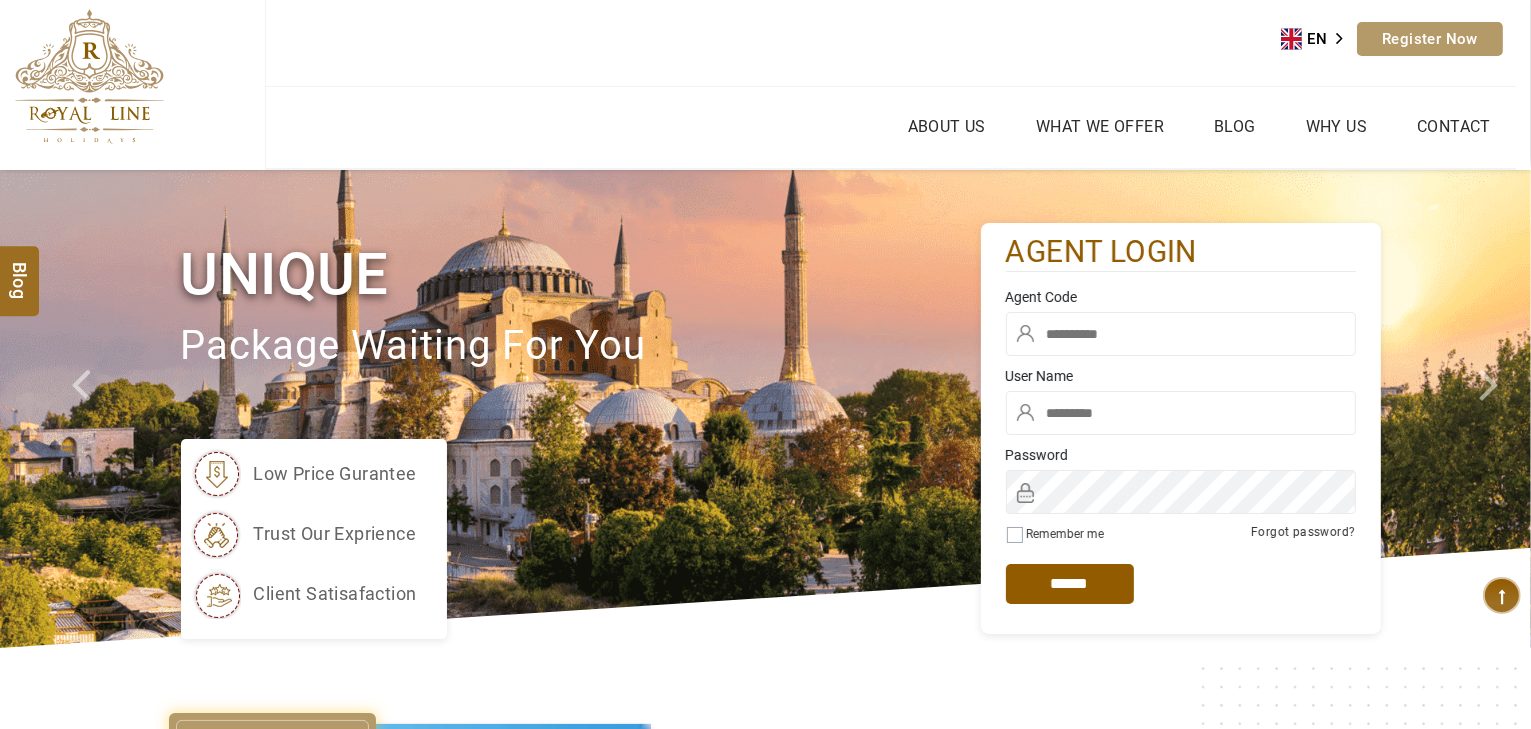 type on "*****" 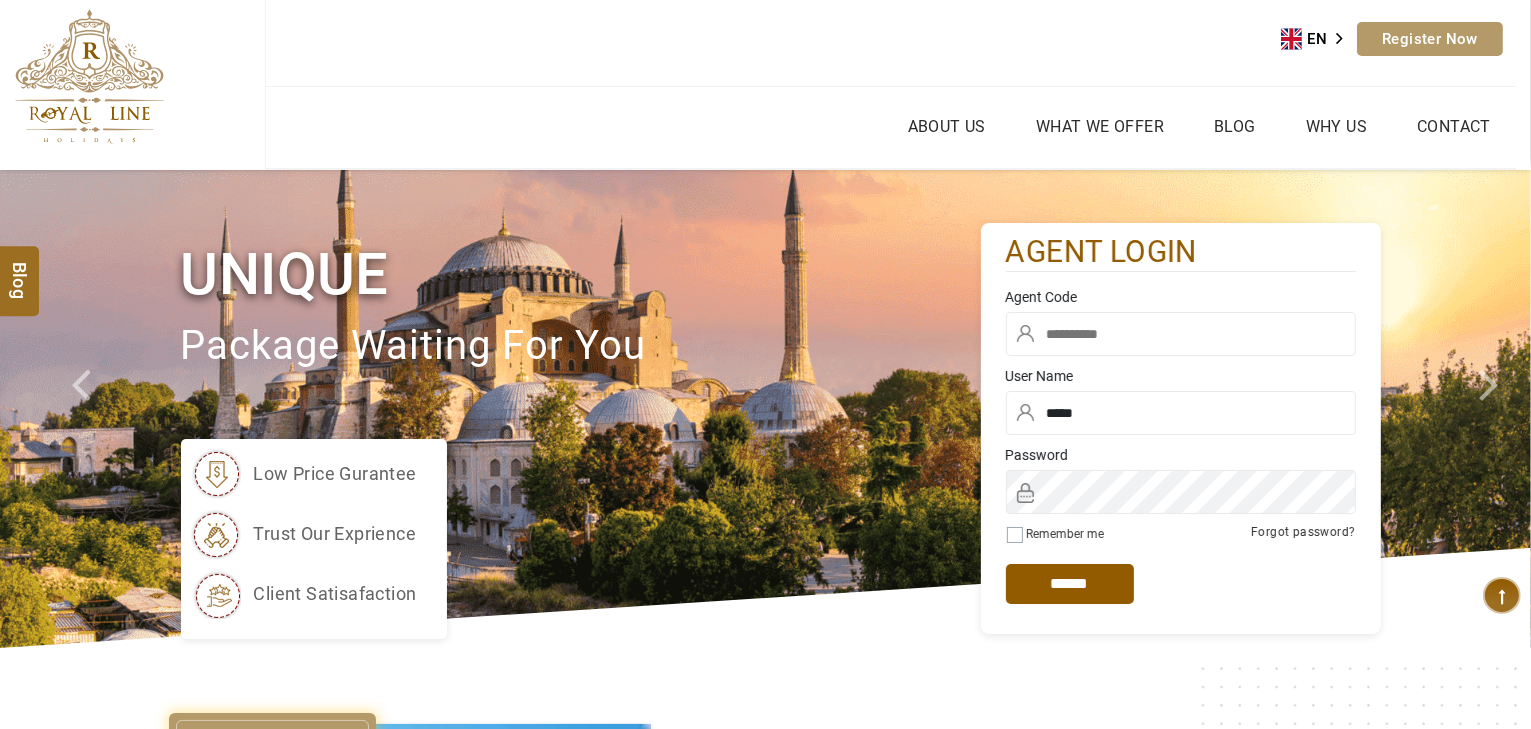 click at bounding box center (1181, 334) 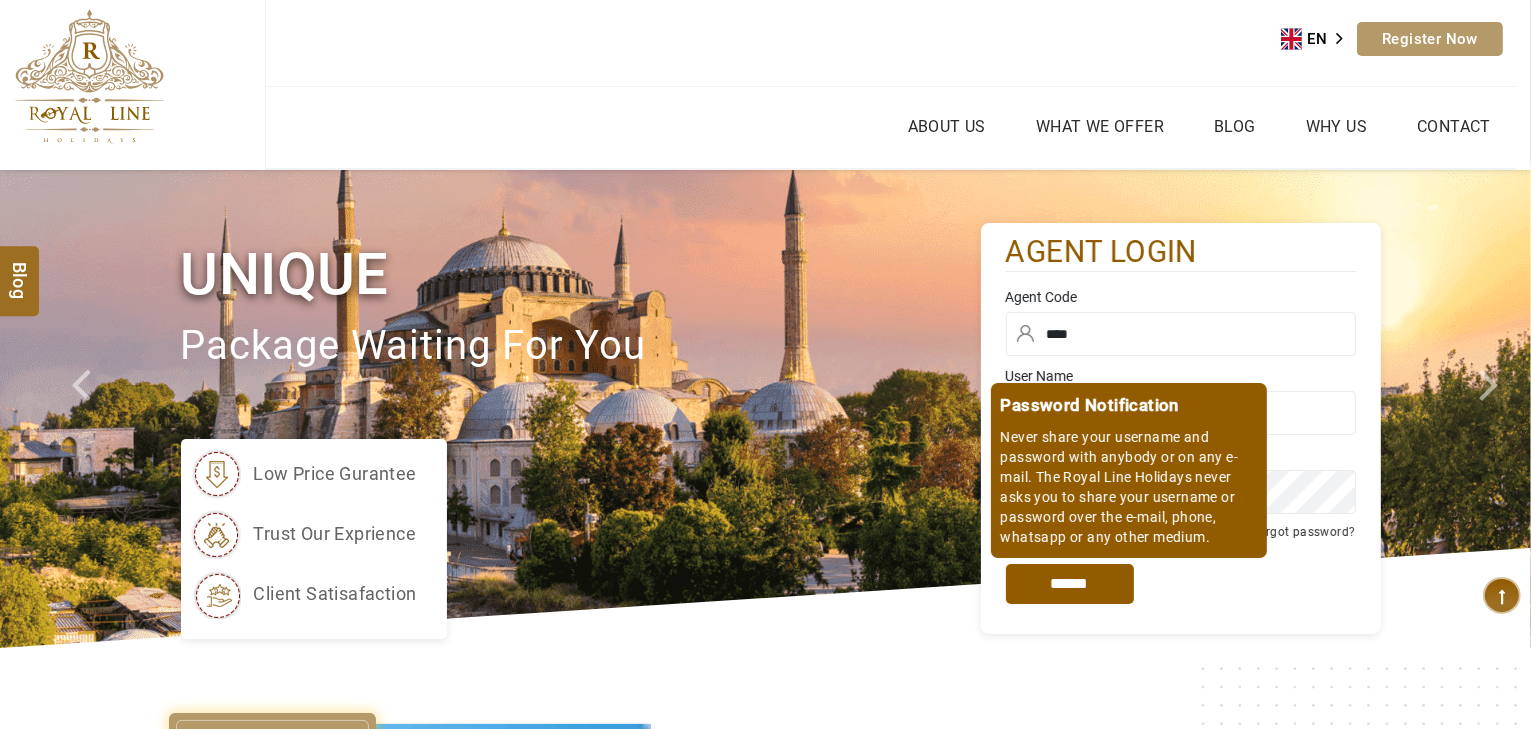 type on "****" 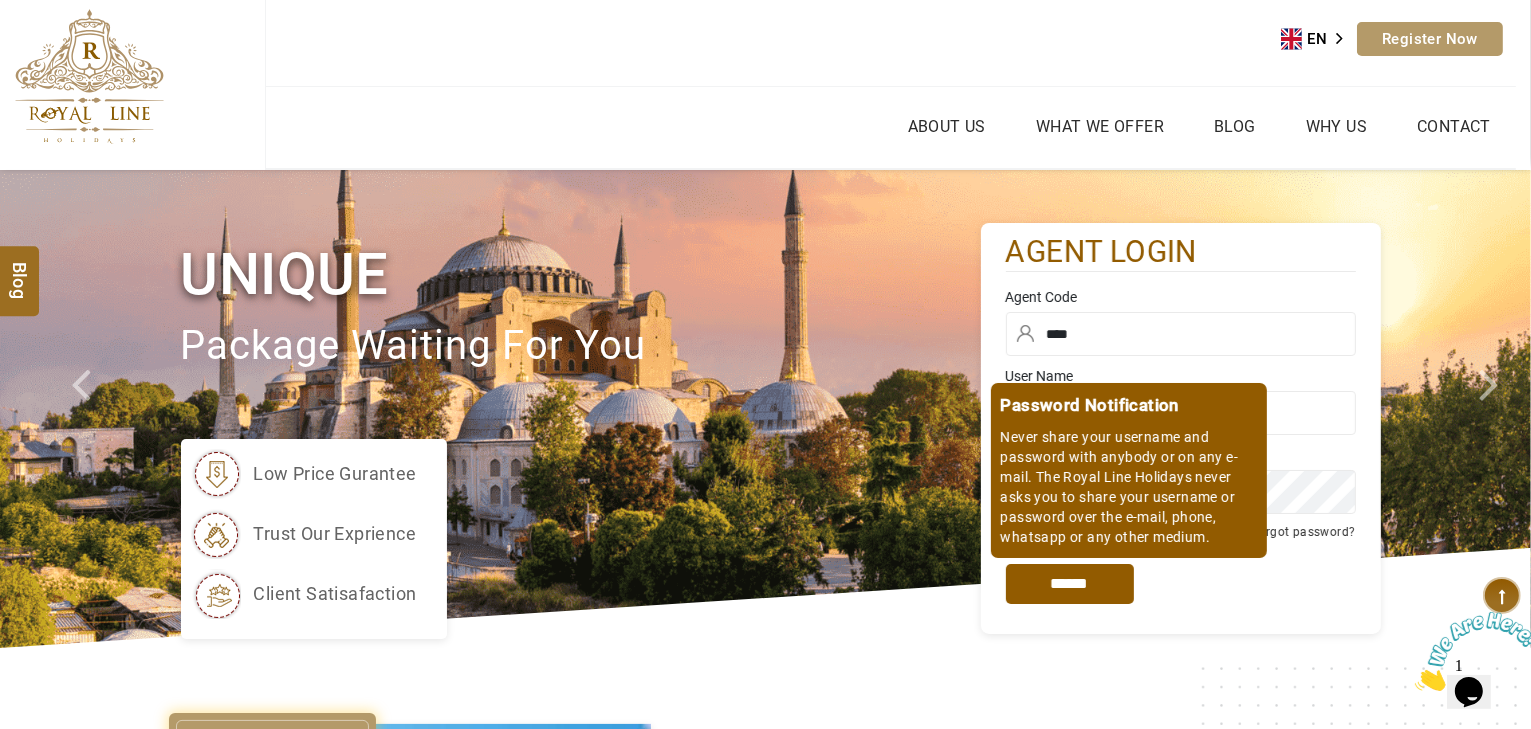 scroll, scrollTop: 0, scrollLeft: 0, axis: both 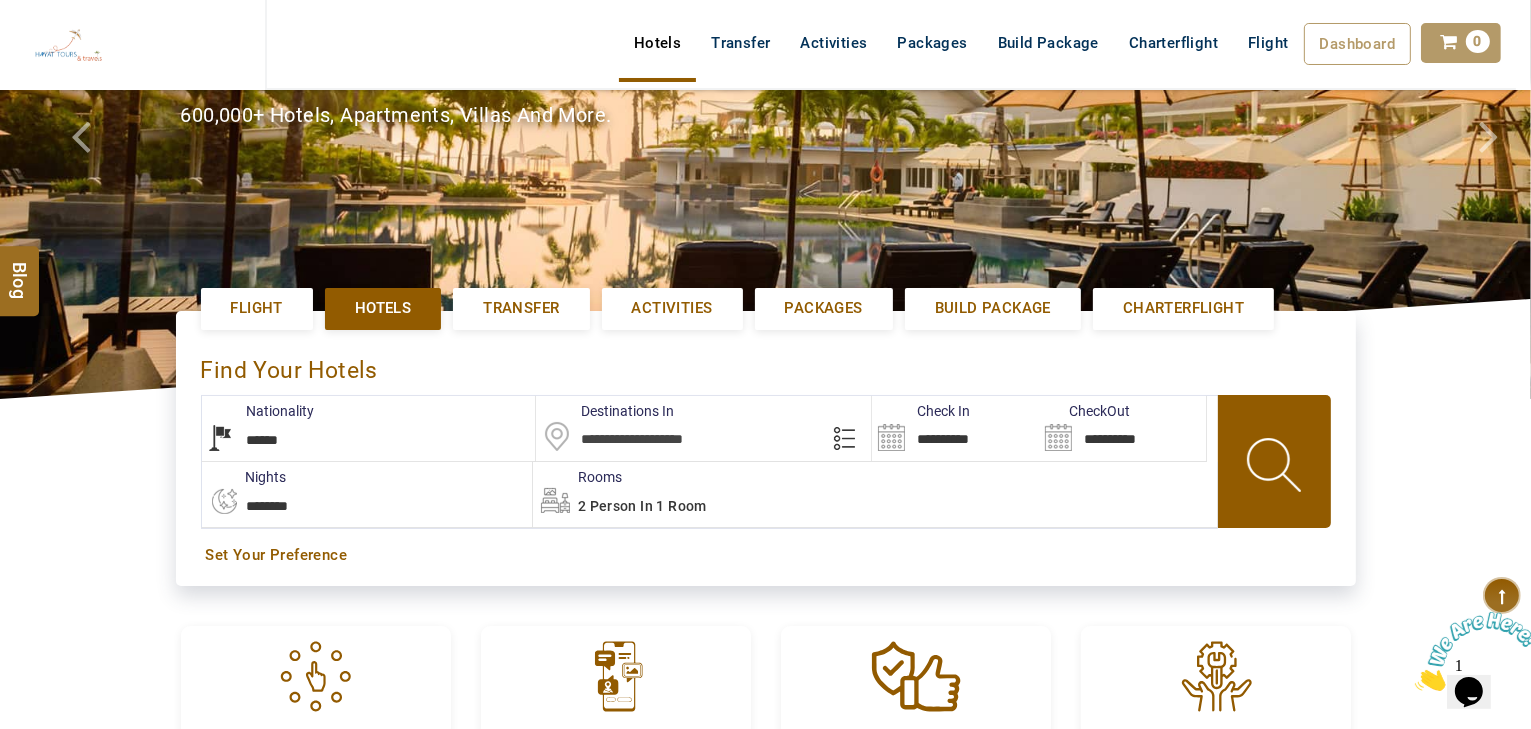 click on "**********" at bounding box center (369, 428) 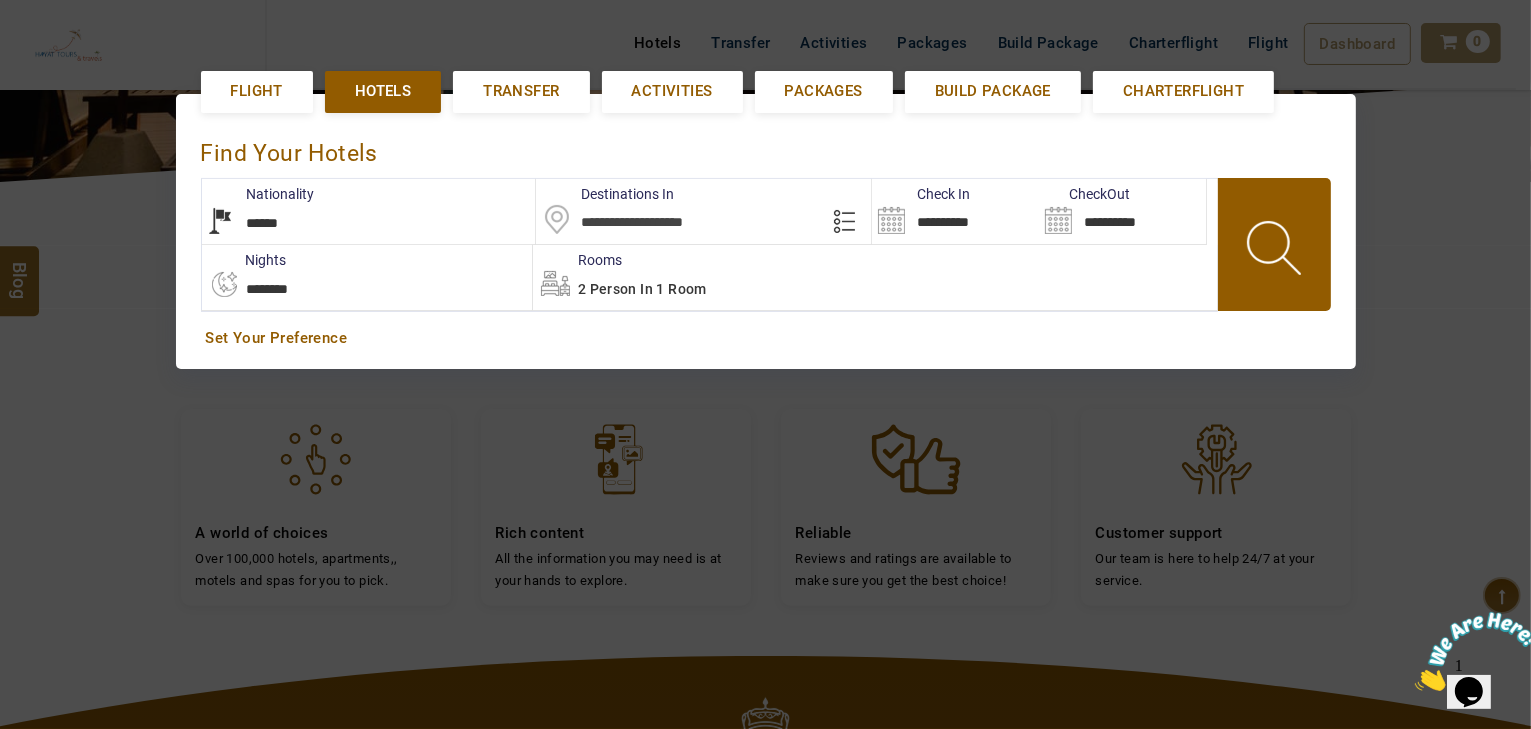 scroll, scrollTop: 460, scrollLeft: 0, axis: vertical 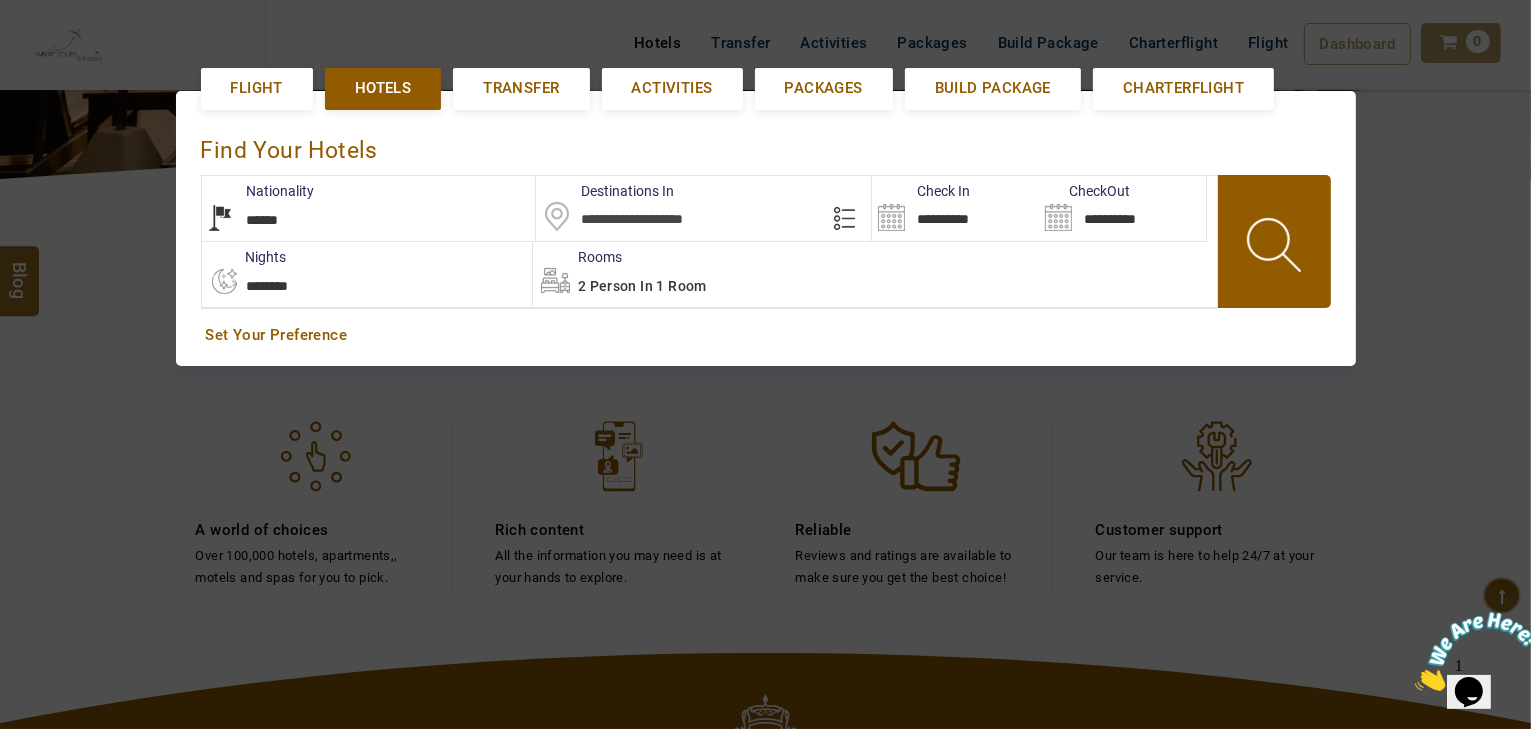 select on "******" 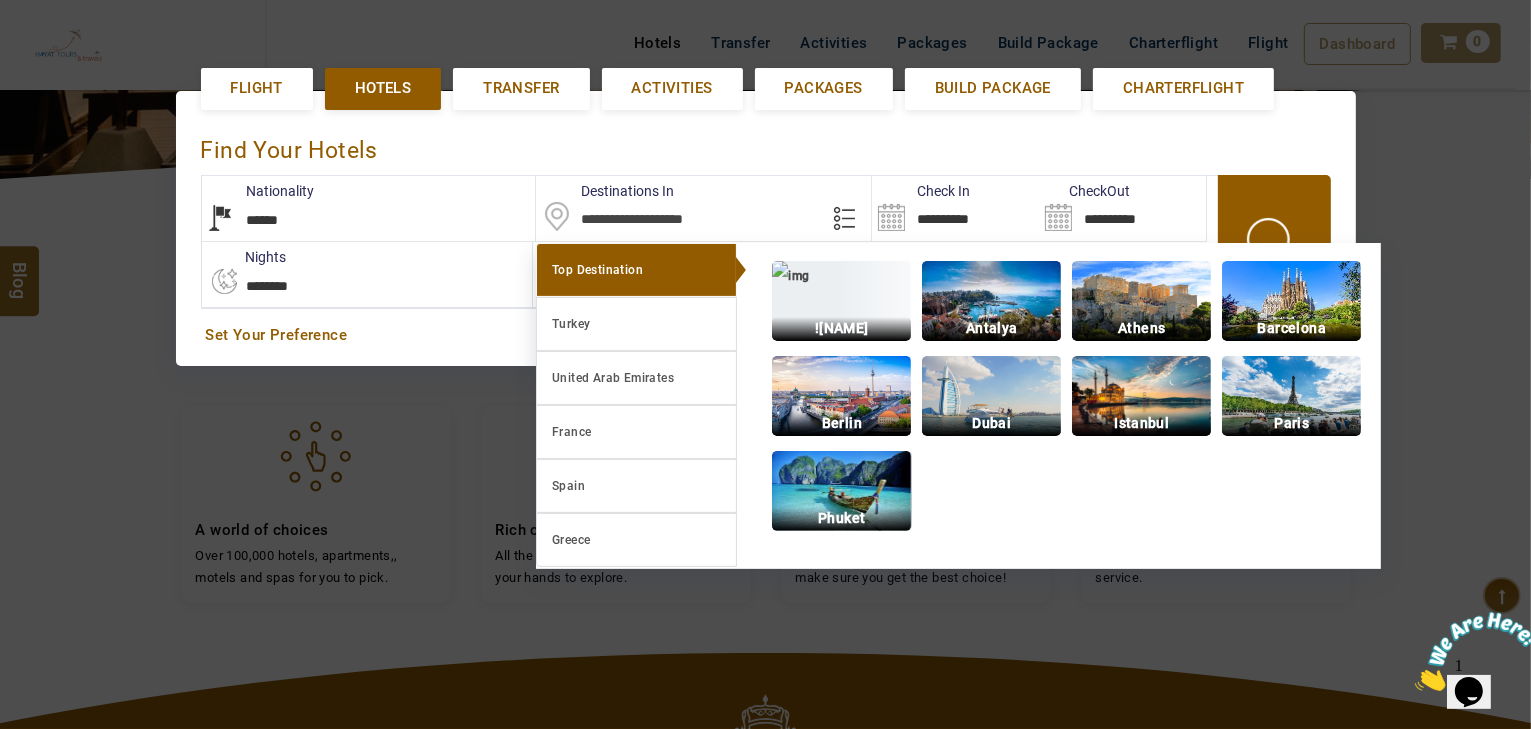 click at bounding box center [841, 491] 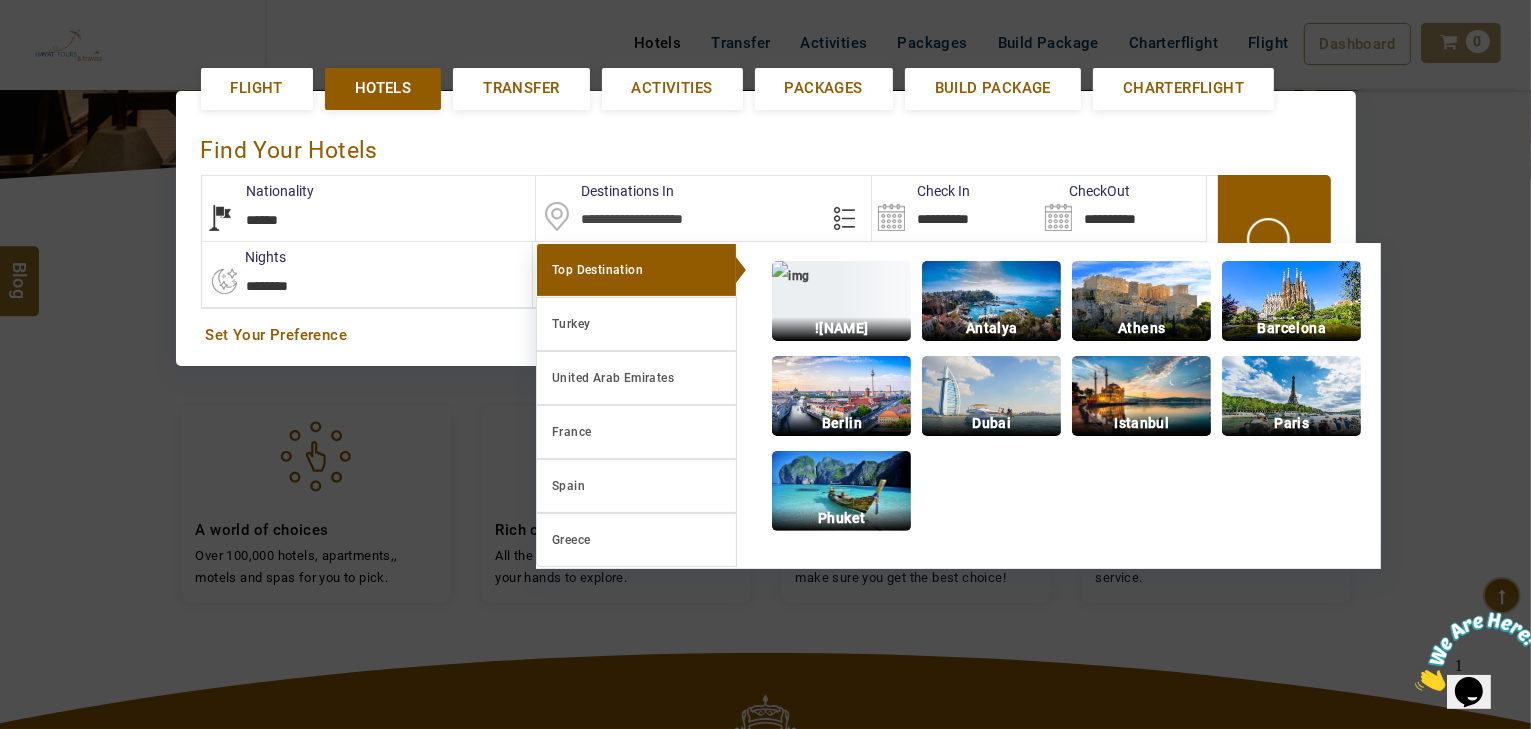 type on "**********" 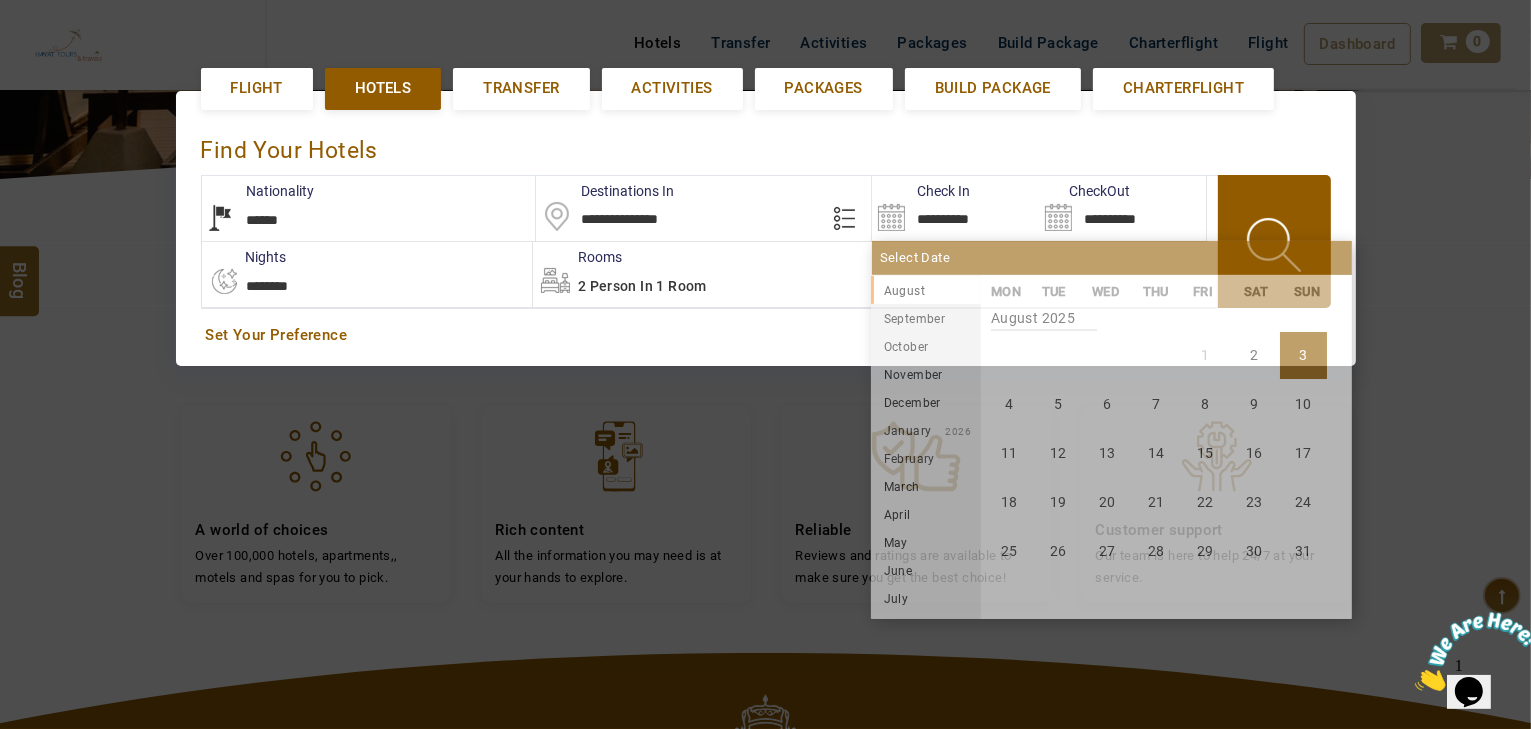 click on "**********" at bounding box center (955, 208) 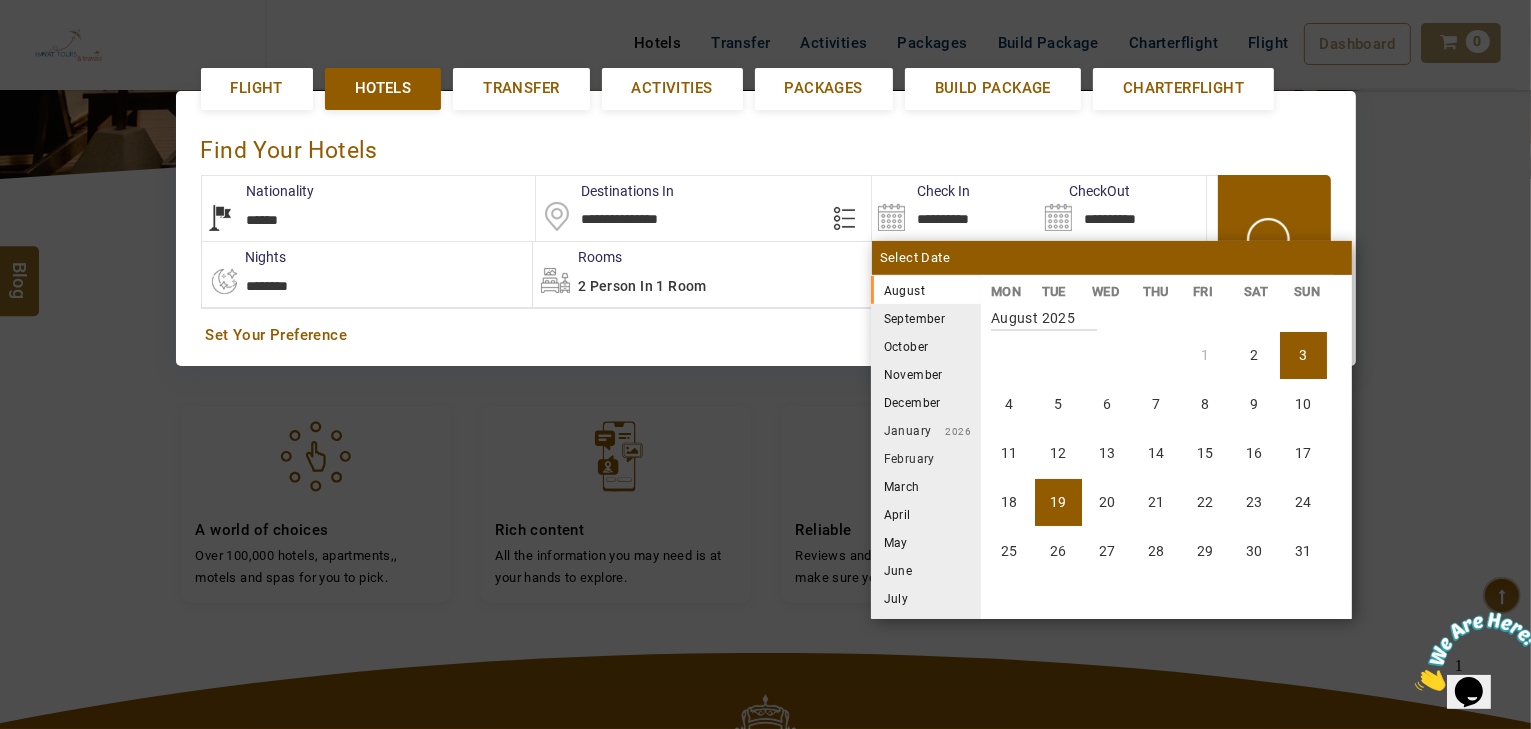 click on "19" at bounding box center [1058, 502] 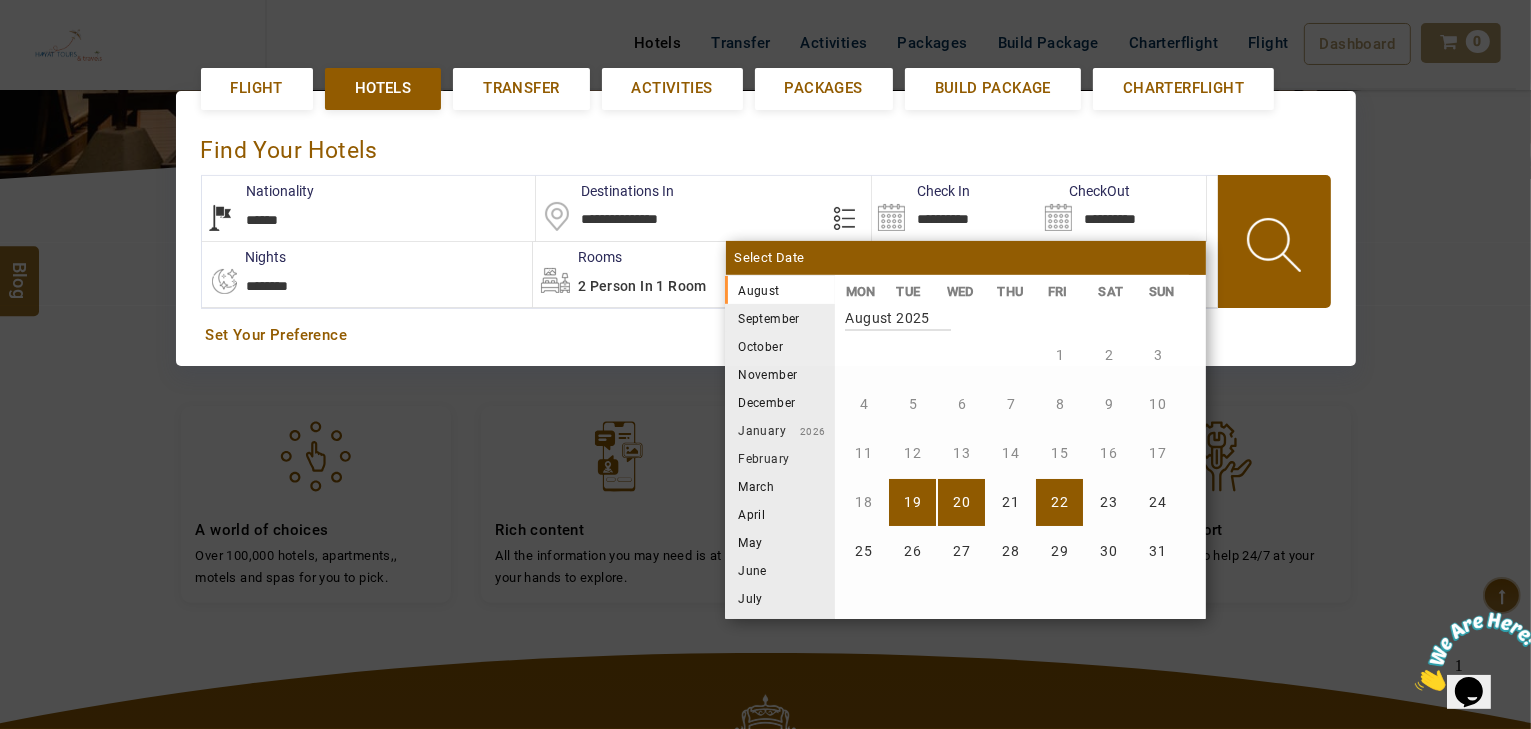 click on "22" at bounding box center (1059, 502) 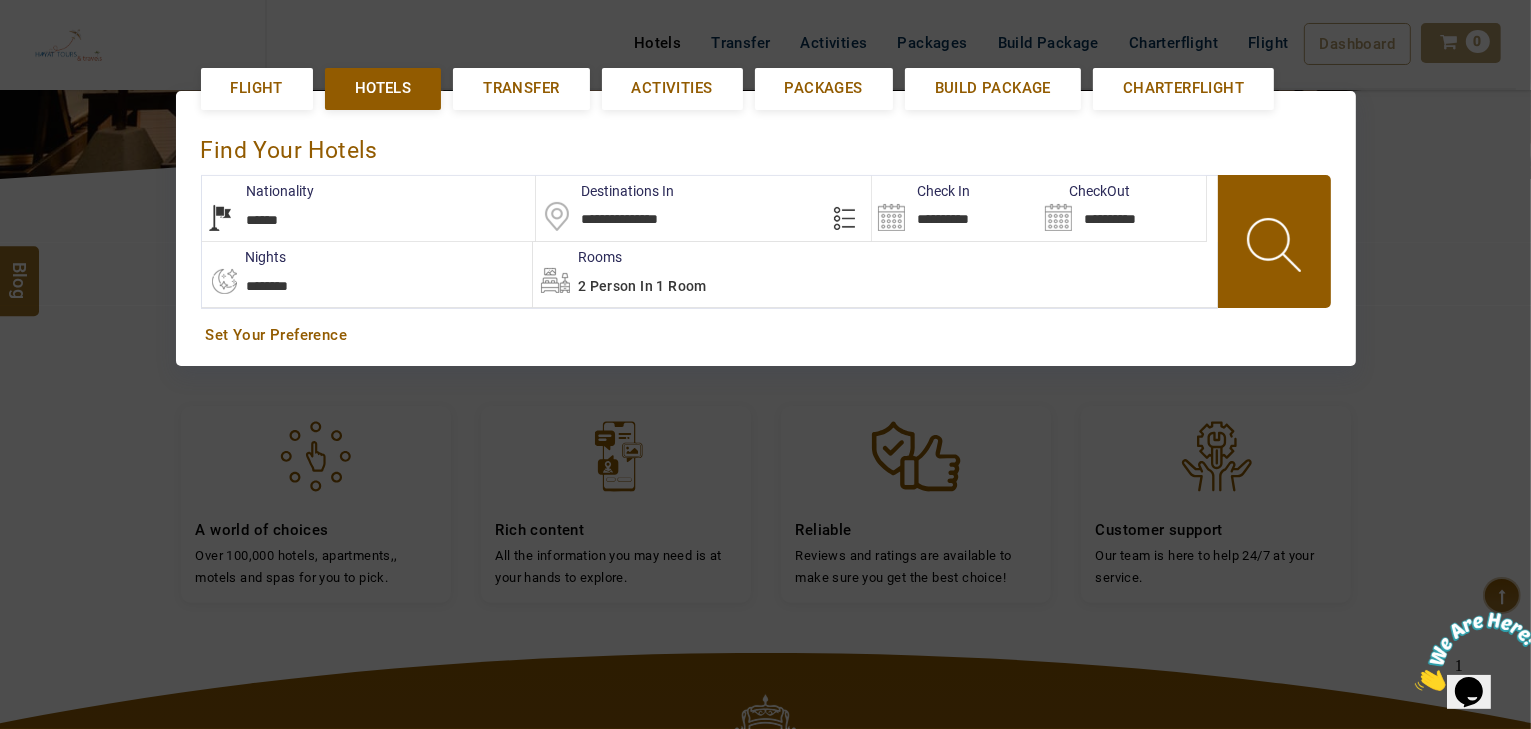 click at bounding box center [1276, 248] 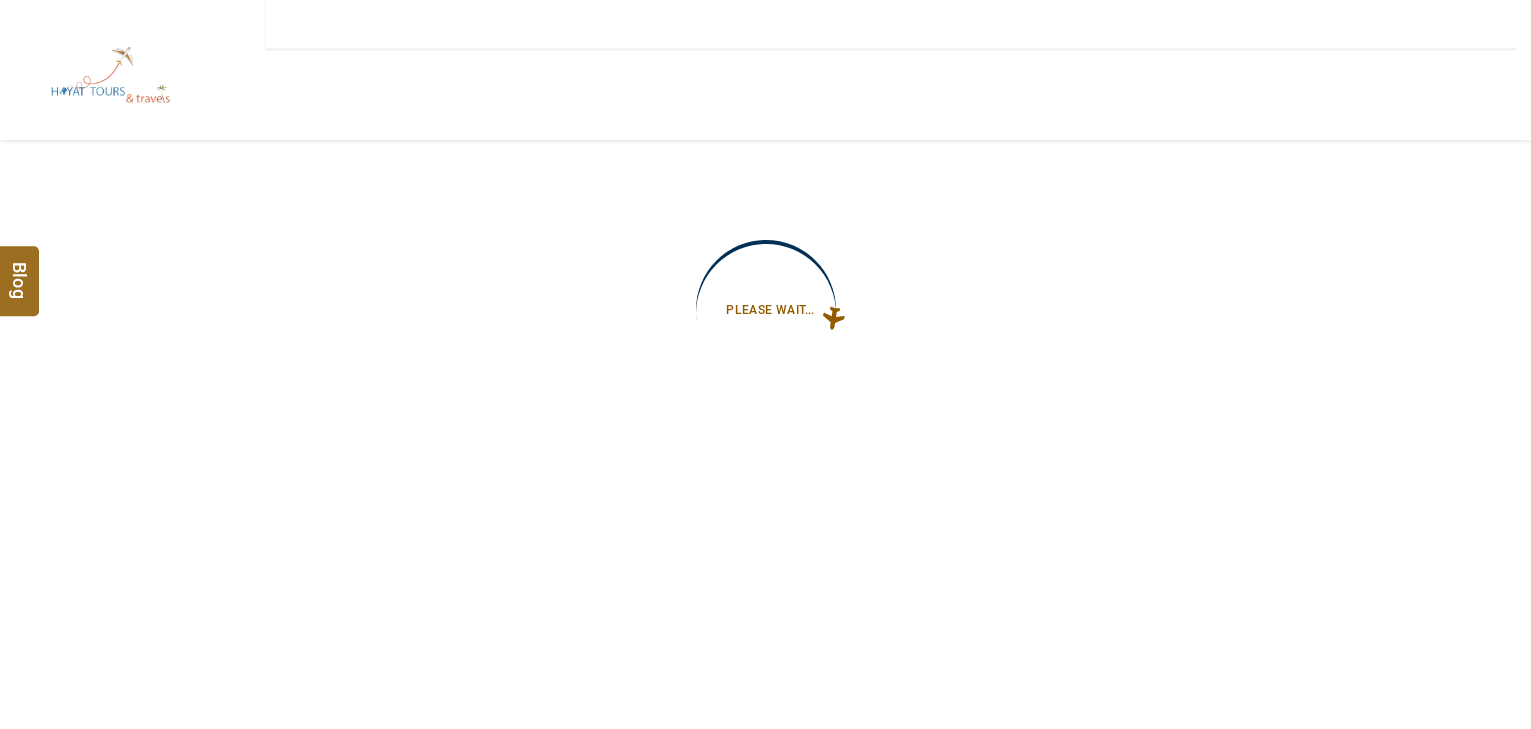 scroll, scrollTop: 0, scrollLeft: 0, axis: both 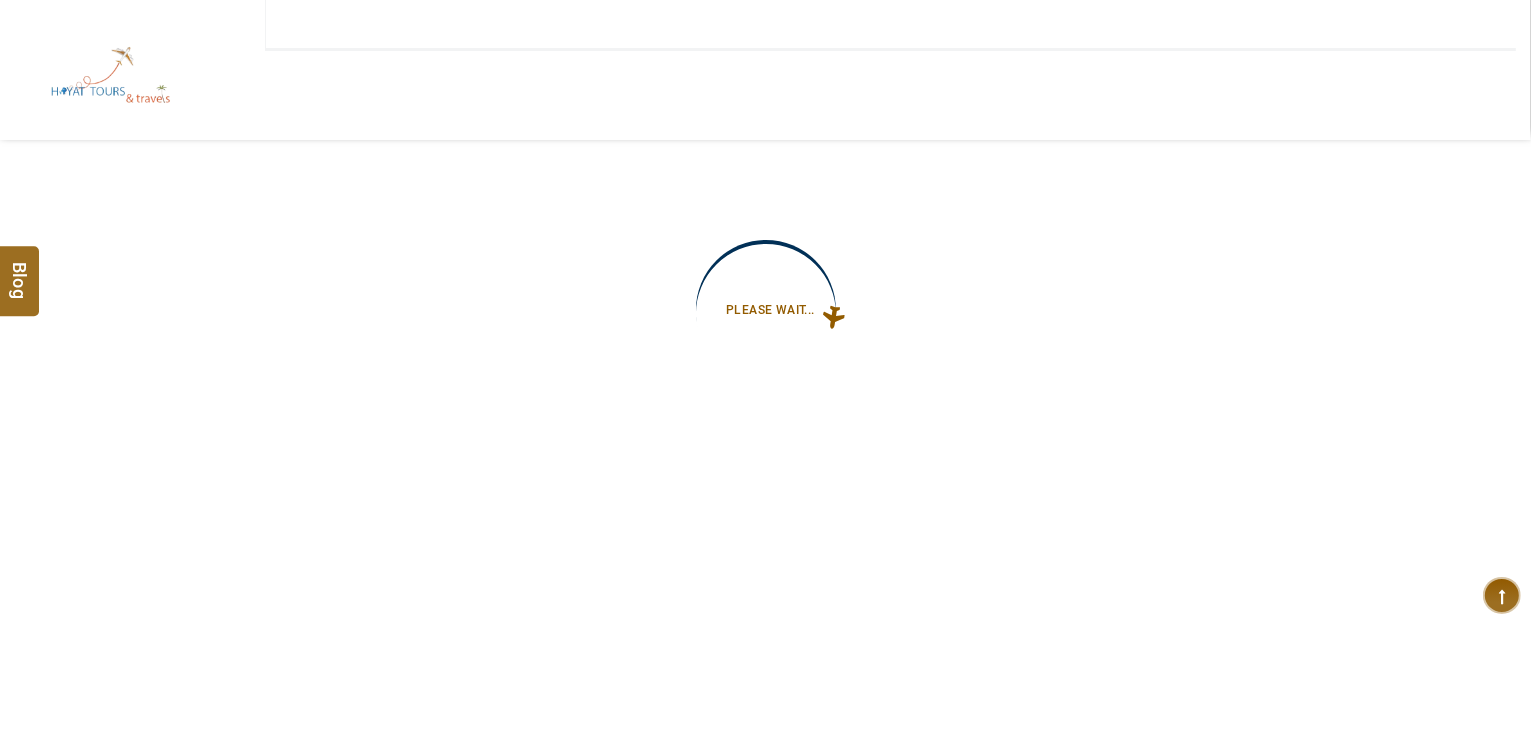type on "**********" 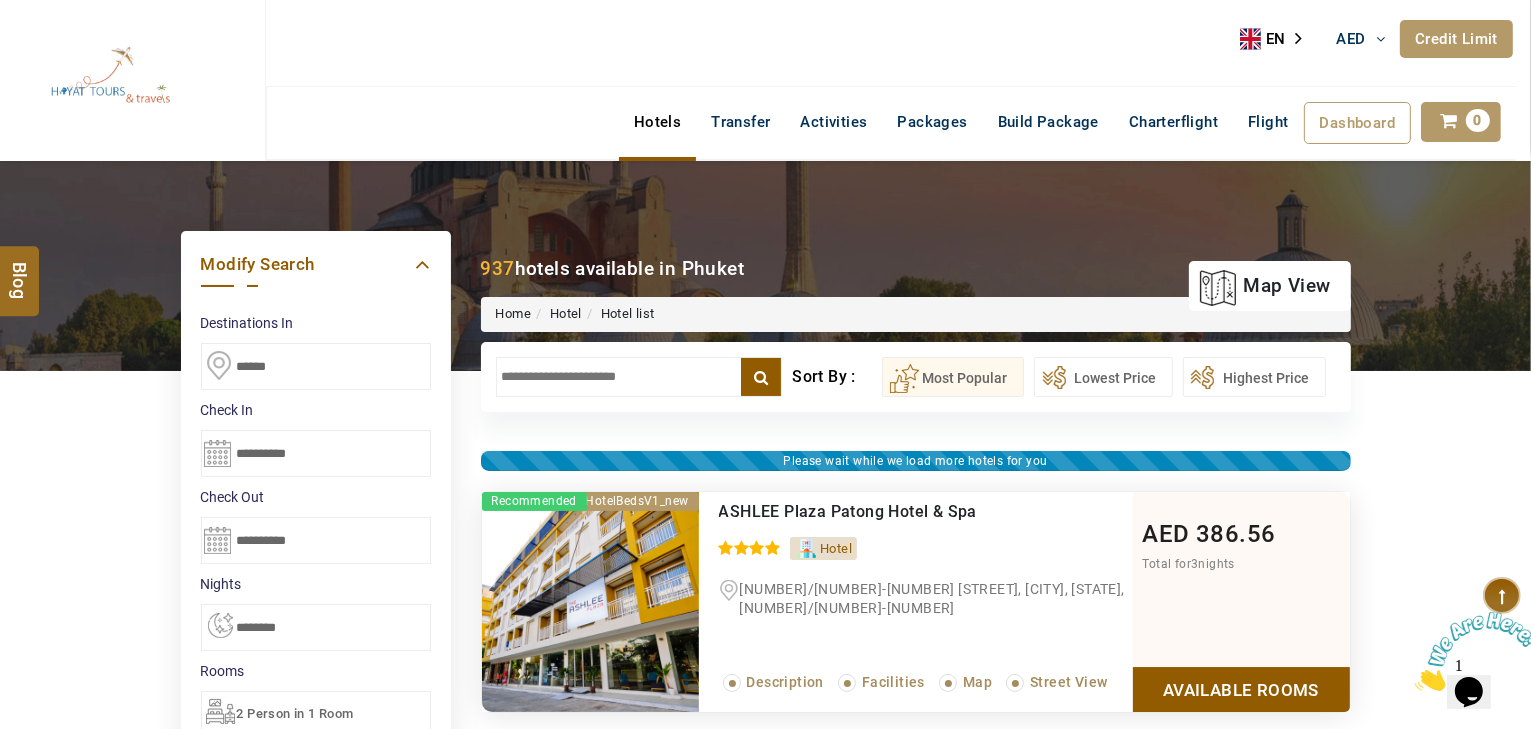 scroll, scrollTop: 0, scrollLeft: 0, axis: both 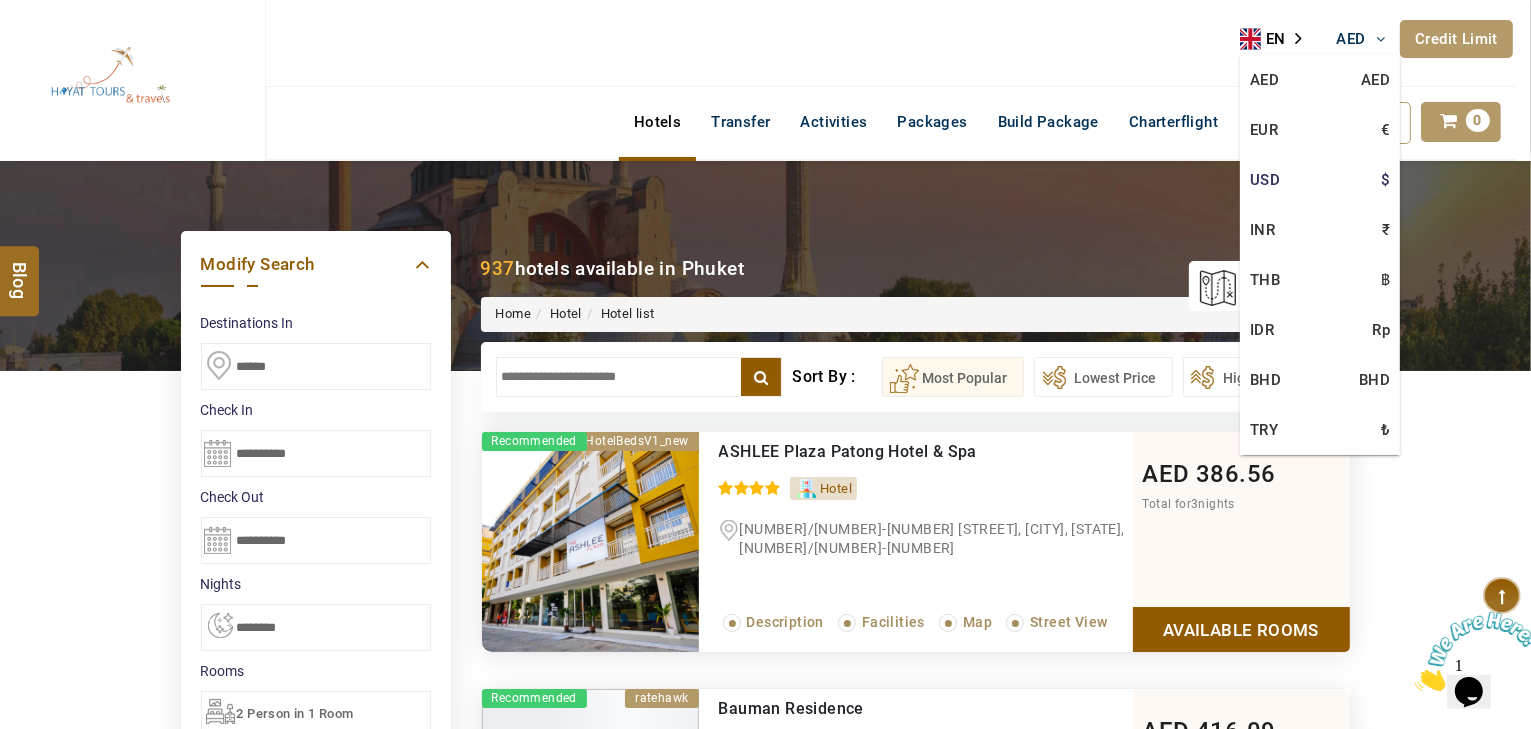 click on "USD  $" at bounding box center (1320, 180) 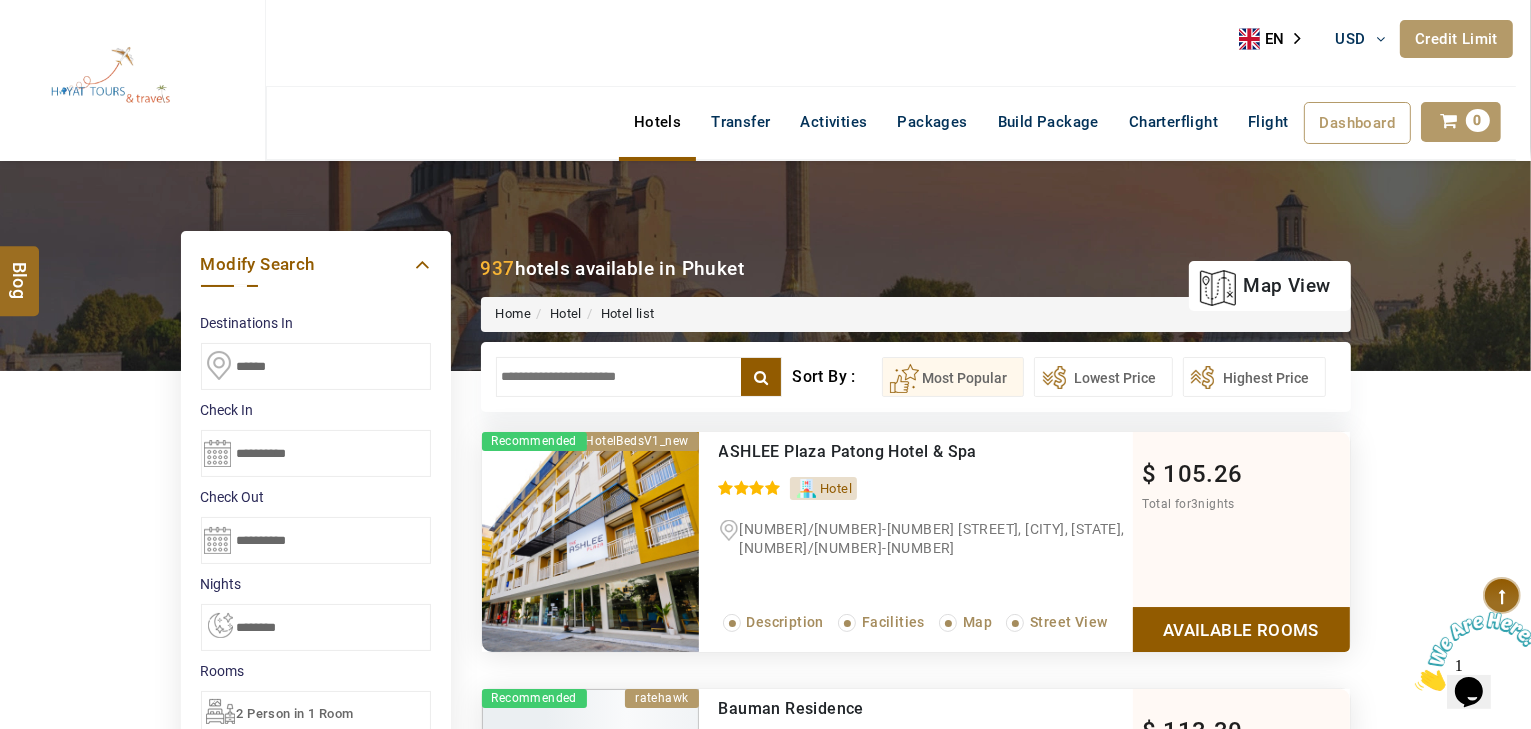 click at bounding box center [639, 377] 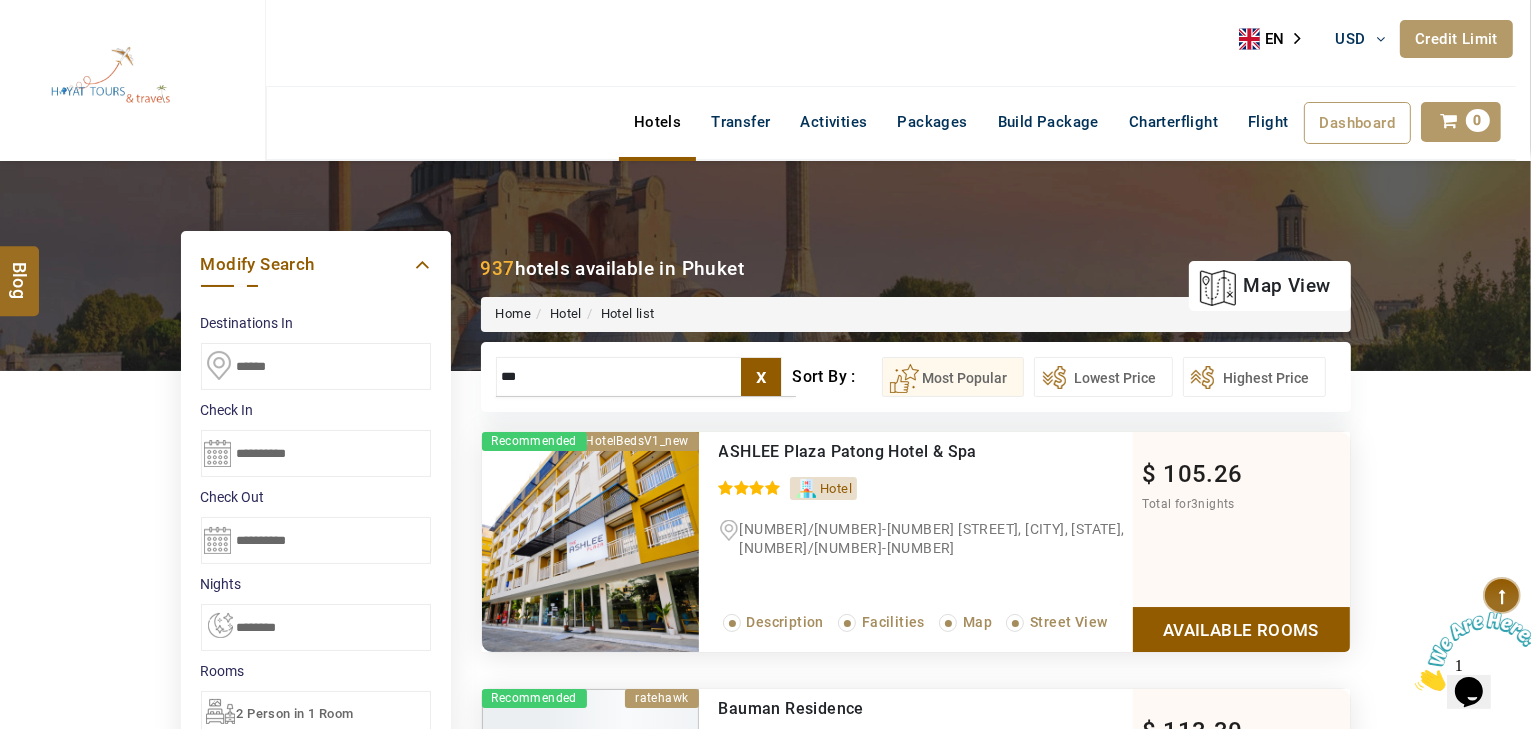 type on "**" 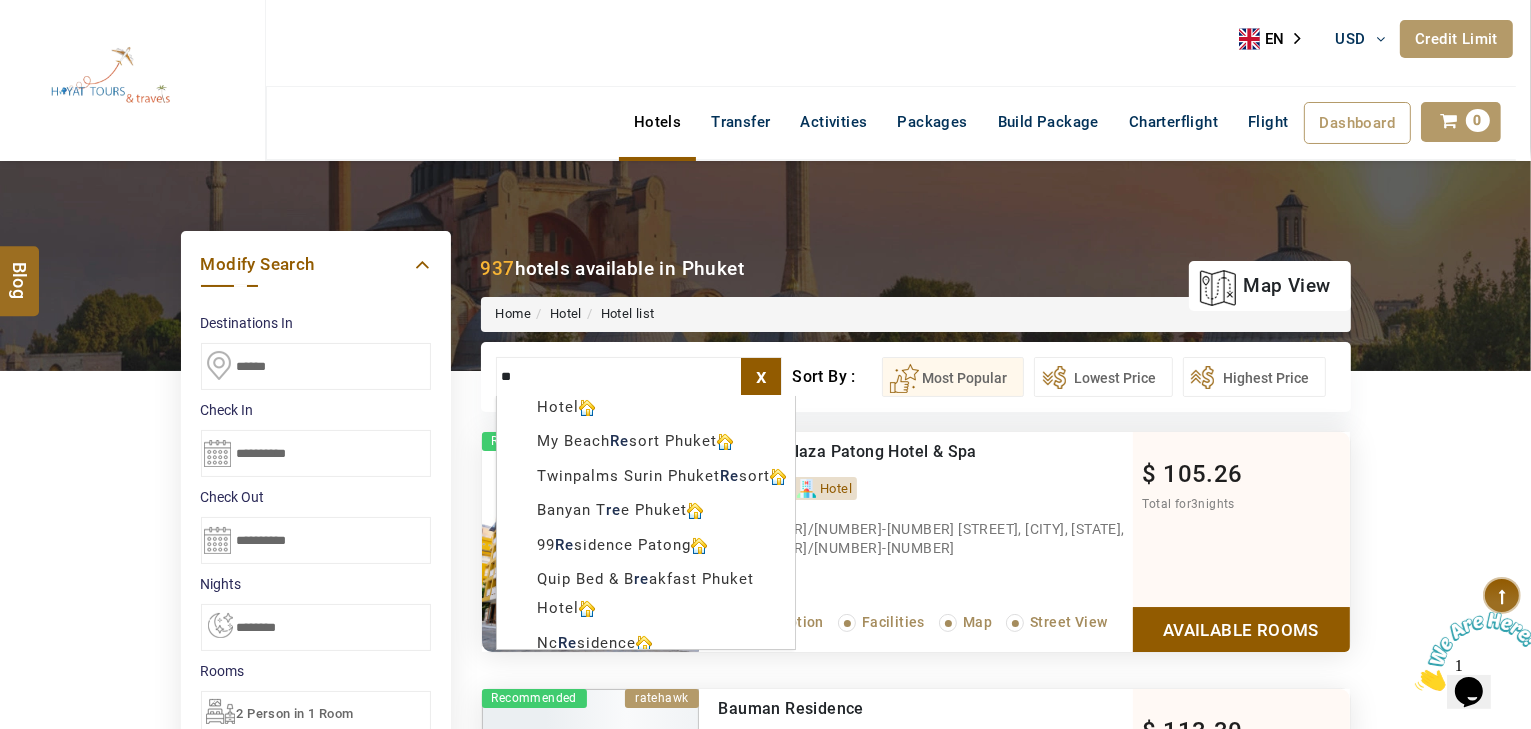 scroll, scrollTop: 80, scrollLeft: 0, axis: vertical 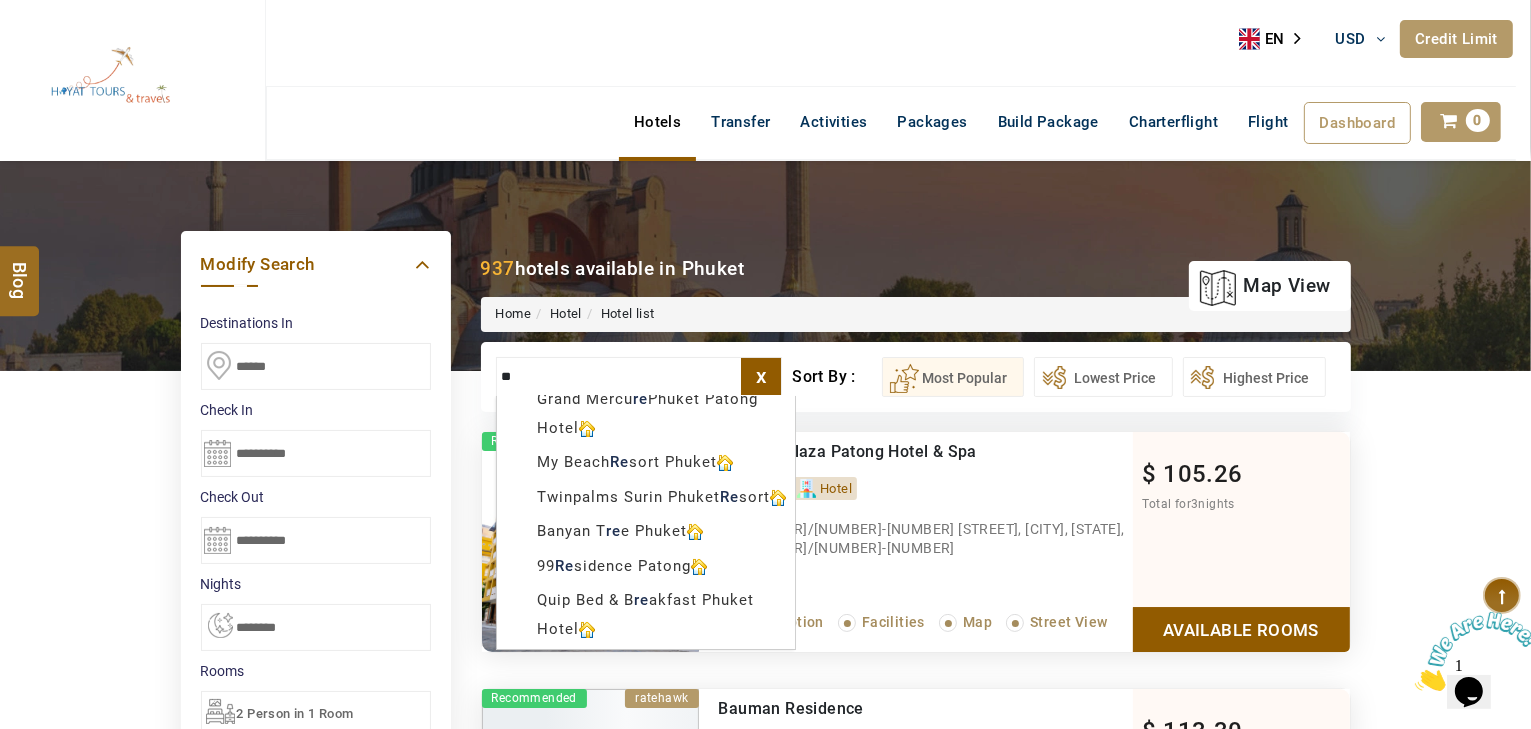 drag, startPoint x: 536, startPoint y: 377, endPoint x: 348, endPoint y: 378, distance: 188.00266 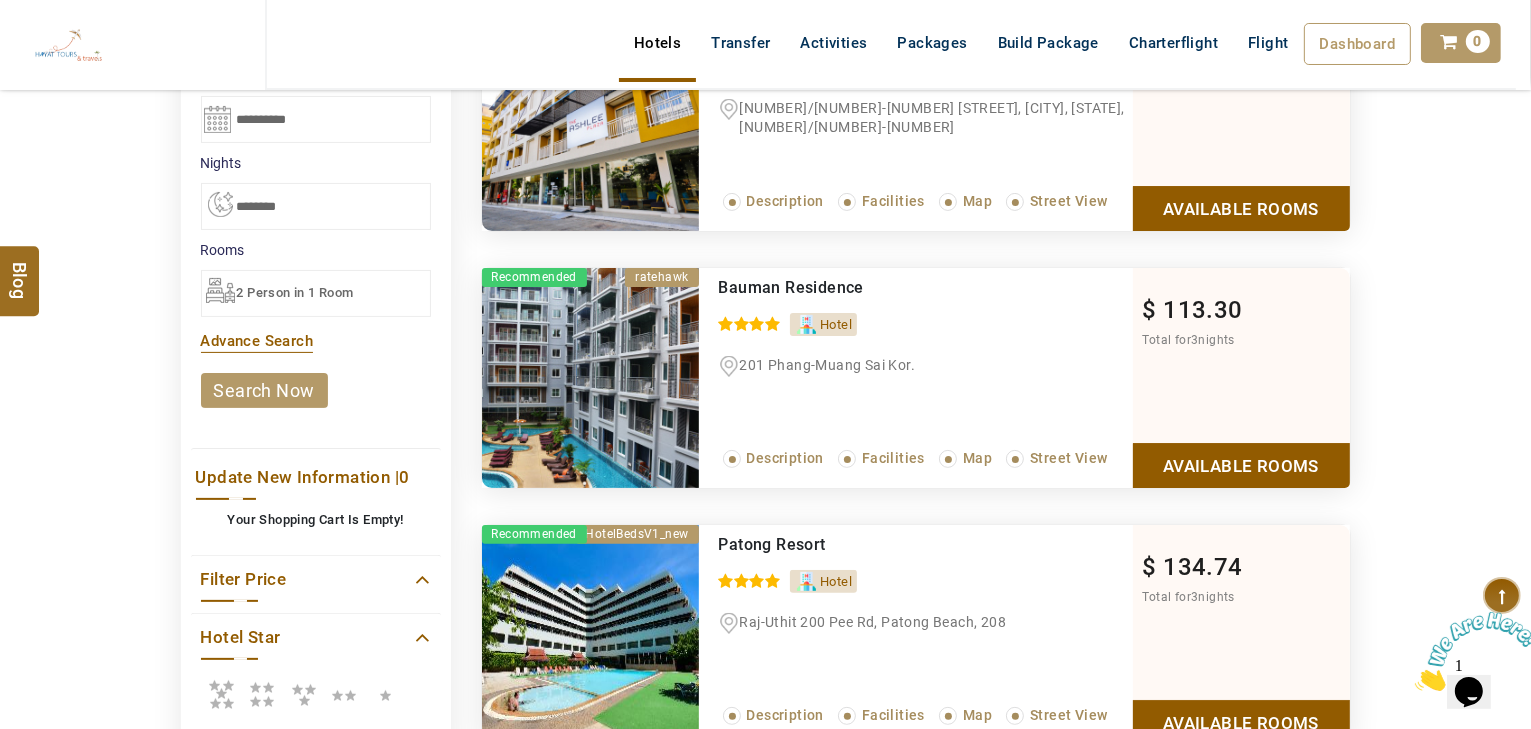 scroll, scrollTop: 480, scrollLeft: 0, axis: vertical 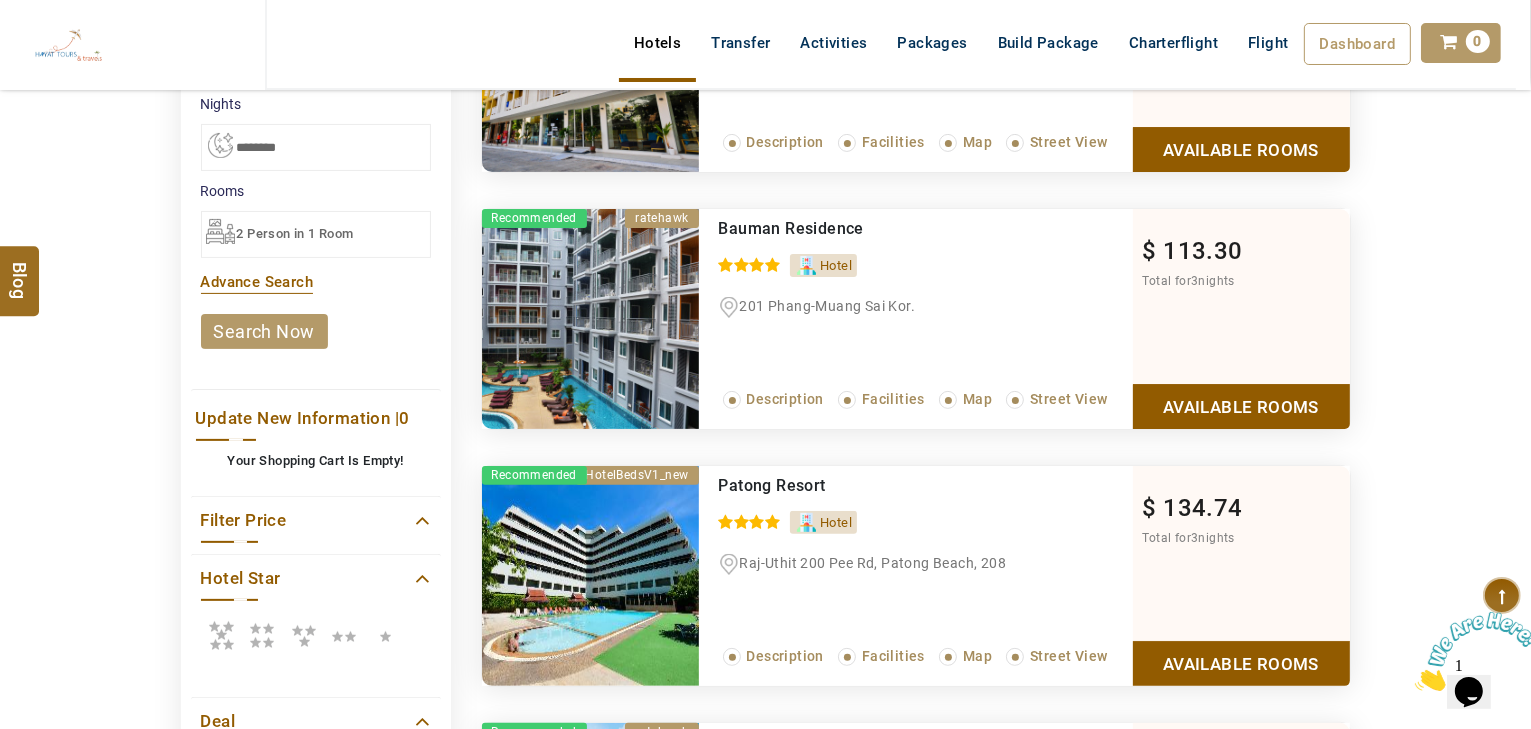 click at bounding box center [221, 635] 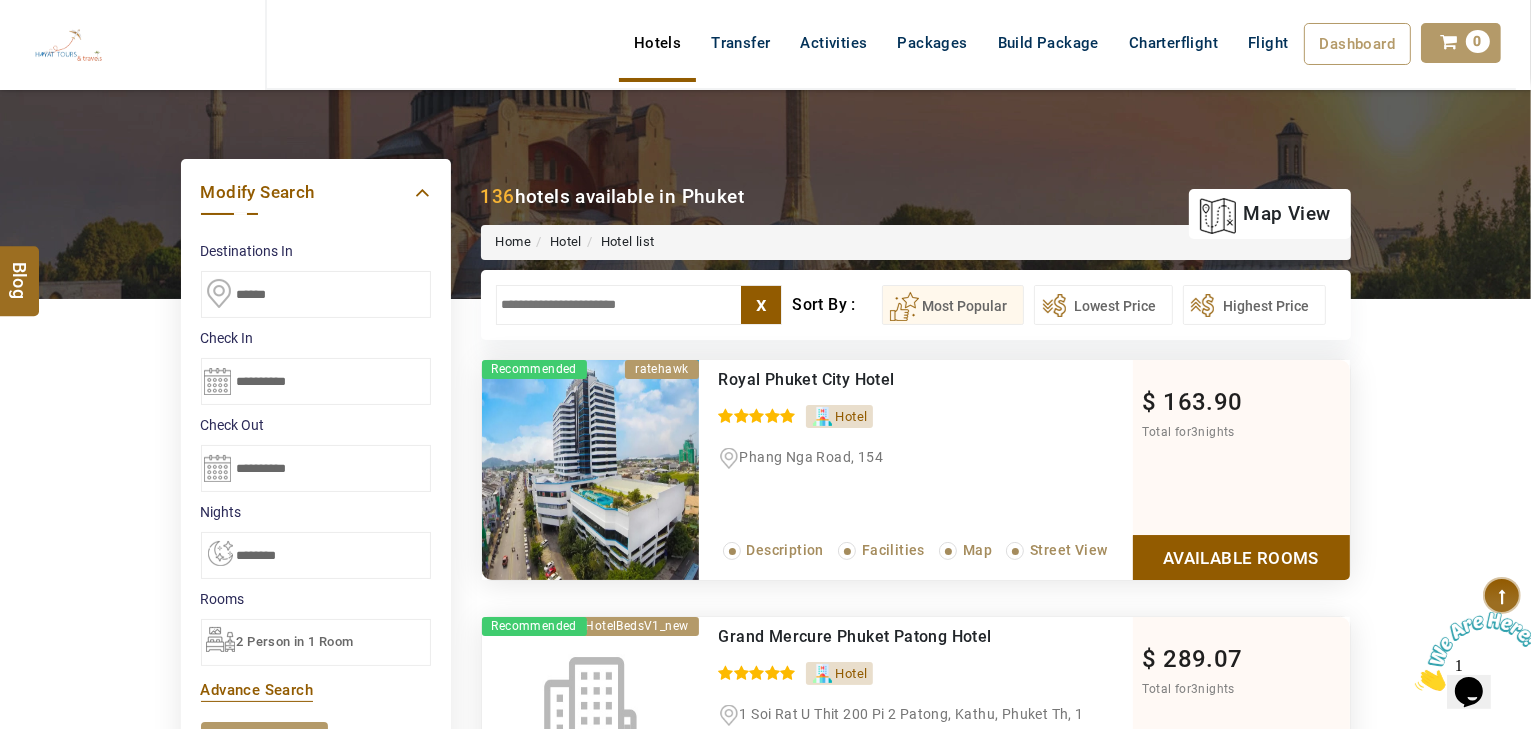 scroll, scrollTop: 0, scrollLeft: 0, axis: both 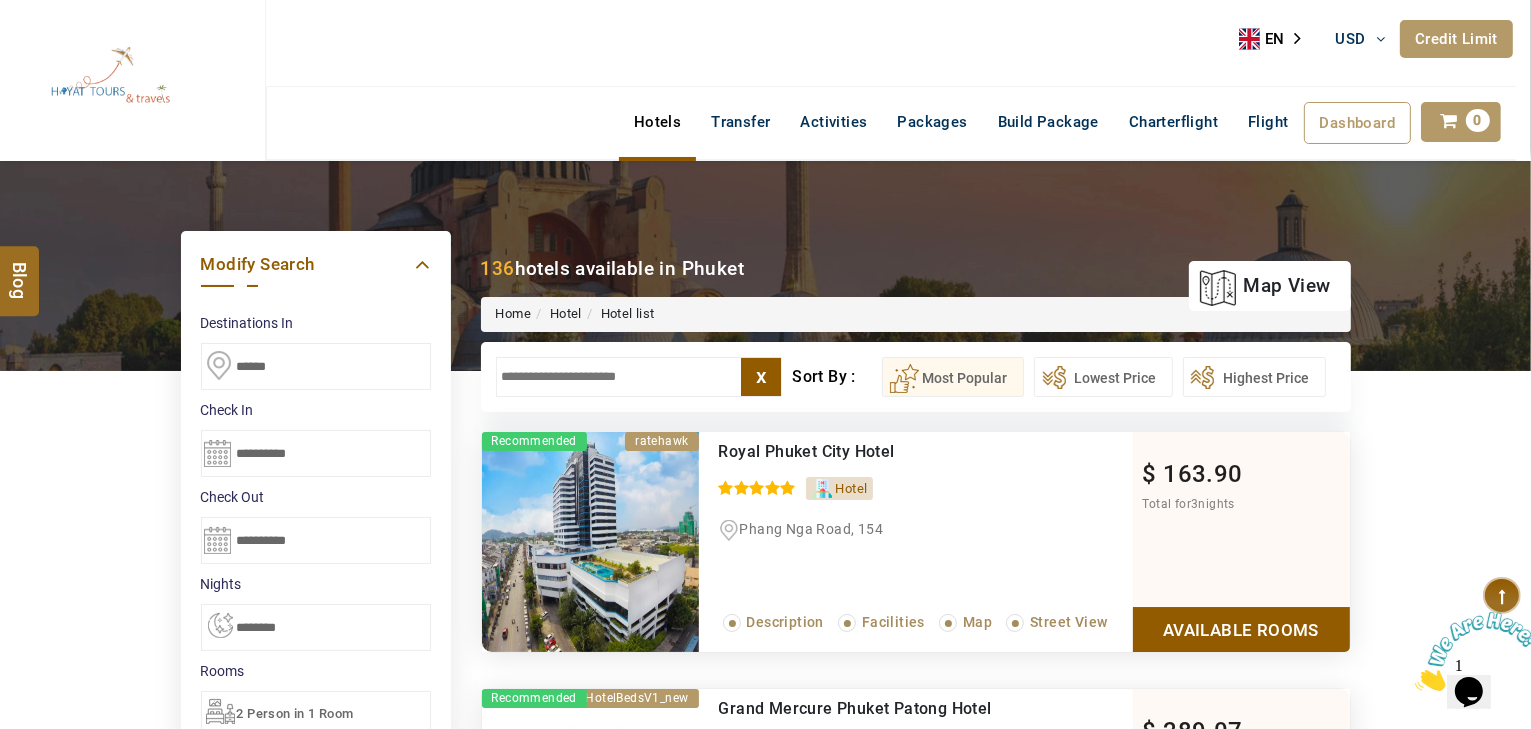 click on "Hotels" at bounding box center [657, 122] 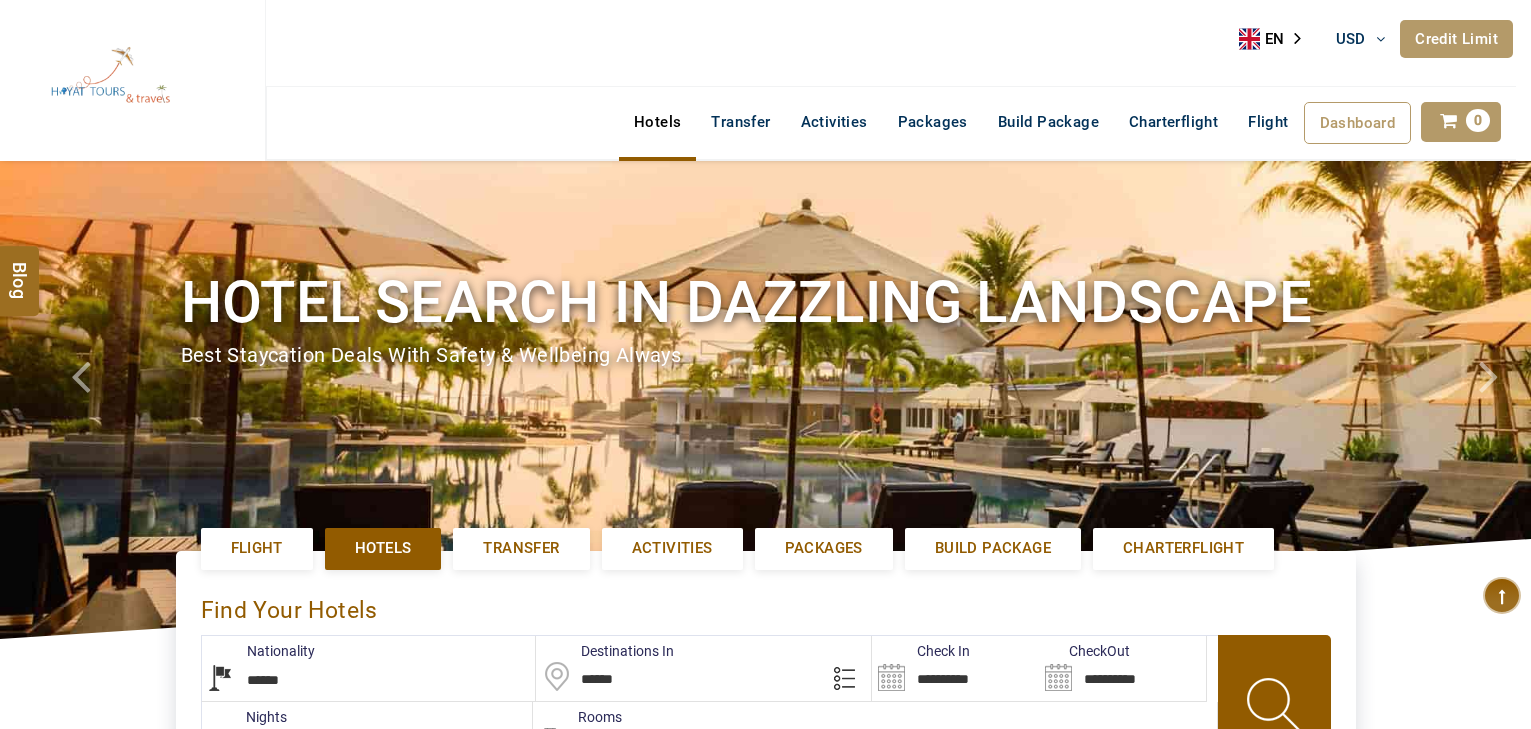 select on "******" 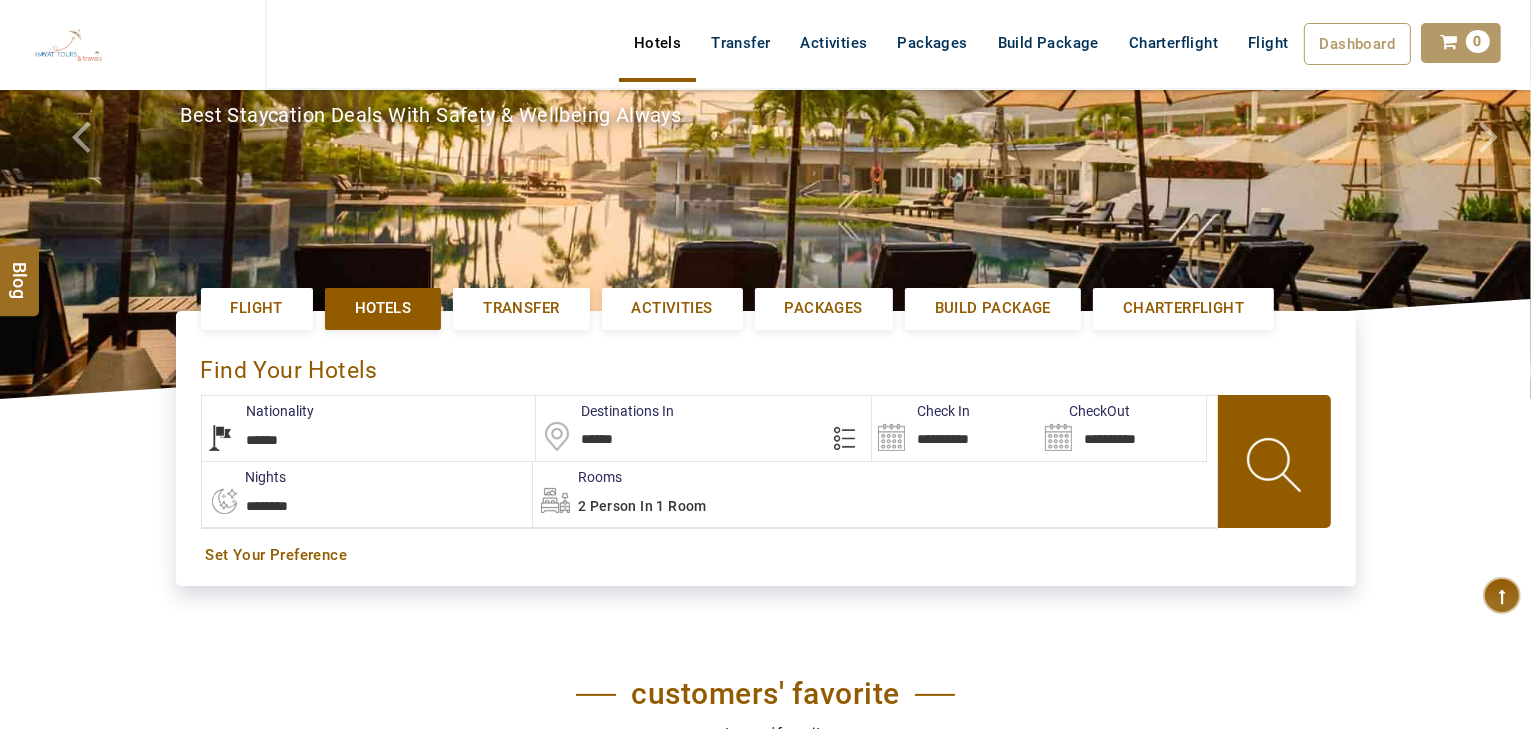 click on "******" at bounding box center [703, 428] 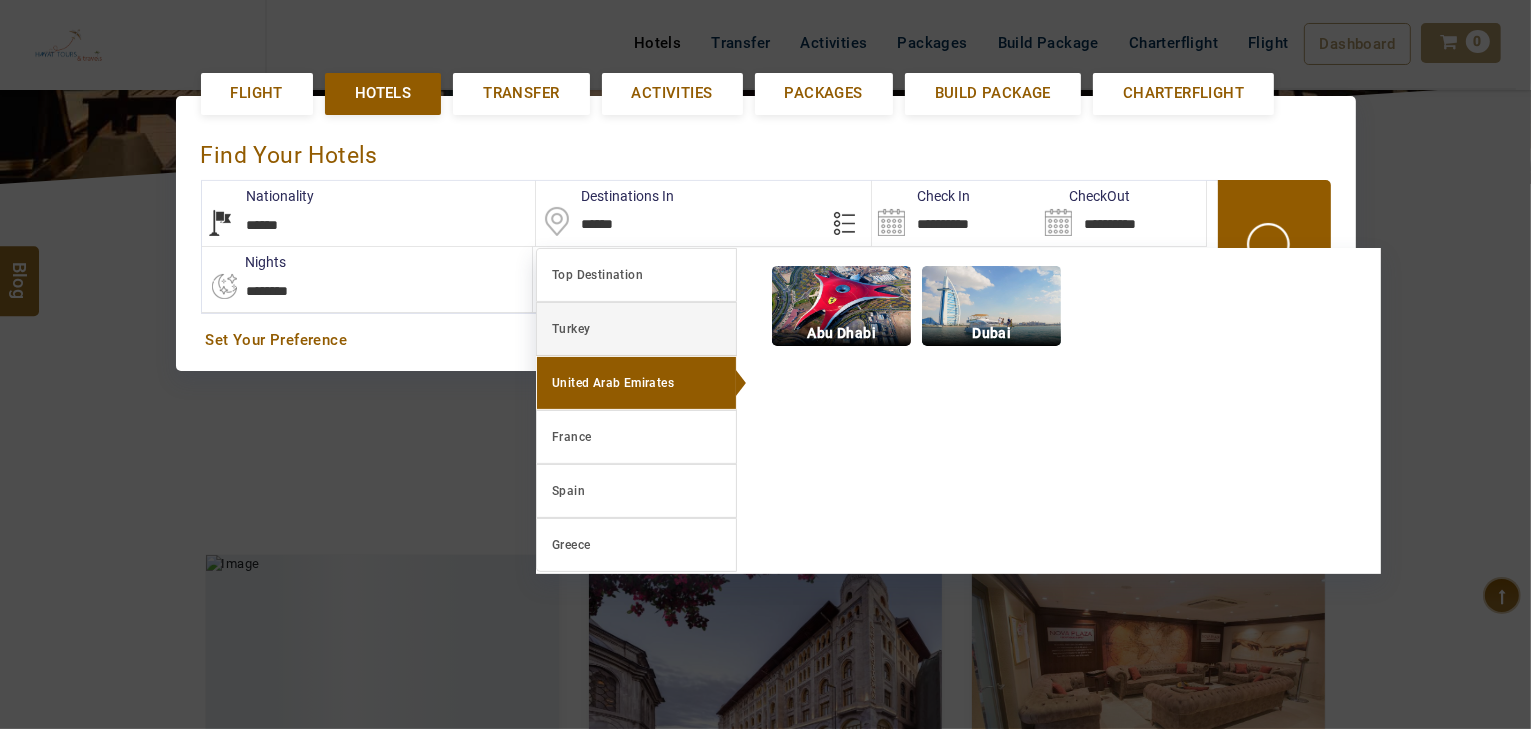 scroll, scrollTop: 460, scrollLeft: 0, axis: vertical 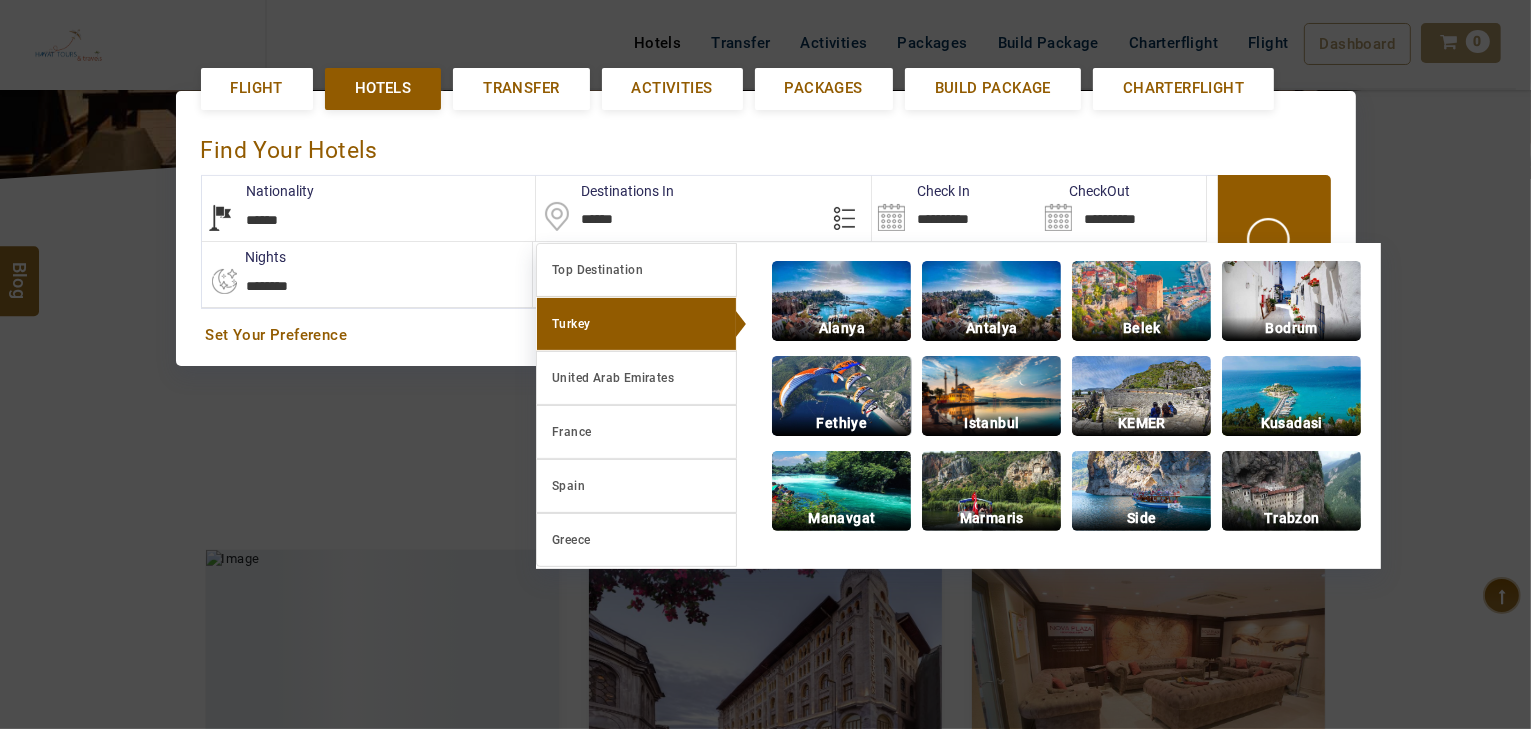 click at bounding box center [841, 396] 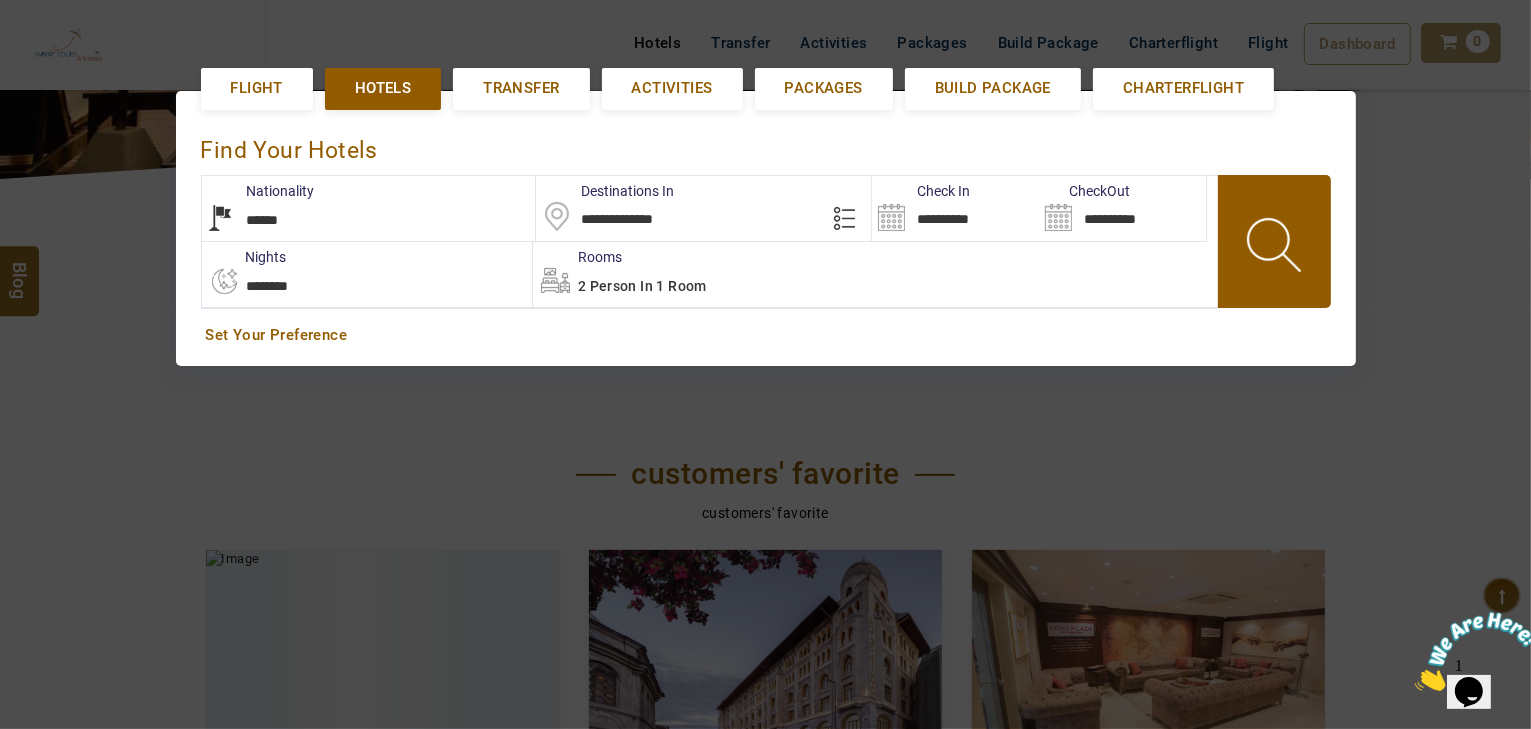 scroll, scrollTop: 0, scrollLeft: 0, axis: both 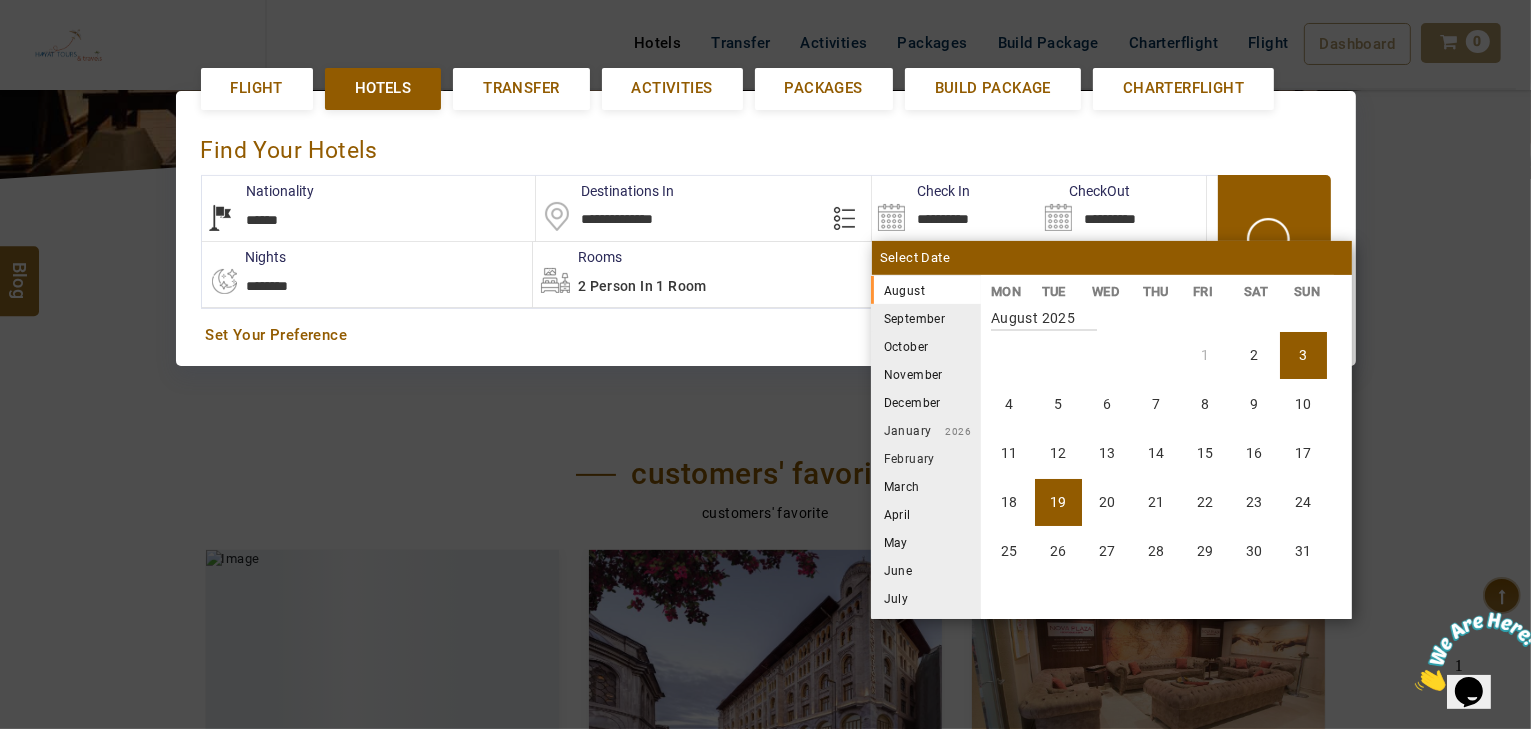click on "19" at bounding box center (1058, 502) 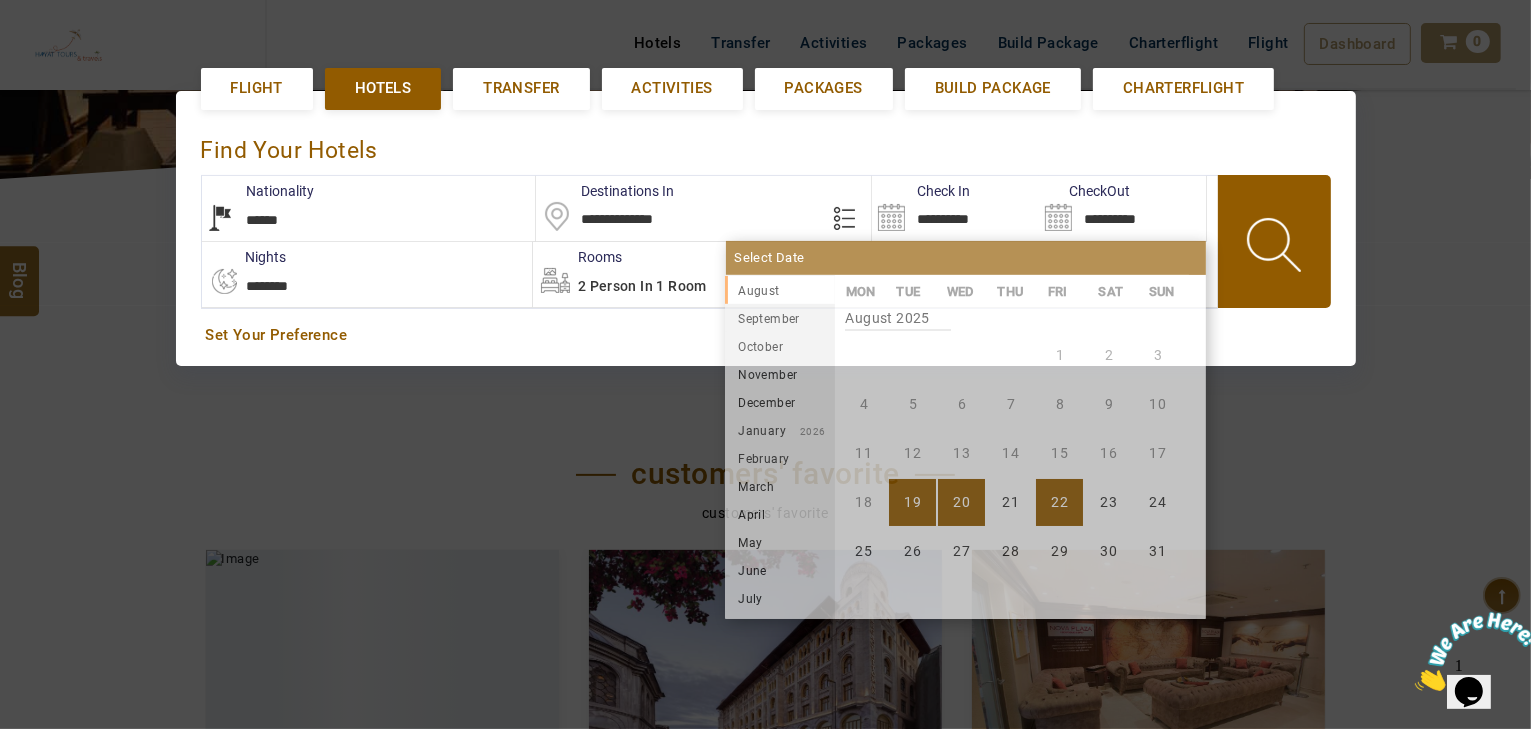 click on "22" at bounding box center [1059, 502] 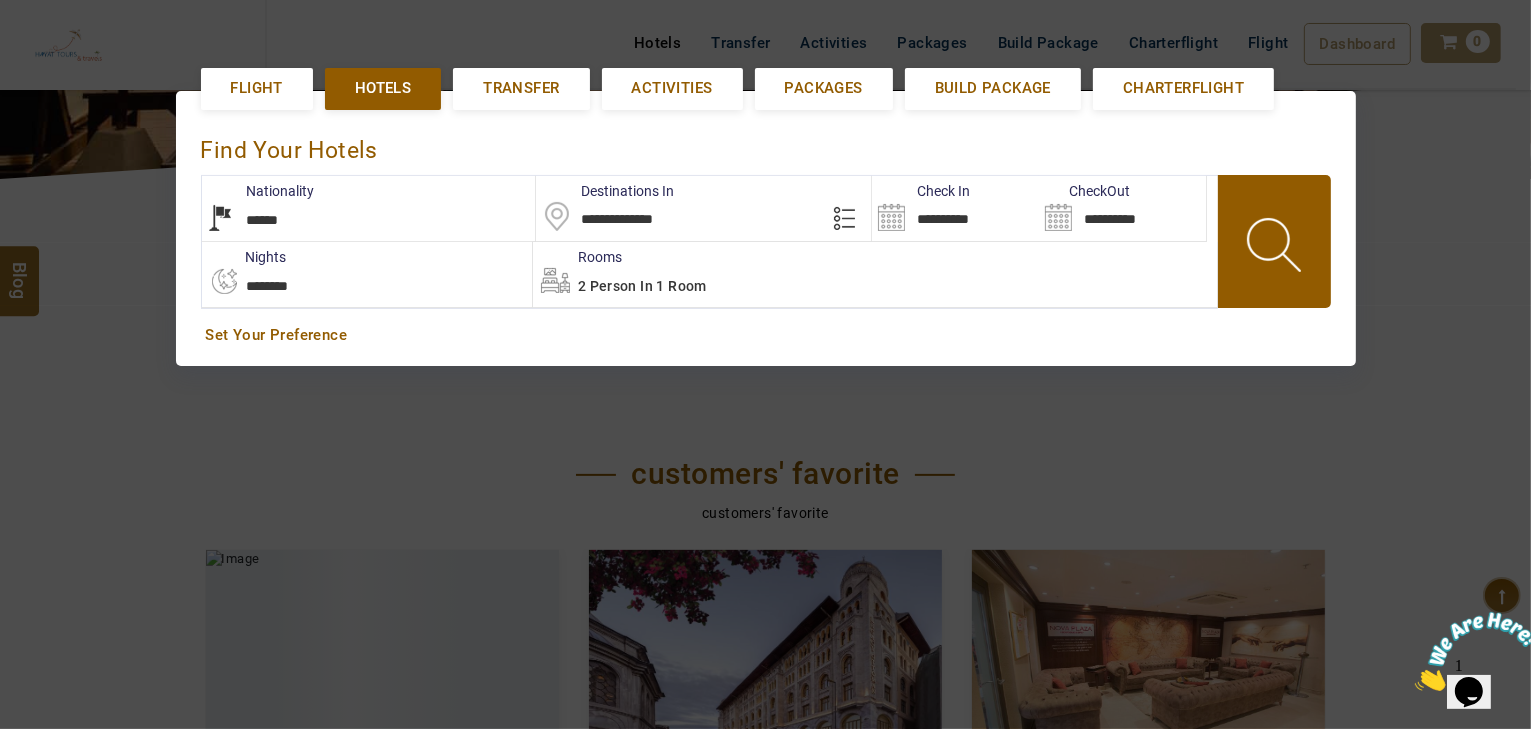 click at bounding box center (1276, 248) 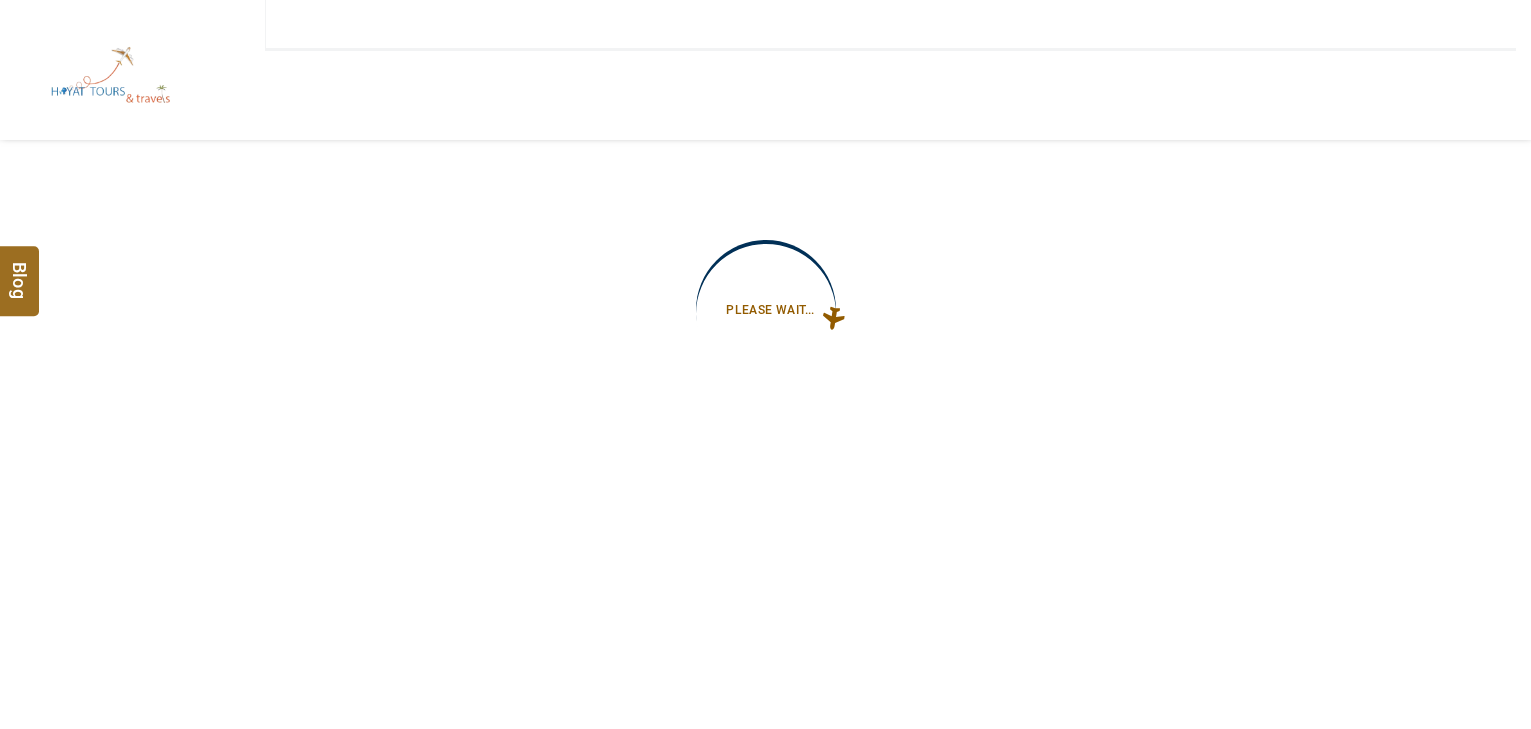 type on "**********" 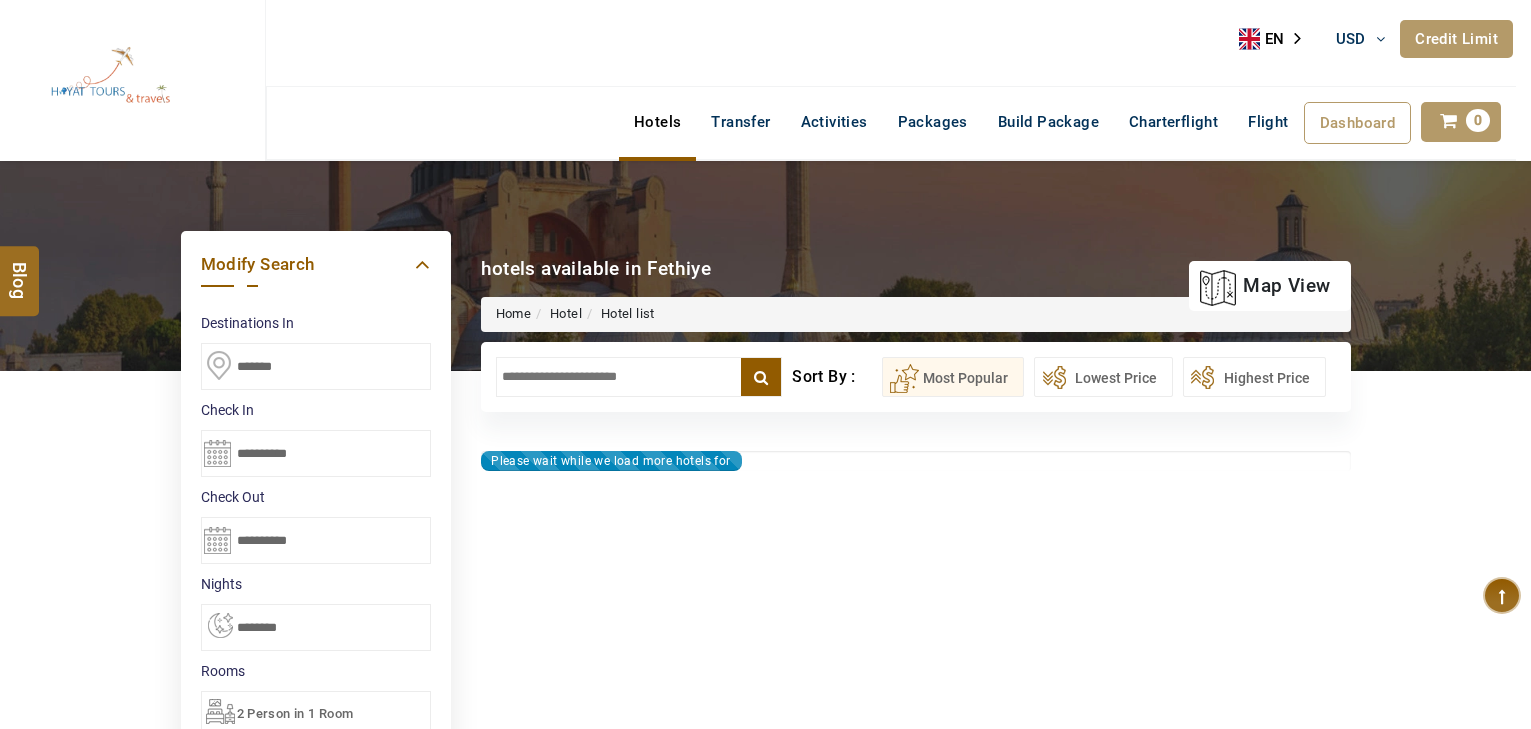 scroll, scrollTop: 0, scrollLeft: 0, axis: both 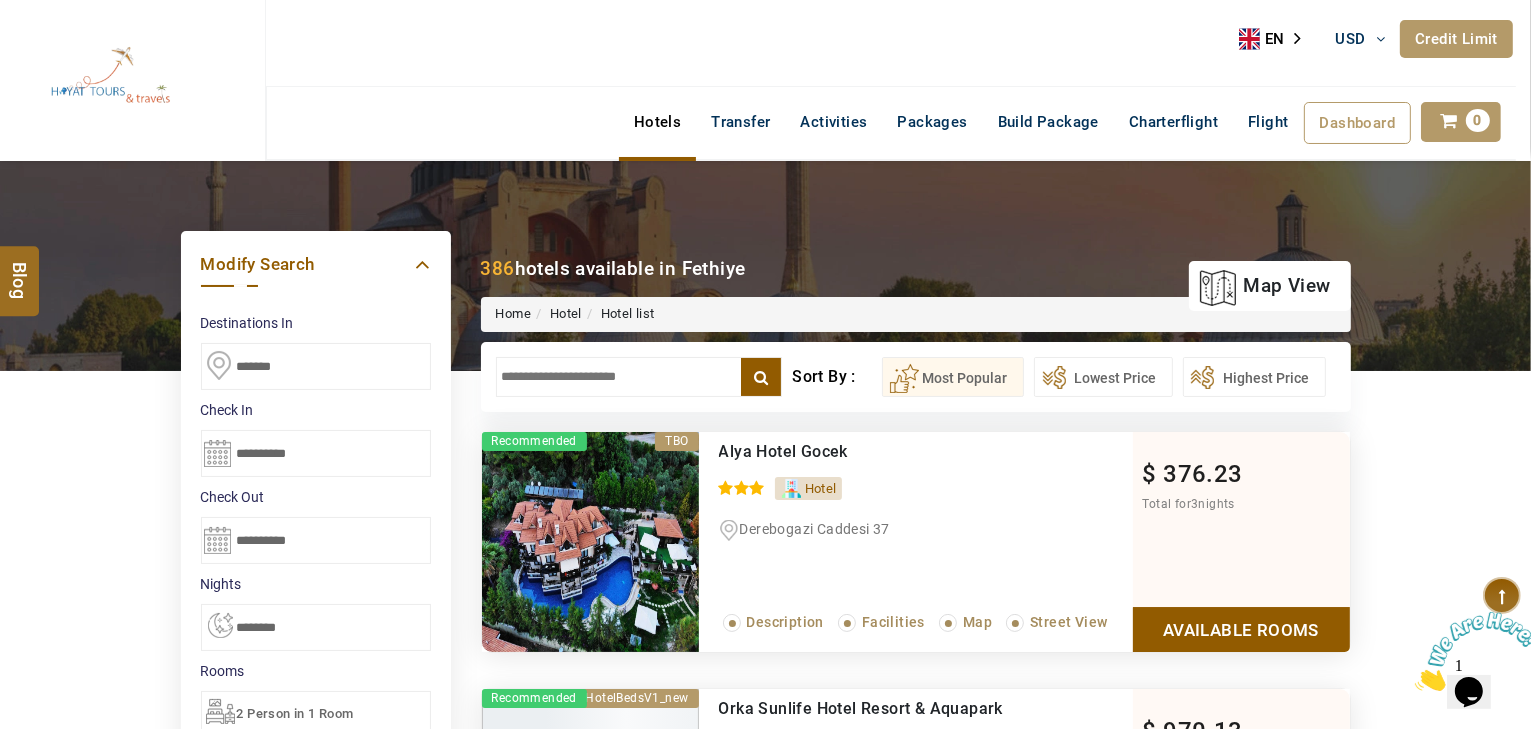 click at bounding box center [639, 377] 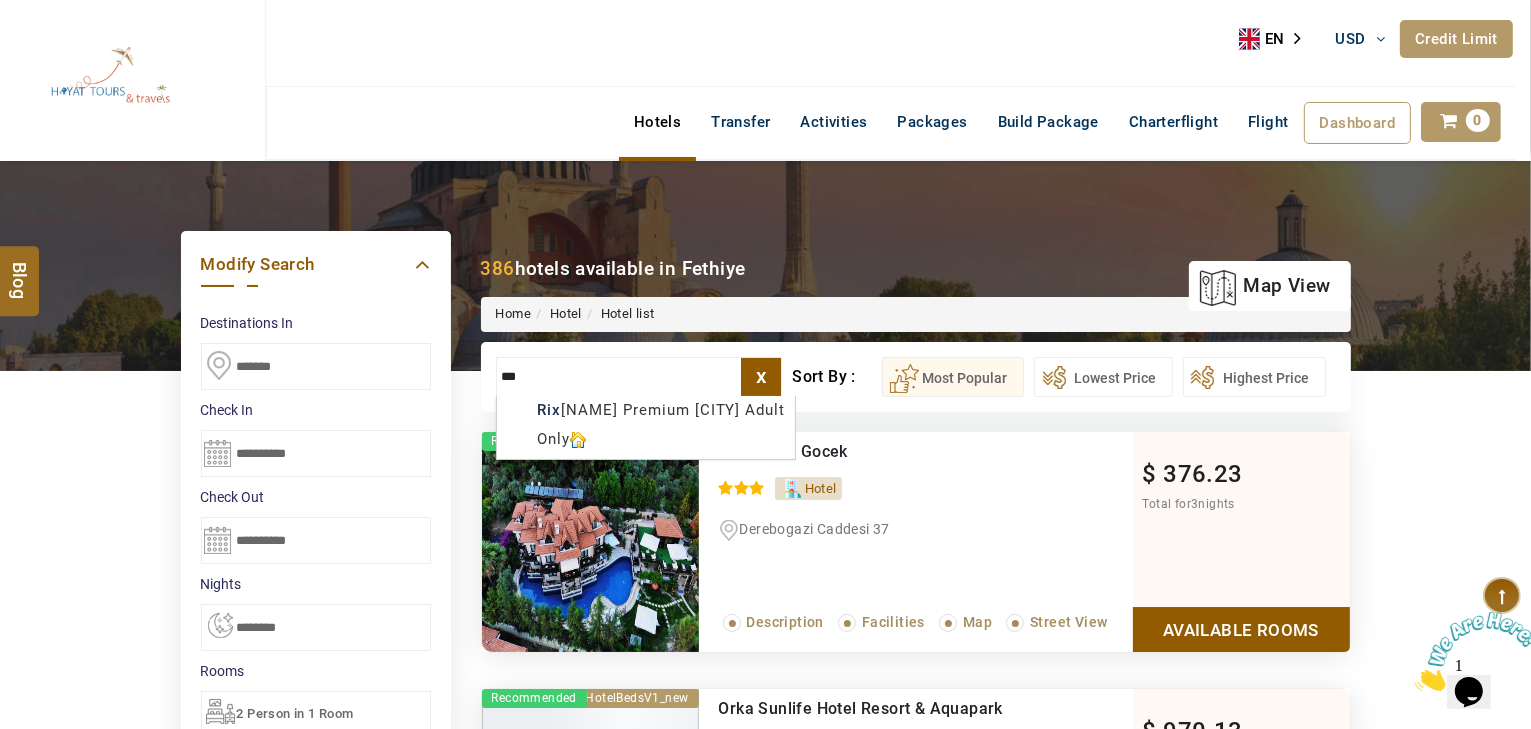 click on "+[PHONE] Register Now +[PHONE] [EMAIL] About Us What we Offer Blog Why Us Contact Hotels Transfer Activities Packages Build Package Charterflight Flight Dashboard My Profile My Booking My Reports My Quotation Sign Out [NUMBER] Points Redeem Now To Redeem [NUMBER] Points Future Points [NUMBER] Points Credit Limit Credit Limit USD [NUMBER] [PERCENTAGE]% Complete Used USD [NUMBER] Available USD [NUMBER] Setting Looks like you haven't added anything to your cart yet Countinue Shopping ***** ****** Please Wait.. Blog demo Remember me Forgot password? LOG IN Don't have an account? Register Now My Booking View/ Print/Cancel Your Booking without Signing in Submit Applying Filters...... Hotels For You Will Be Loading Soon demo In A Few Moment, You Will Be Celebrating Best Hotel options galore ! Check In CheckOut Rooms Rooms X Map Wifi" at bounding box center (765, 1214) 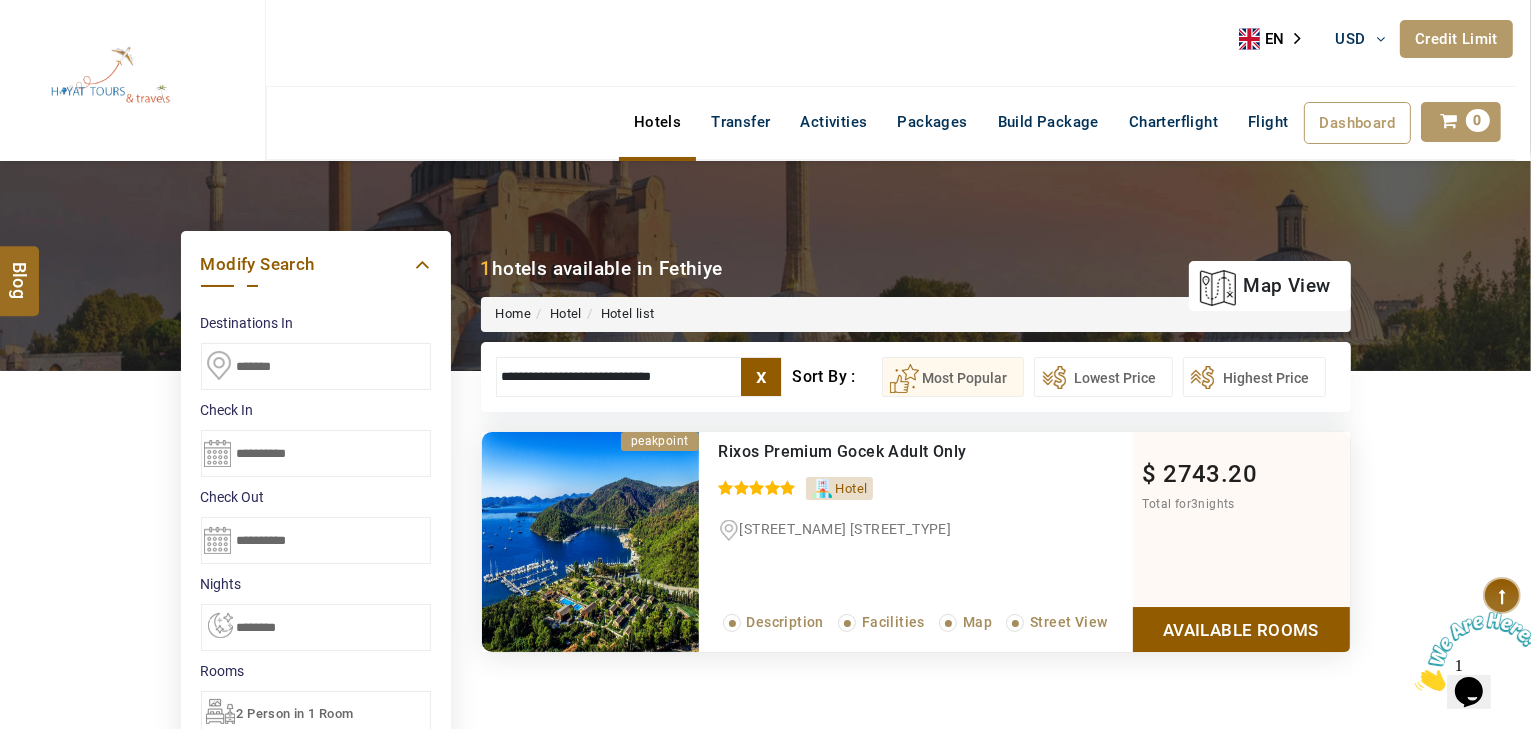 type on "**********" 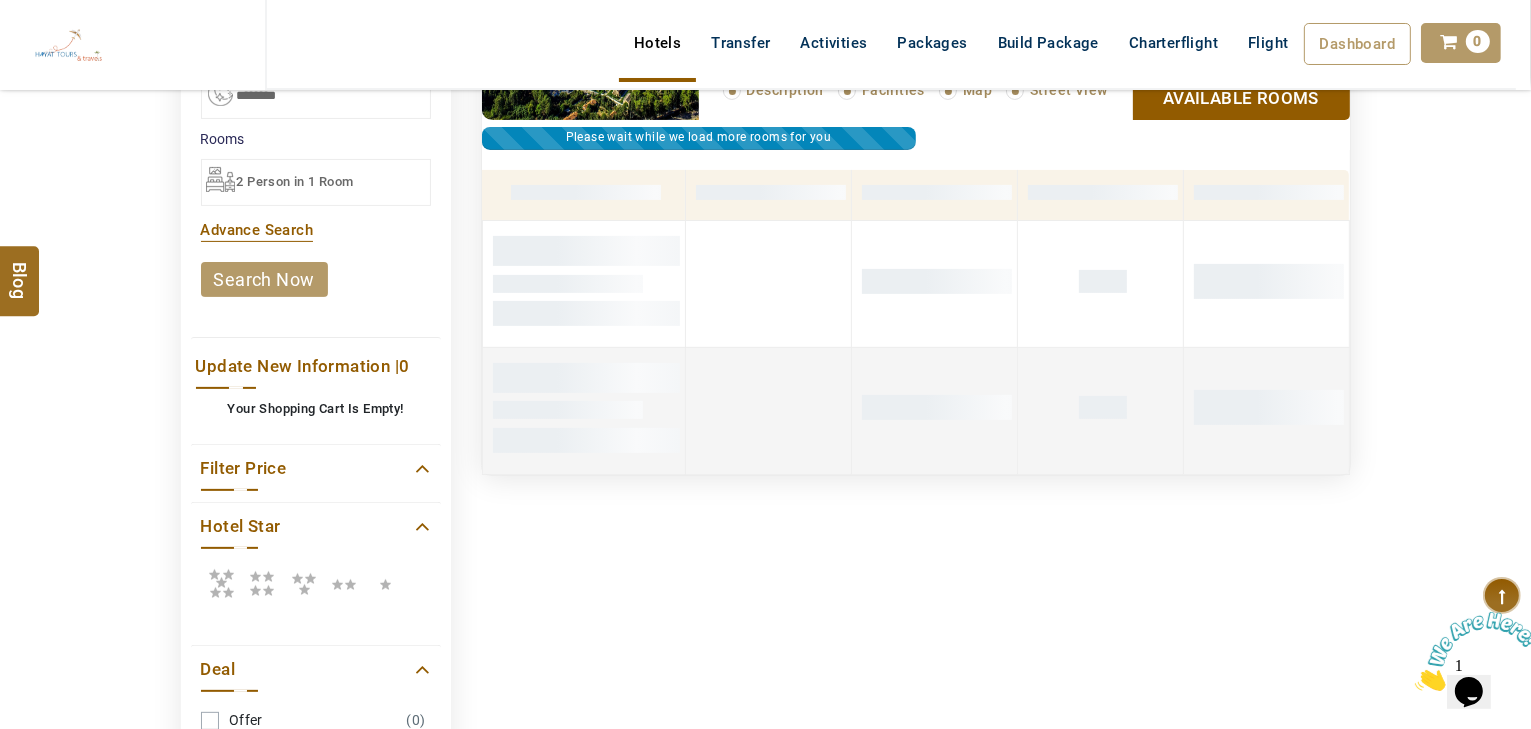scroll, scrollTop: 540, scrollLeft: 0, axis: vertical 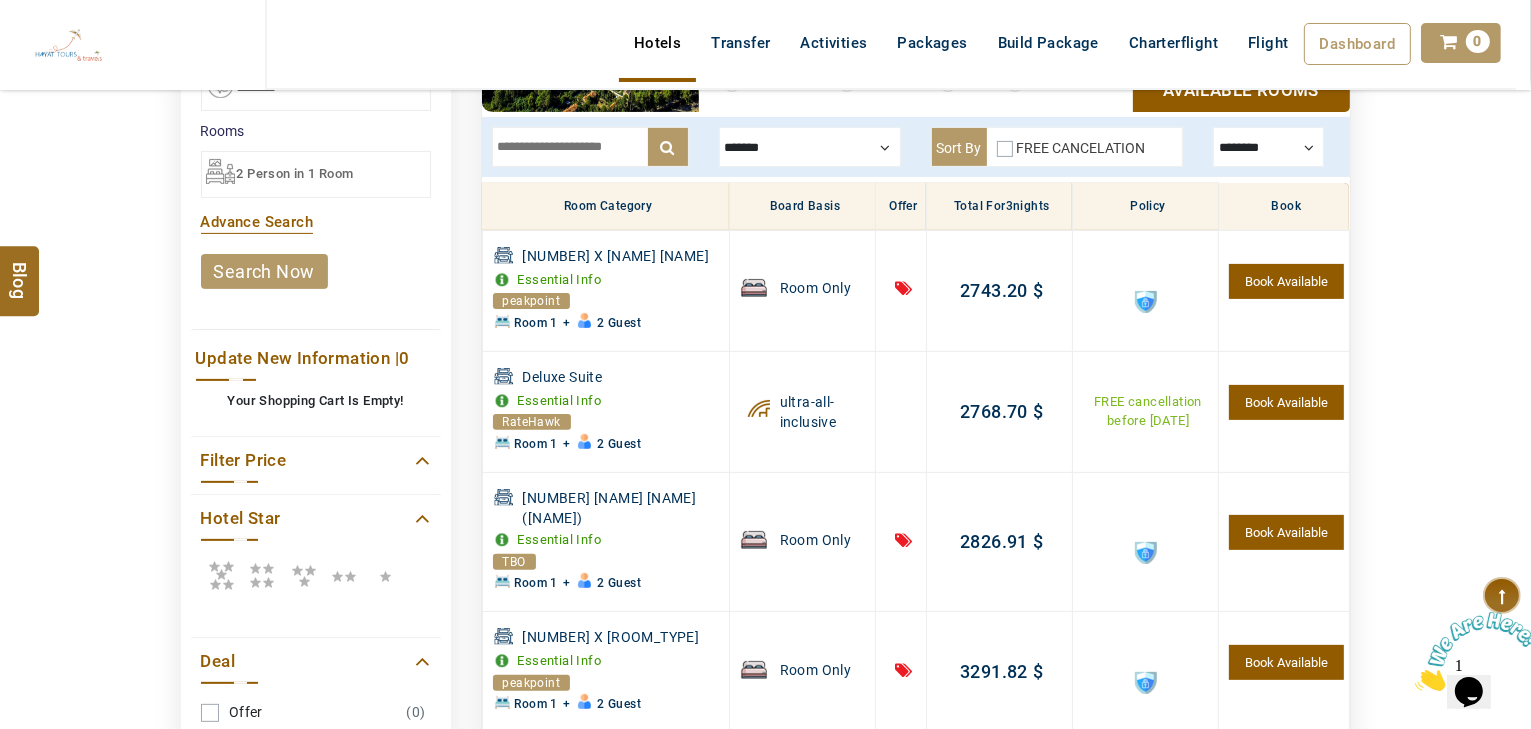 click at bounding box center (810, 147) 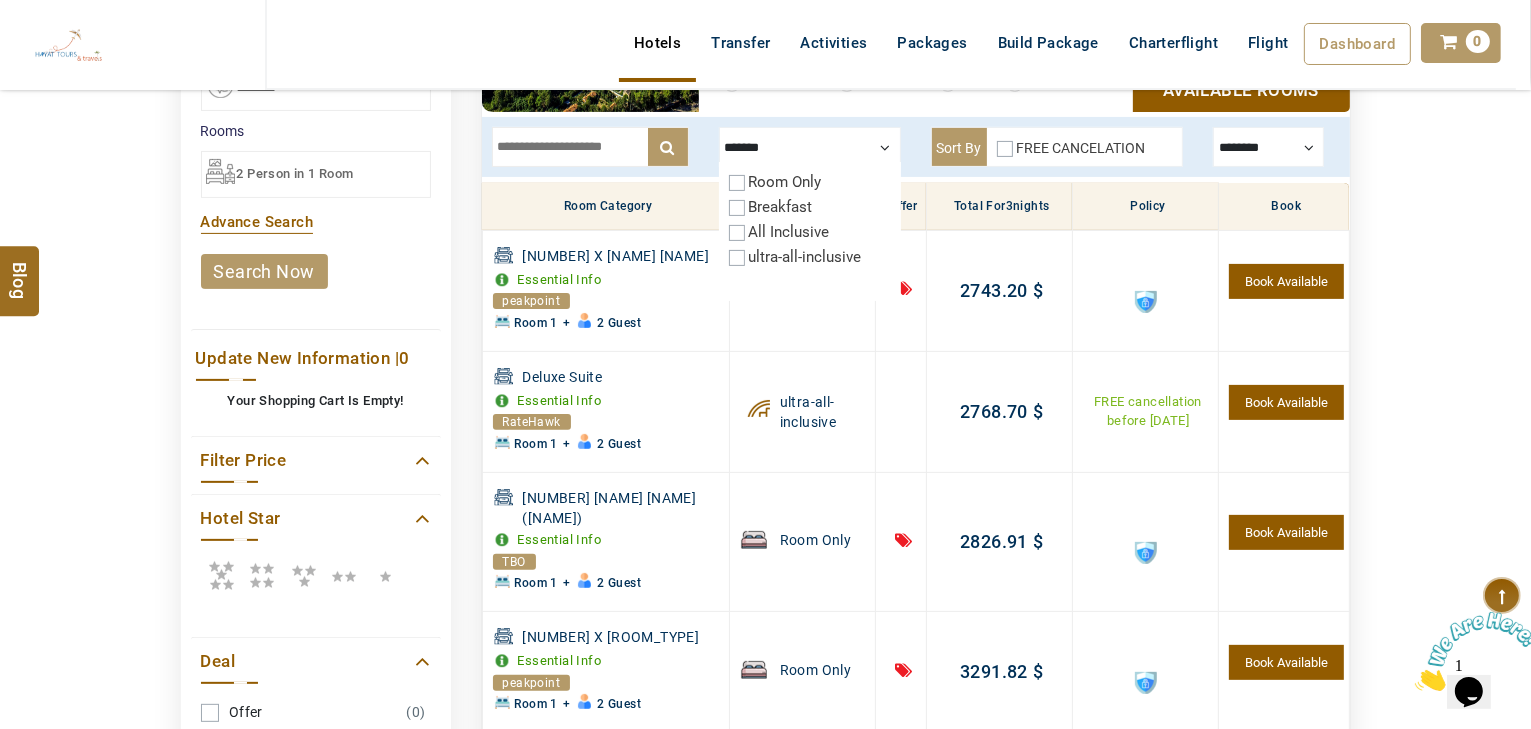 click on "Breakfast" at bounding box center (781, 207) 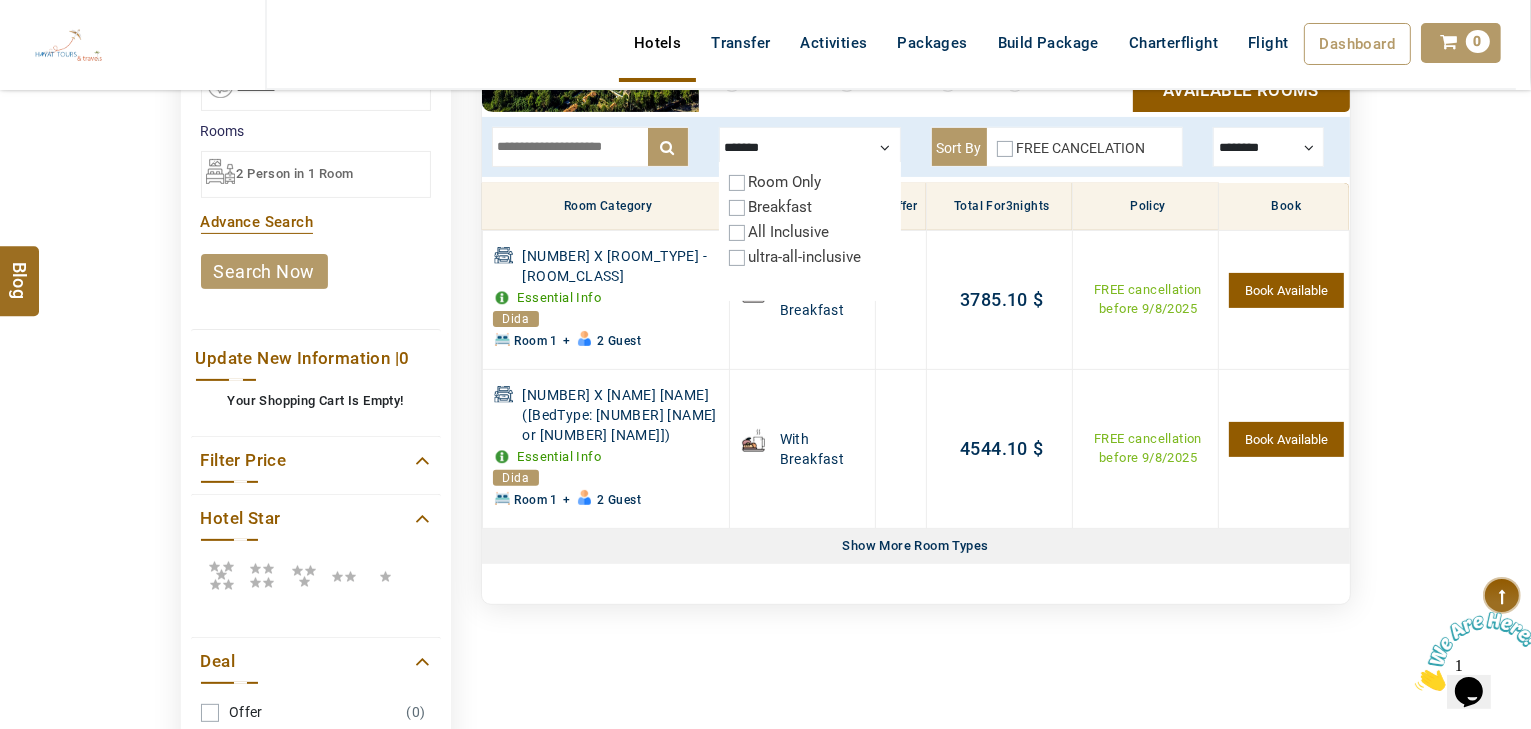 click on "Breakfast" at bounding box center (781, 207) 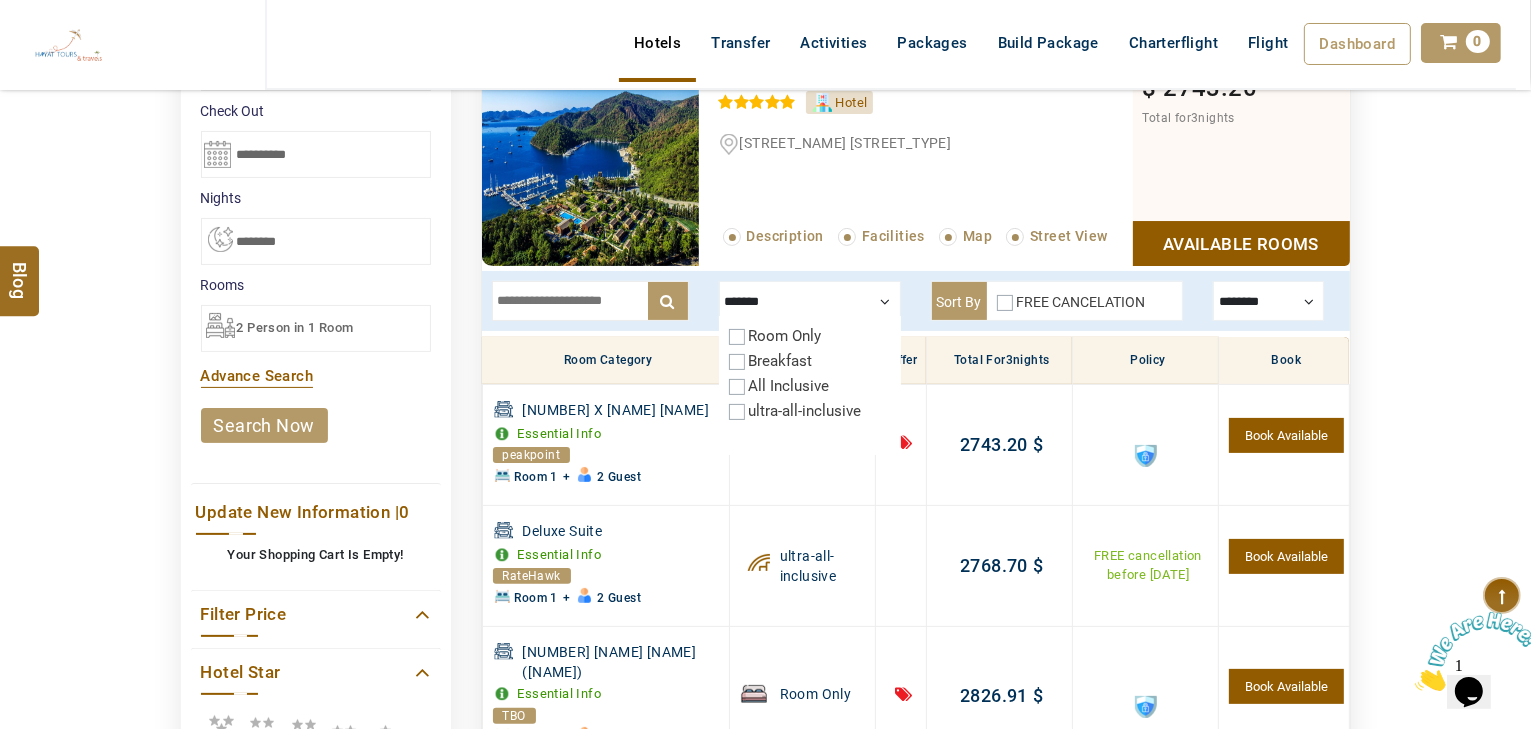 scroll, scrollTop: 300, scrollLeft: 0, axis: vertical 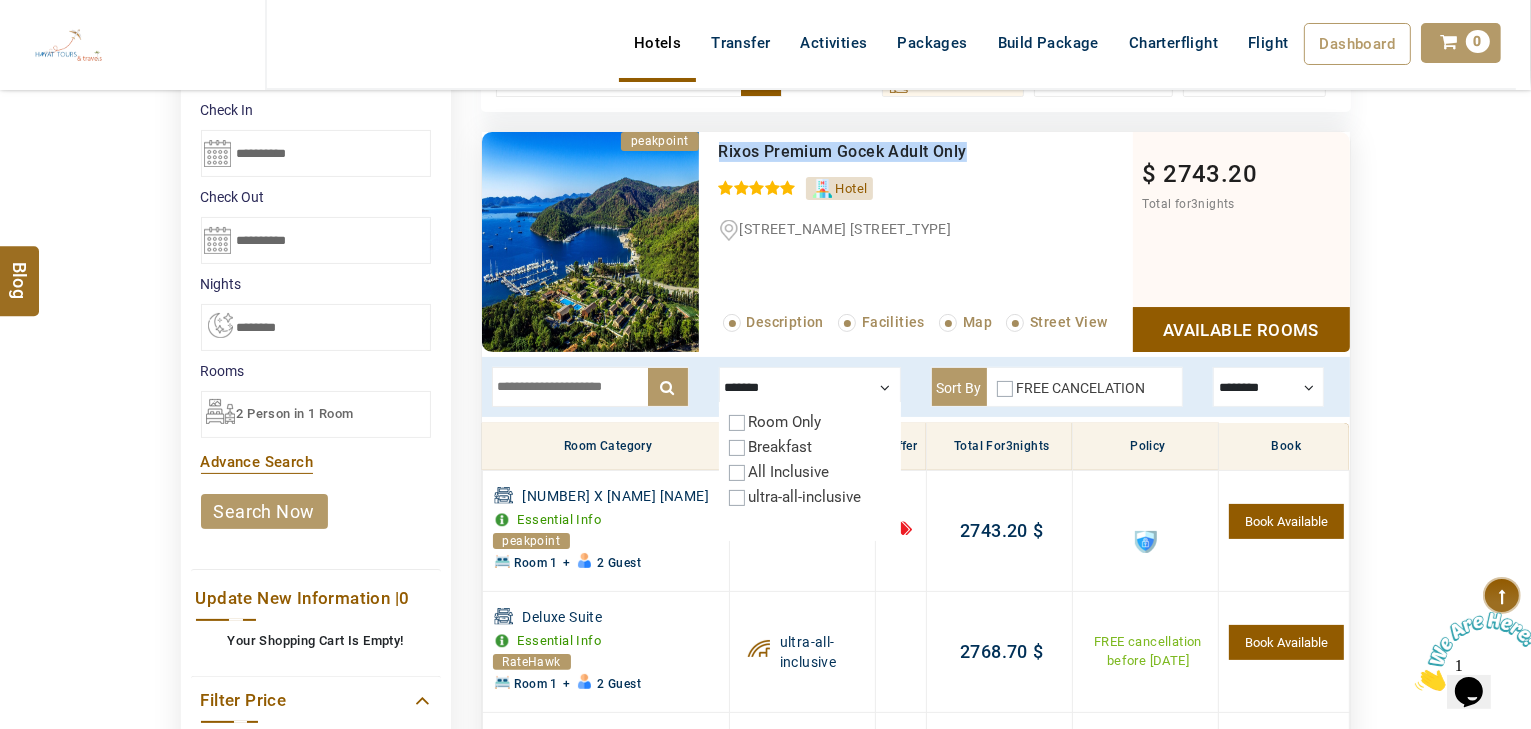 drag, startPoint x: 988, startPoint y: 148, endPoint x: 720, endPoint y: 145, distance: 268.01678 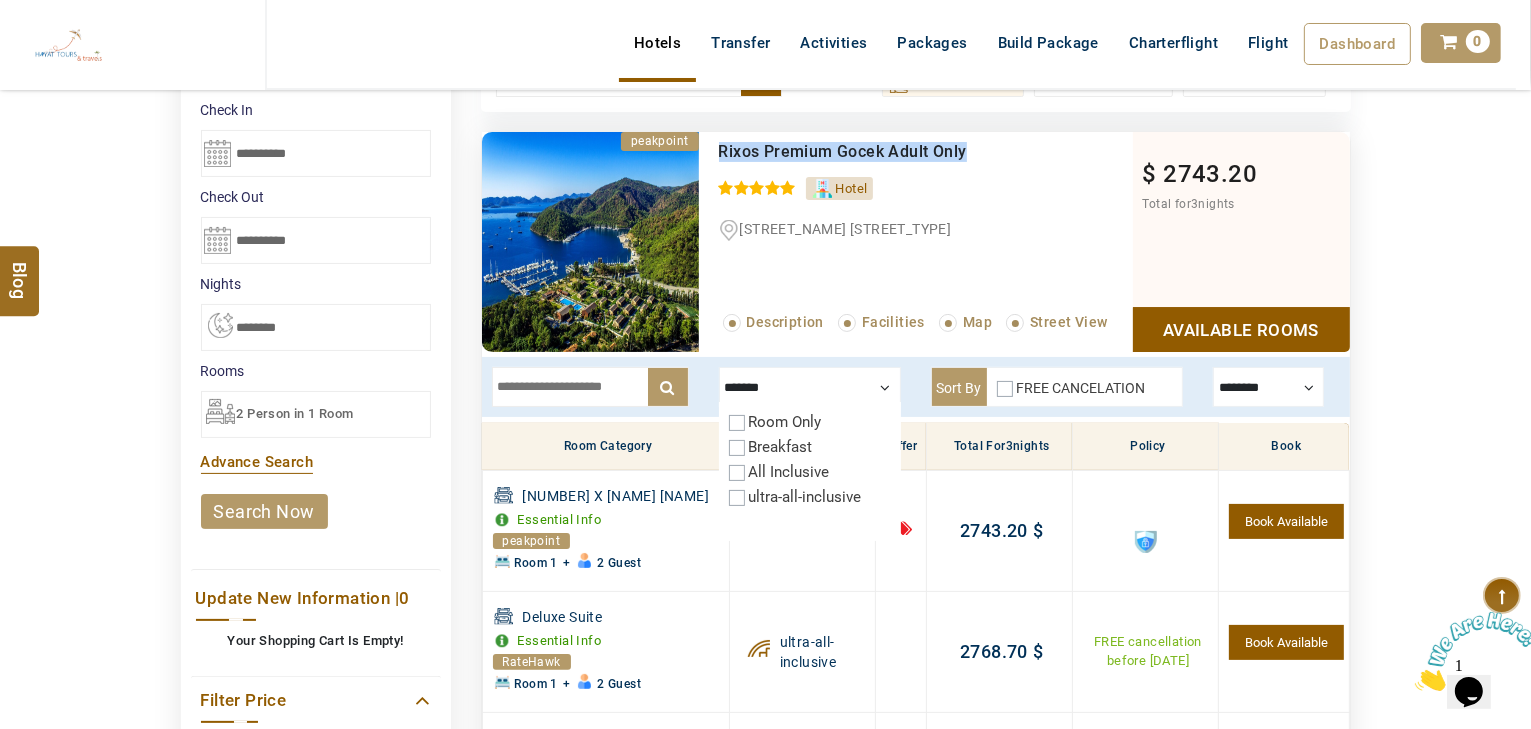 click on "Rixos Premium Gocek Adult Only" at bounding box center (884, 152) 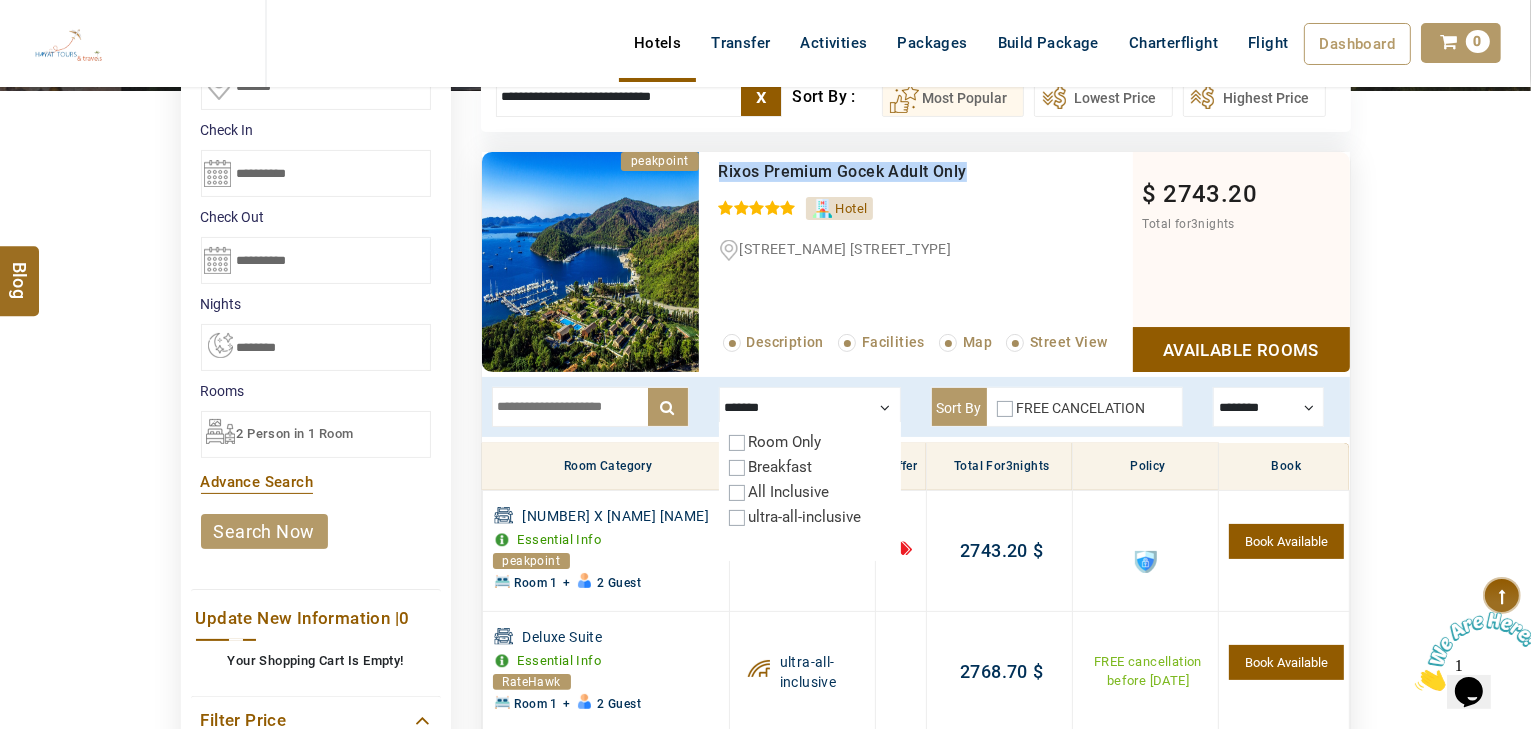 scroll, scrollTop: 0, scrollLeft: 0, axis: both 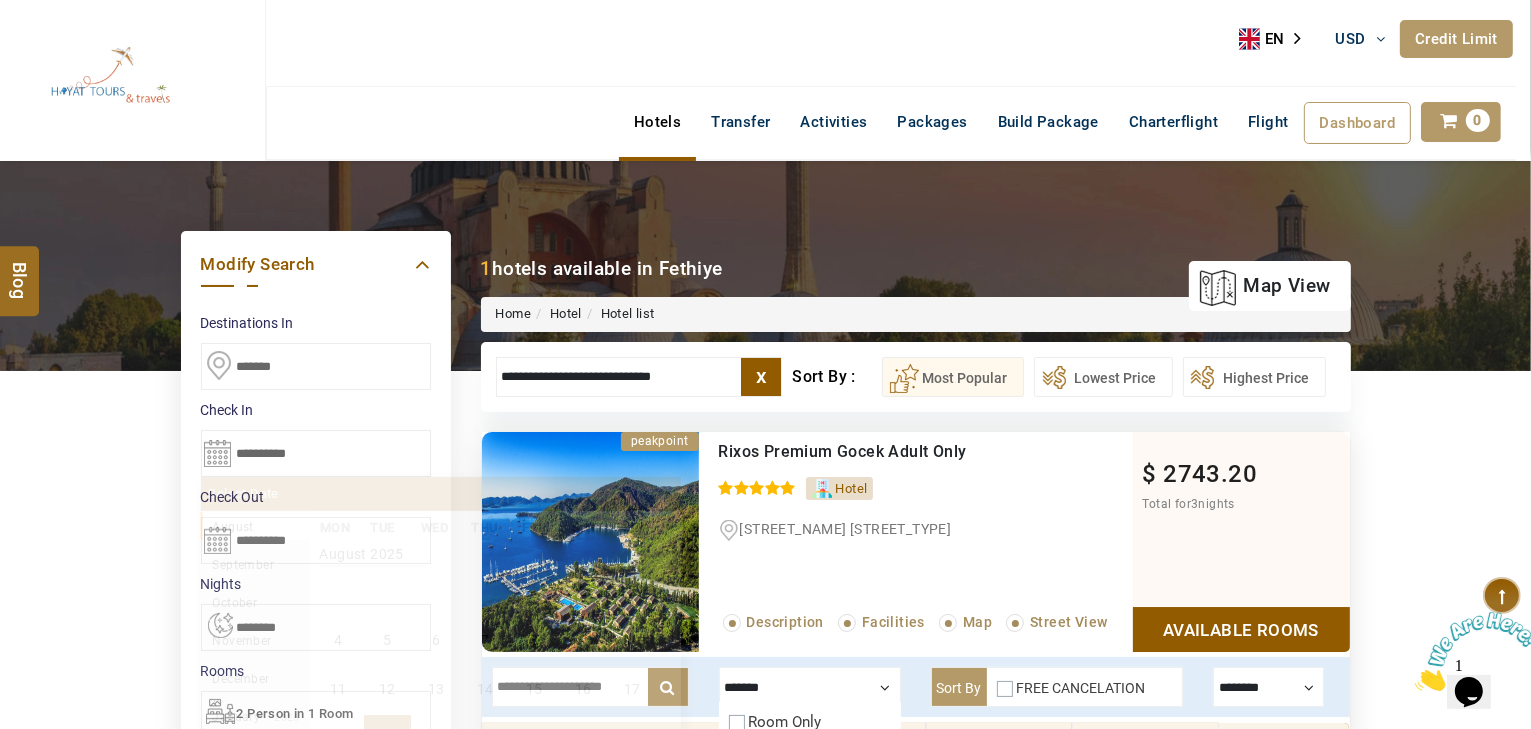 click on "**********" at bounding box center (316, 453) 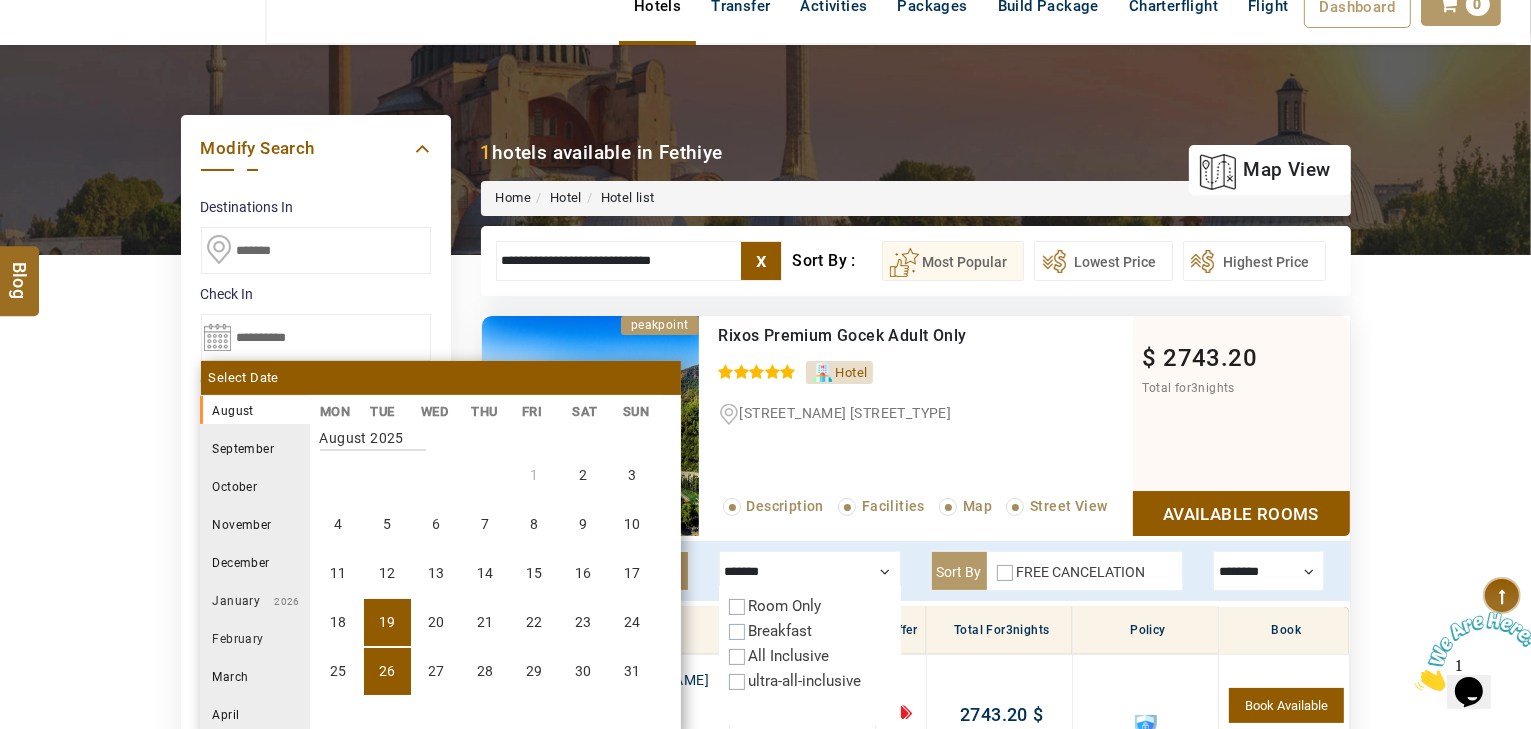 scroll, scrollTop: 320, scrollLeft: 0, axis: vertical 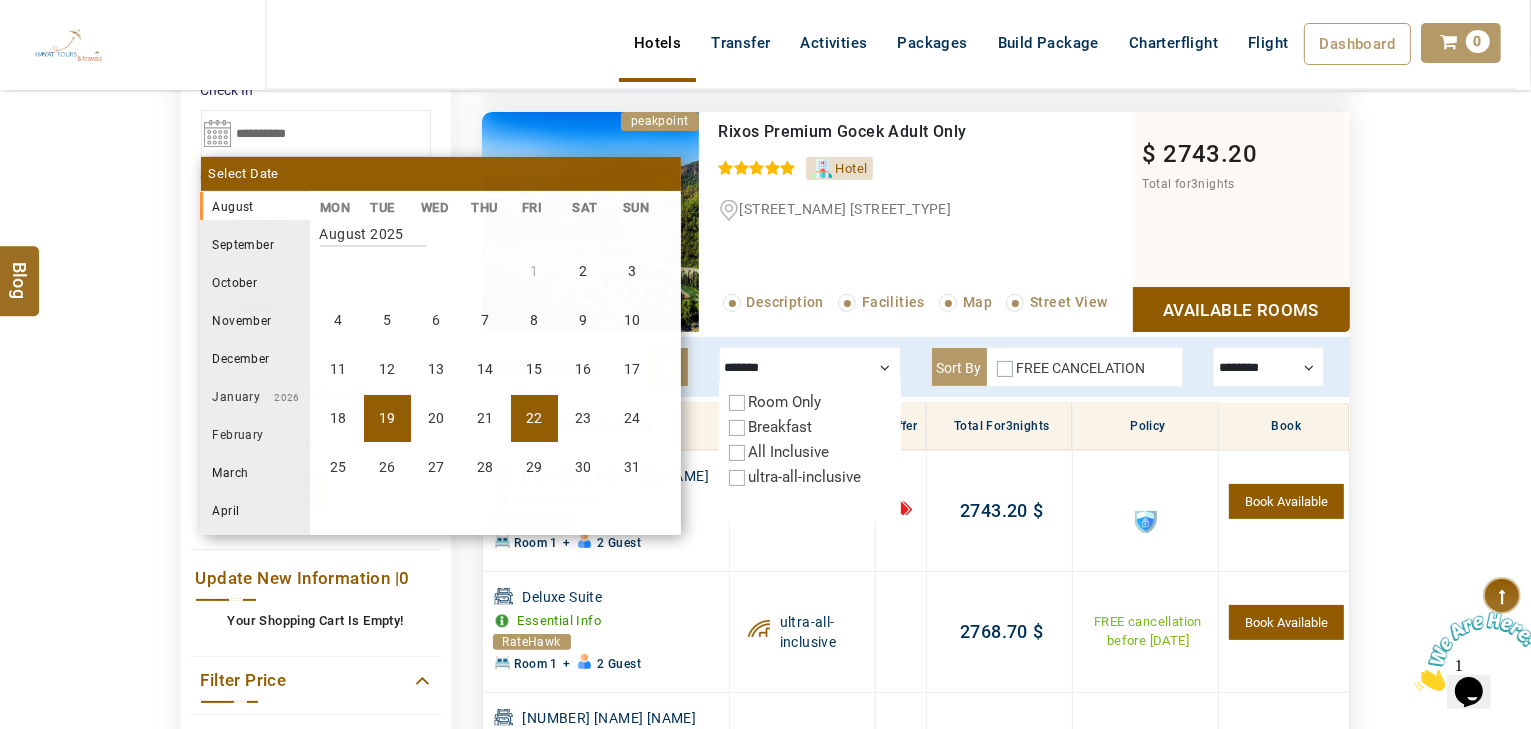 click on "22" at bounding box center [534, 418] 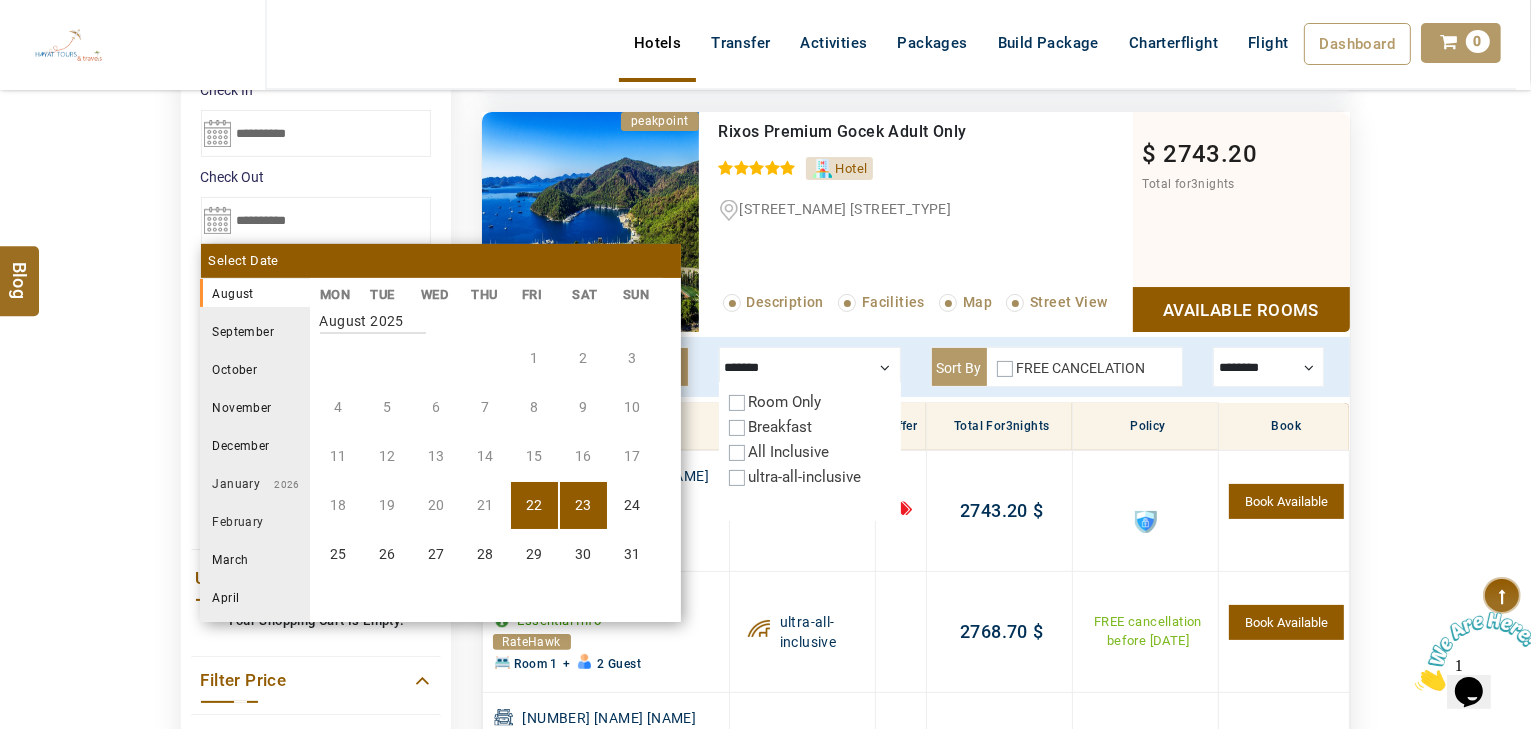 click on "23" at bounding box center (583, 505) 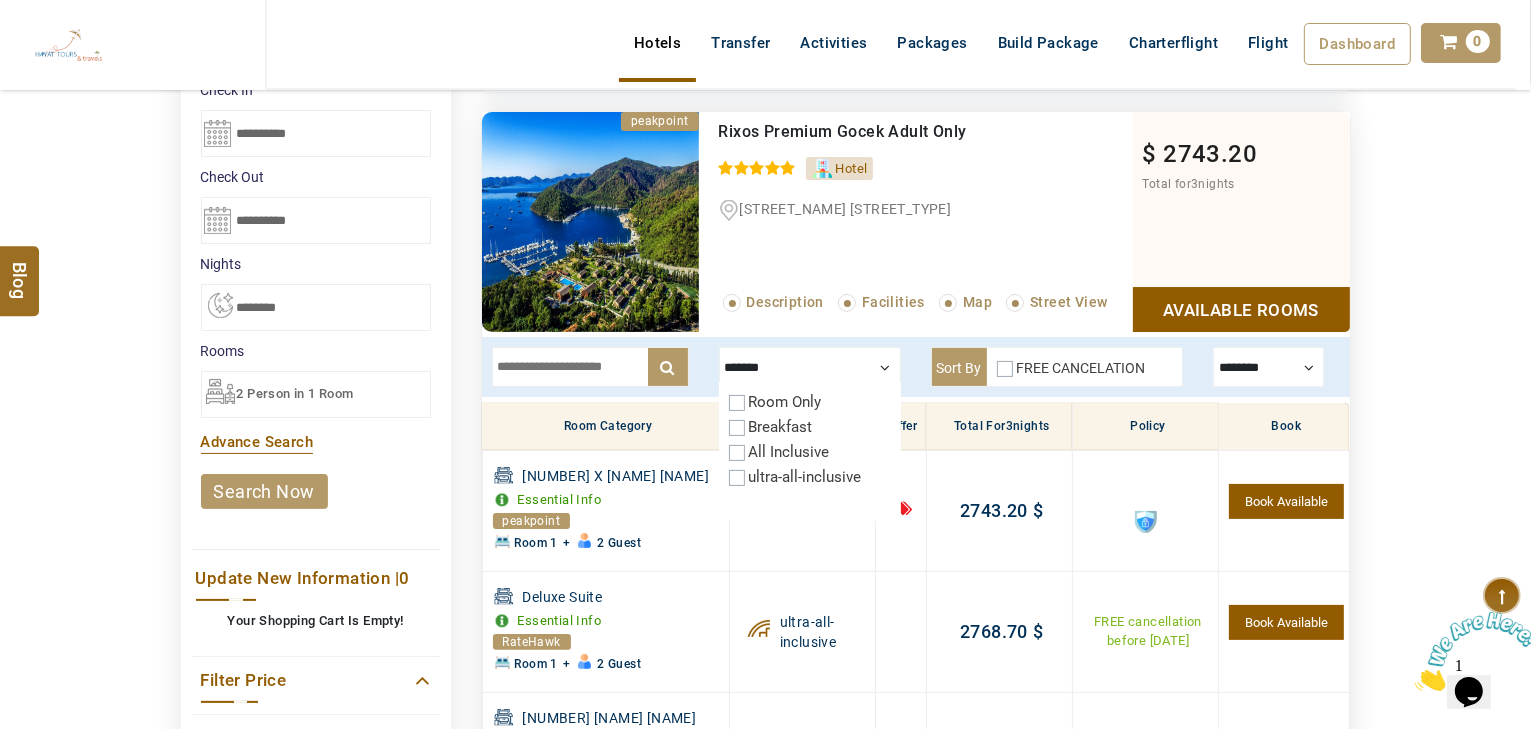 click on "**********" at bounding box center [316, 220] 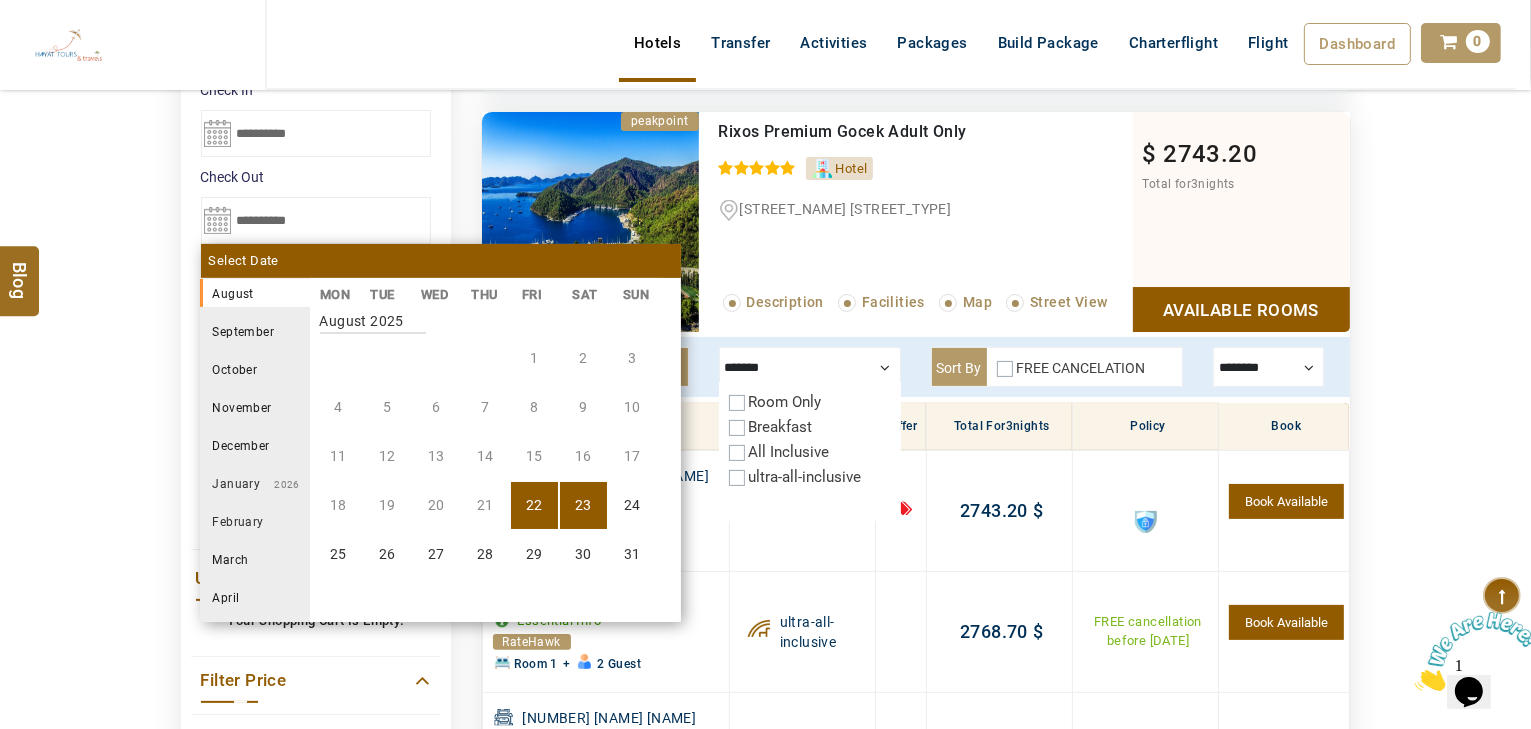 click on "23" at bounding box center [583, 505] 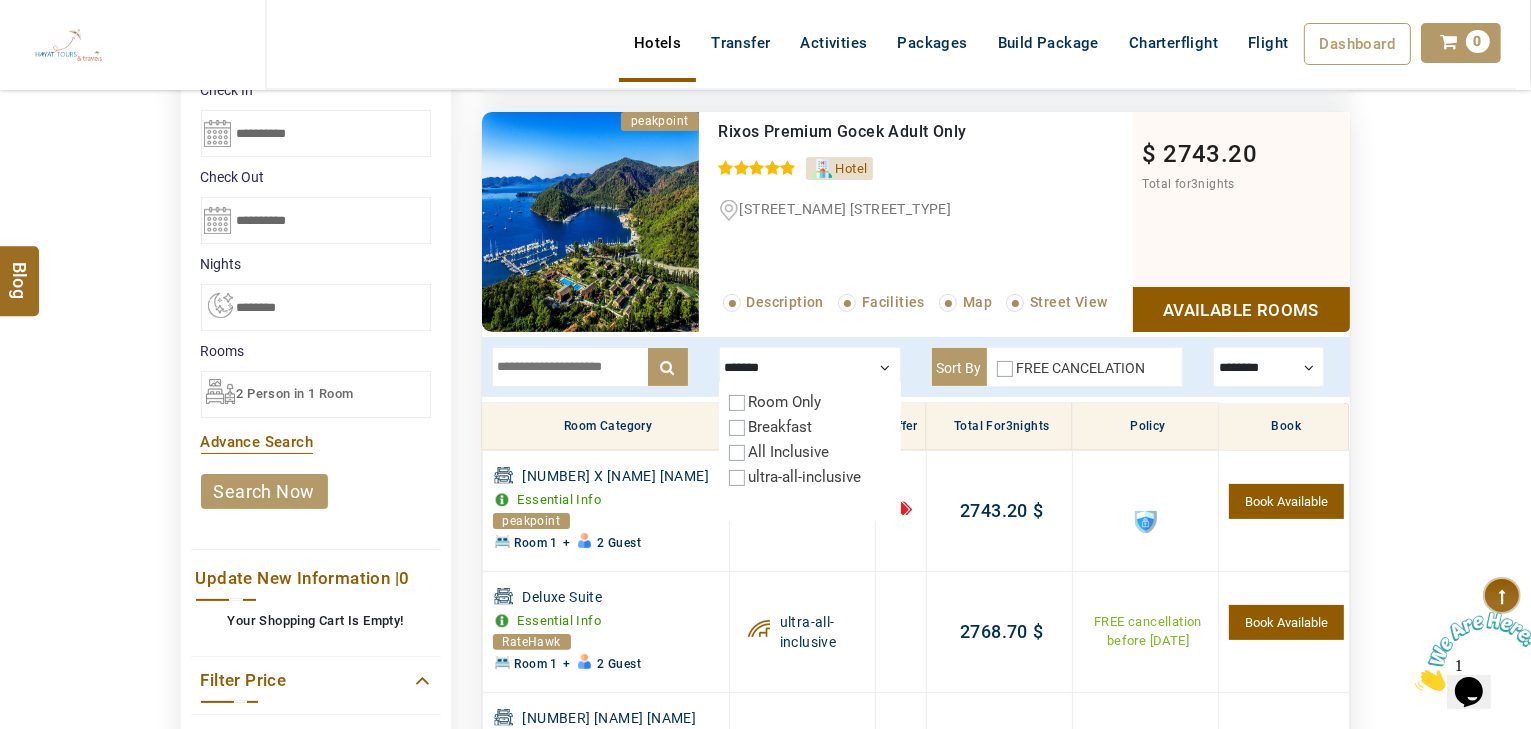 click on "+[PHONE] Register Now +[PHONE] [EMAIL] About Us What we Offer Blog Why Us Contact Hotels Transfer Activities Packages Build Package Charterflight Flight Dashboard My Profile My Booking My Reports My Quotation Sign Out [NUMBER] Points Redeem Now To Redeem [NUMBER] Points Future Points [NUMBER] Points Credit Limit Credit Limit USD [NUMBER] [PERCENTAGE]% Complete Used USD [NUMBER] Available USD [NUMBER] Setting" at bounding box center (765, 70) 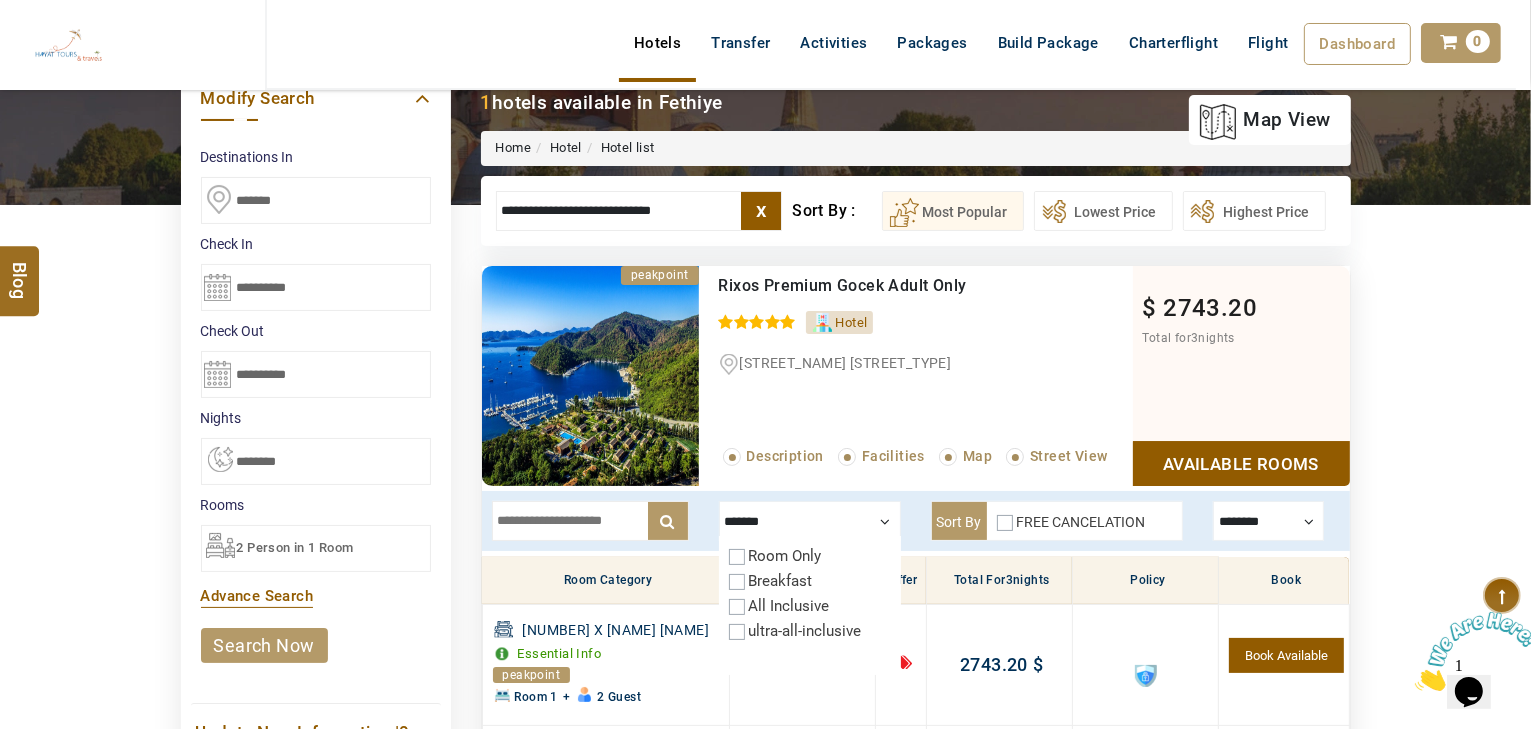 scroll, scrollTop: 160, scrollLeft: 0, axis: vertical 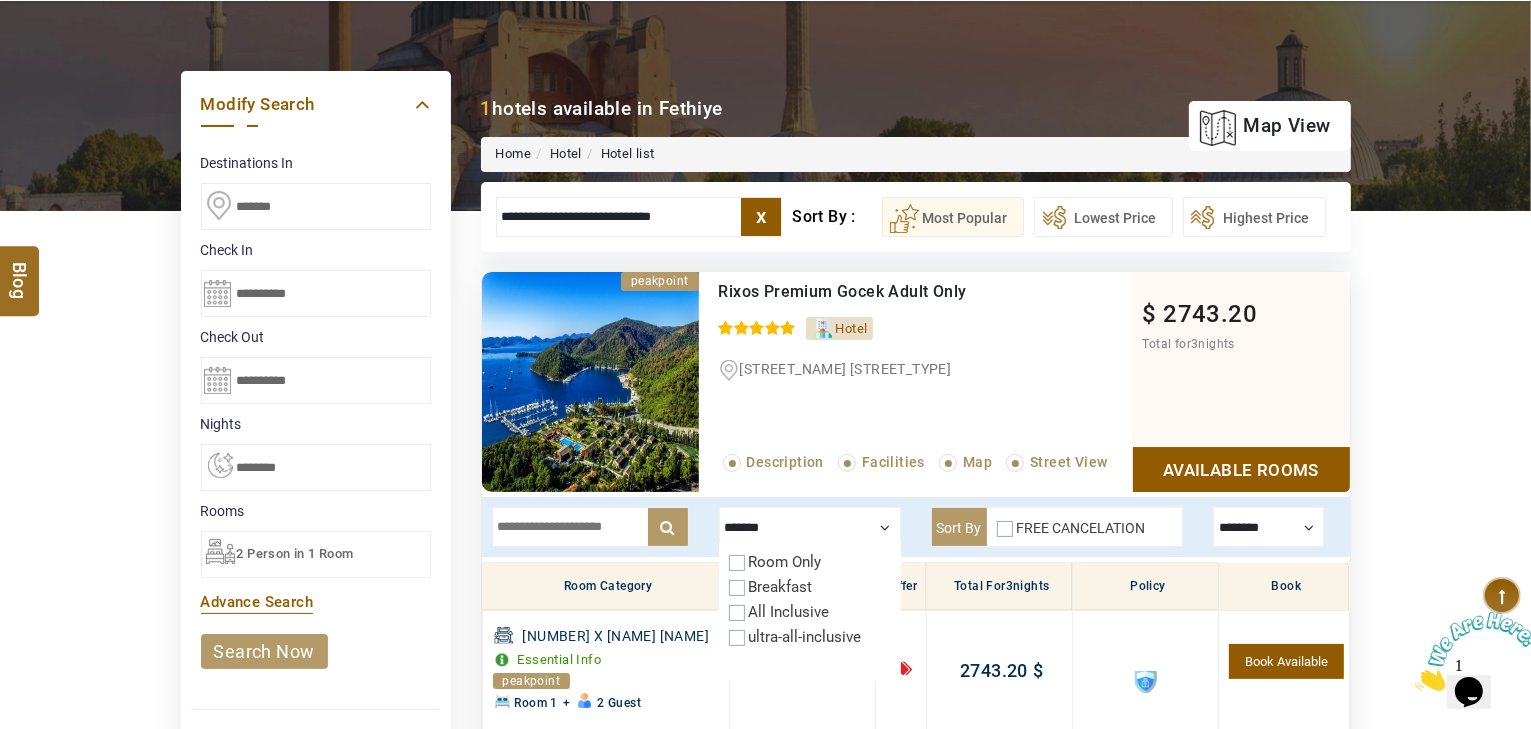 click on "**********" at bounding box center (316, 293) 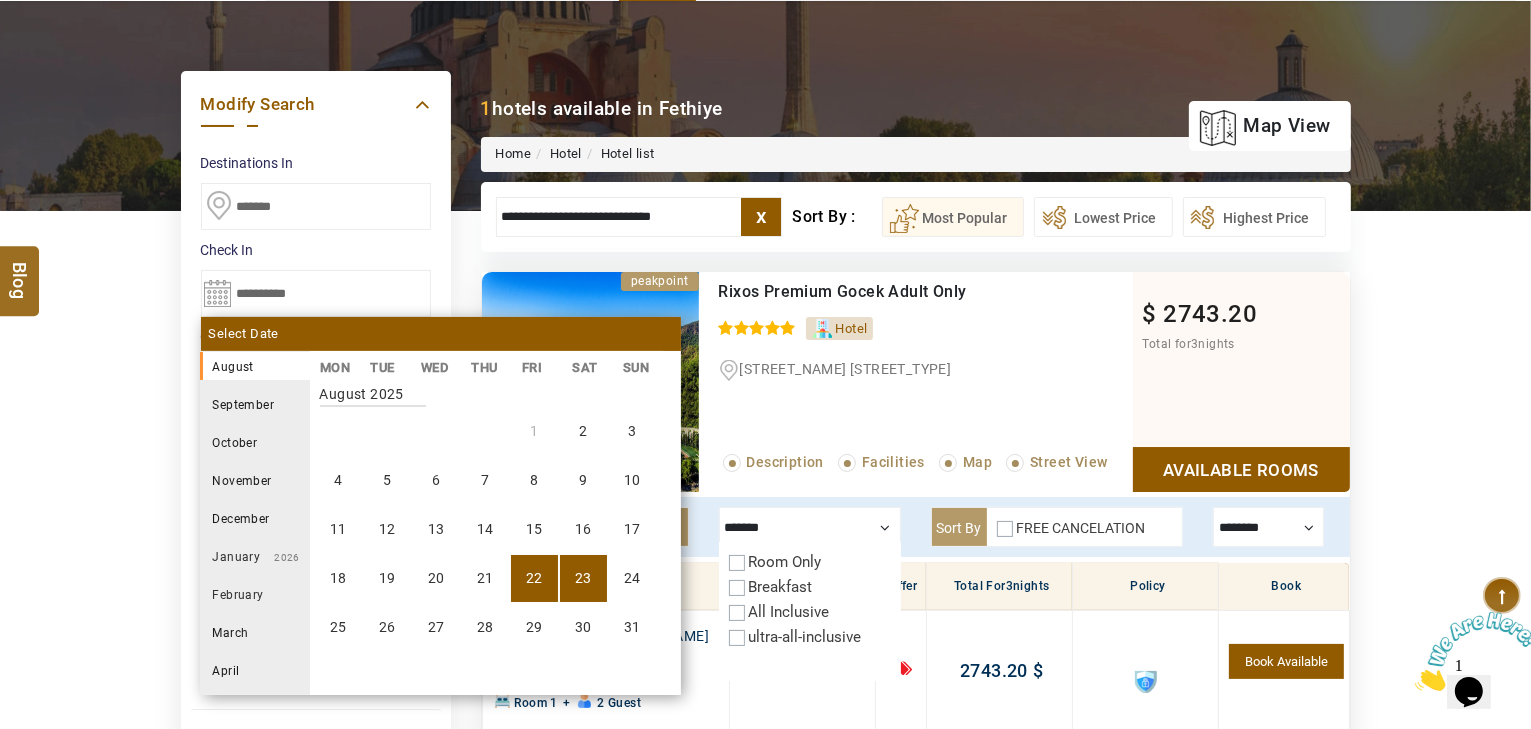 click on "23" at bounding box center [583, 578] 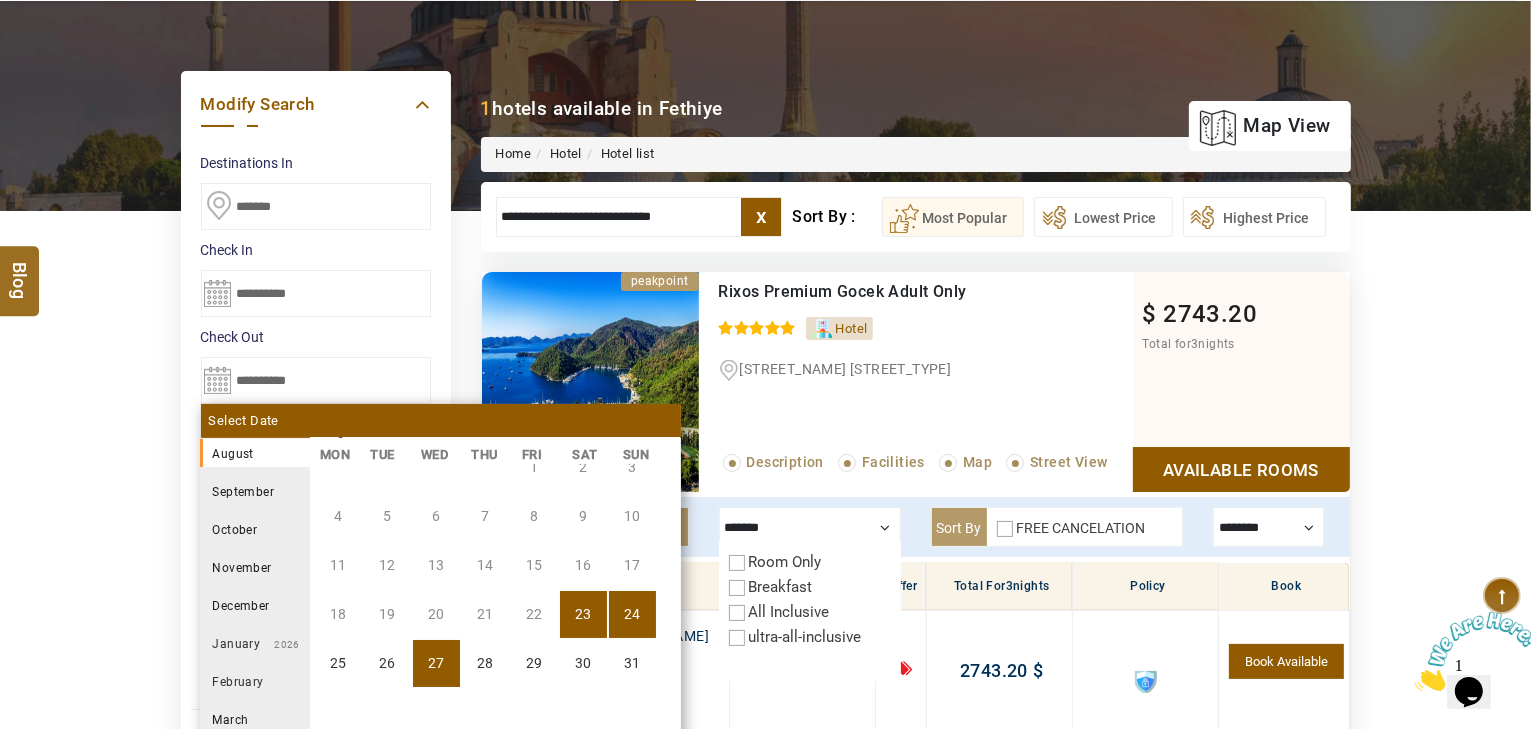 scroll, scrollTop: 80, scrollLeft: 0, axis: vertical 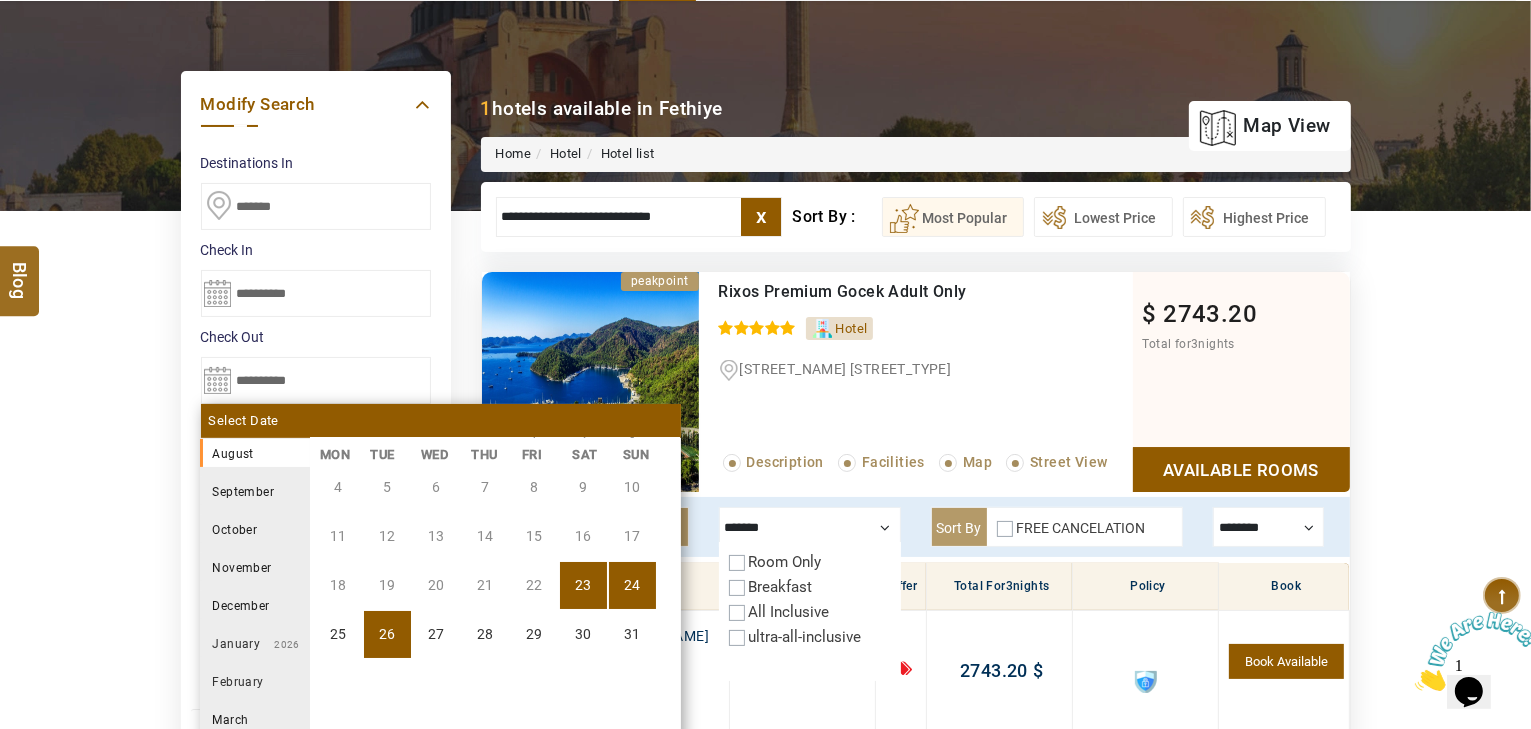 click on "26" at bounding box center [387, 634] 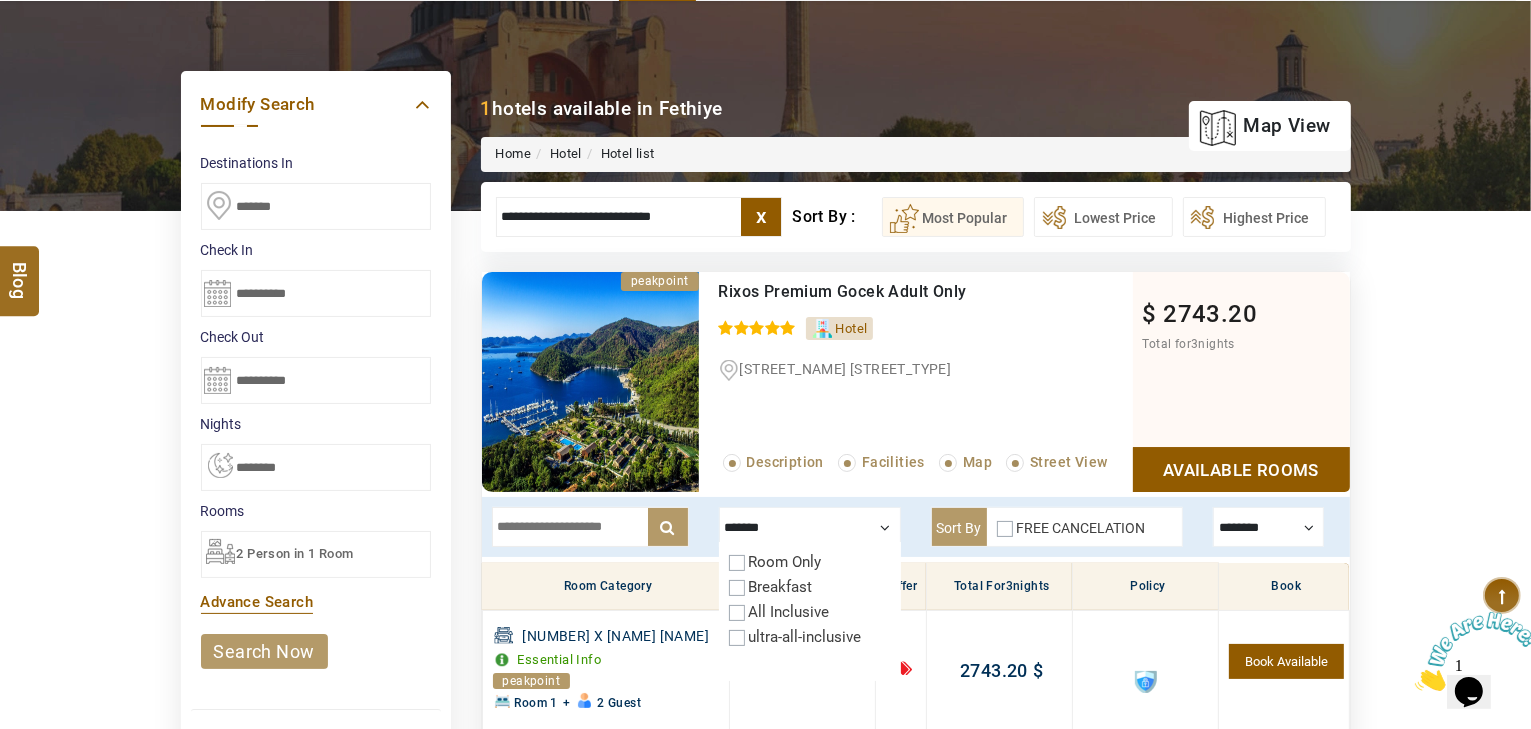 drag, startPoint x: 332, startPoint y: 198, endPoint x: 0, endPoint y: 195, distance: 332.01355 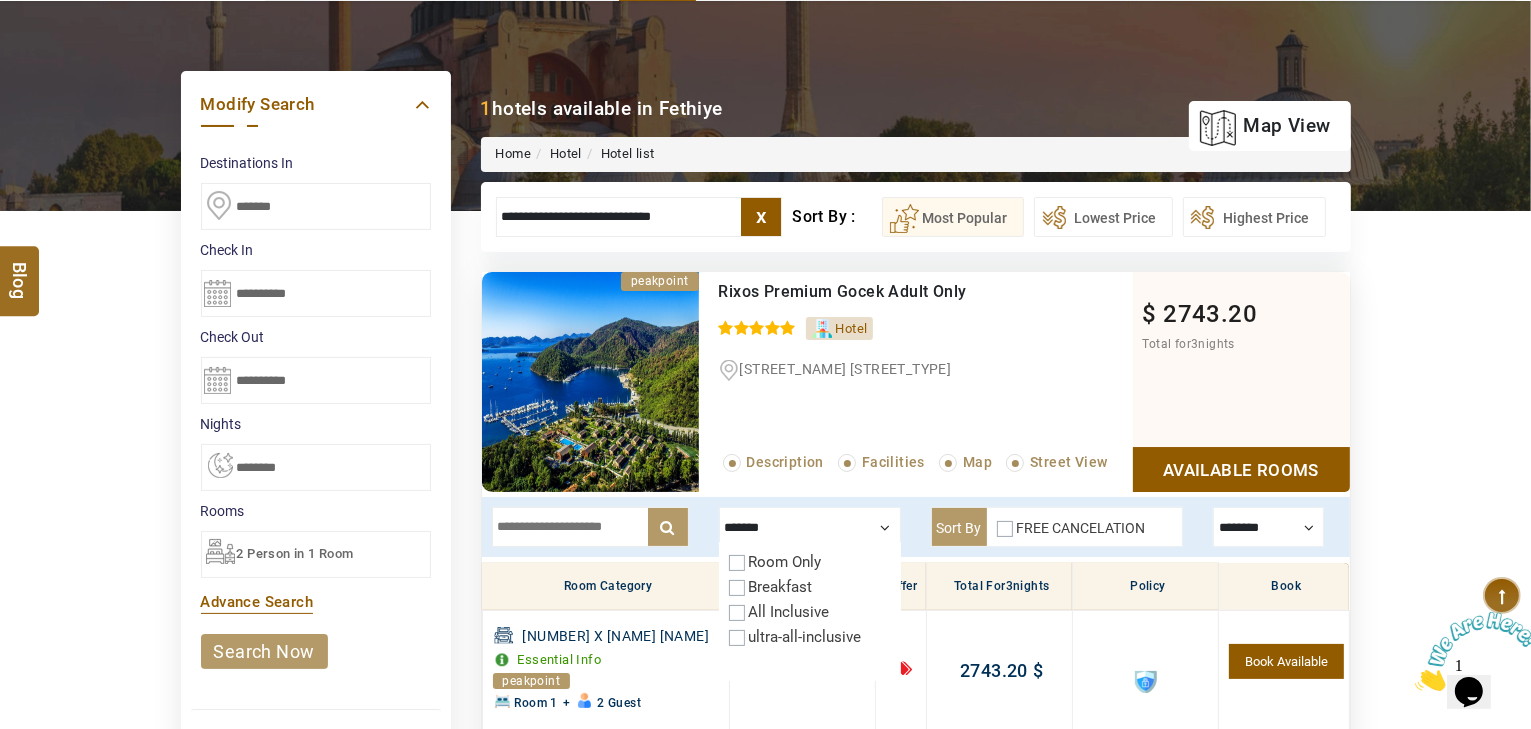 click on "DESTINATION + Add Destination  Nationality Afghanistan Albania Algeria American Samoa Andorra Angola Anguilla Antigua And Barbuda Argentina Armenia Aruba Australia Austria Azerbaijan Bahamas Bahrain Bangladesh Barbados Belarus Belgium Belize Benin Bermuda Bhutan Bolivia Bosnia Herzegovina Botswana Brazil British Indian Ocean Territory British Virgin Islands Brunei Darussalam Bulgaria Burkina Faso Burundi Cambodia Cameroon Canada Cape Verde Caribbean Cayman Islands Central African Republic Chad Chile China Christmas Island Cocos (Keeling) Islands Colombia Comoros Congo (Democratic Republic) Congo (Republic Of) Cook Islands Costa Rica Croatia Cuba Cyprus Czech Republic Denmark Djibouti Dominica Dominican Republic East Timor Ecuador Egypt El Salvador Equatorial Guinea Eritrea Estonia Ethiopia Falkland Islands(Malvinas) Faroe Islands Fiji Finland France French Guiana French Polynesia French Southern Territories Gabon Gambia Georgia Germany Ghana Gibraltar Greece Greenland Grenada Guadeloupe Guam Guatemala Guinea" at bounding box center (765, 855) 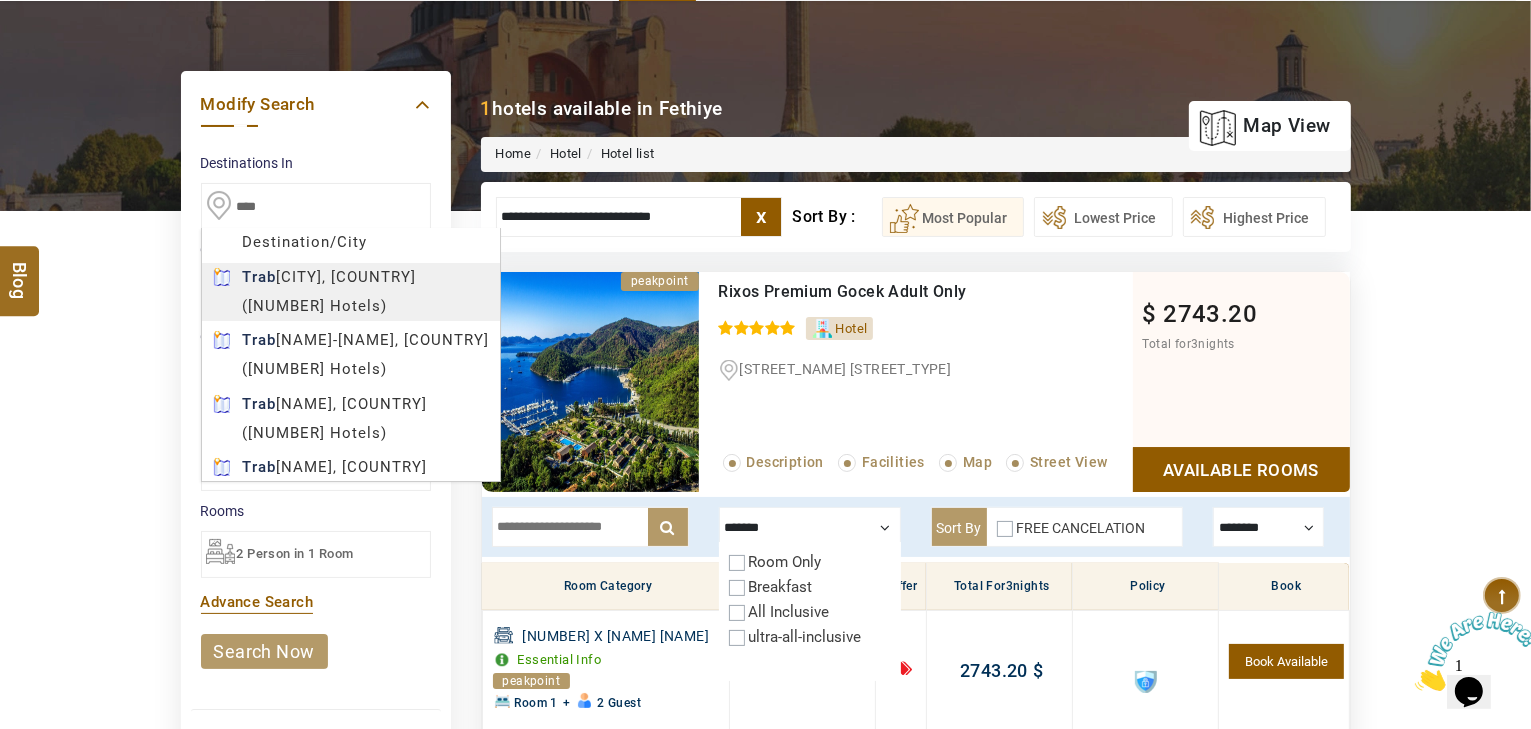 type on "*******" 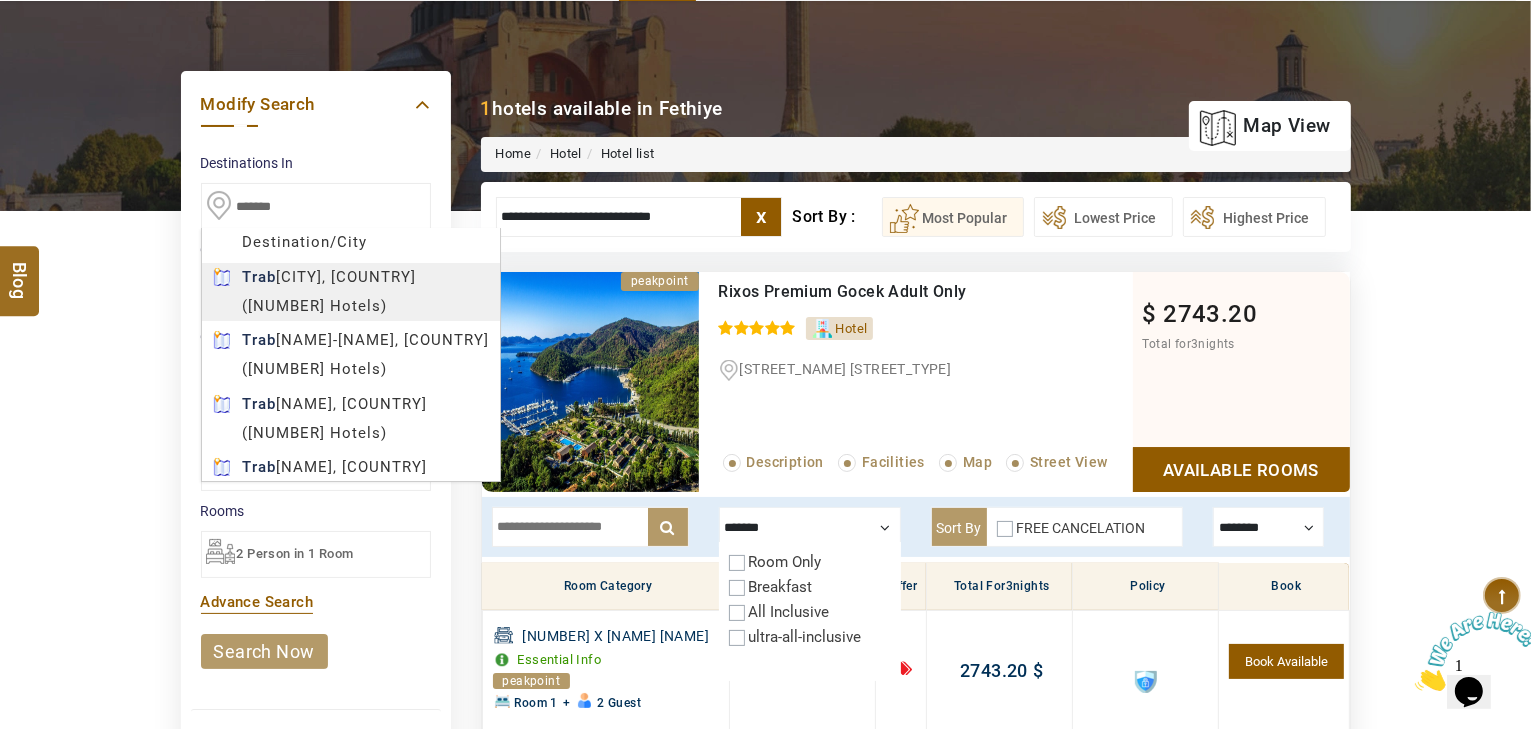 click on "+[PHONE] Register Now +[PHONE] [EMAIL] About Us What we Offer Blog Why Us Contact Hotels Transfer Activities Packages Build Package Charterflight Flight Dashboard My Profile My Booking My Reports My Quotation Sign Out [NUMBER] Points Redeem Now To Redeem [NUMBER] Points Future Points [NUMBER] Points Credit Limit Credit Limit USD [NUMBER] [PERCENTAGE]% Complete Used USD [NUMBER] Available USD [NUMBER] Setting Looks like you haven't added anything to your cart yet Countinue Shopping ***** ****** Please Wait.. Blog demo Remember me Forgot password? LOG IN Don't have an account? Register Now My Booking View/ Print/Cancel Your Booking without Signing in Submit Applying Filters...... Hotels For You Will Be Loading Soon demo In A Few Moment, You Will Be Celebrating Best Hotel options galore ! Check In CheckOut Rooms Rooms X Map Wifi" at bounding box center (765, 1054) 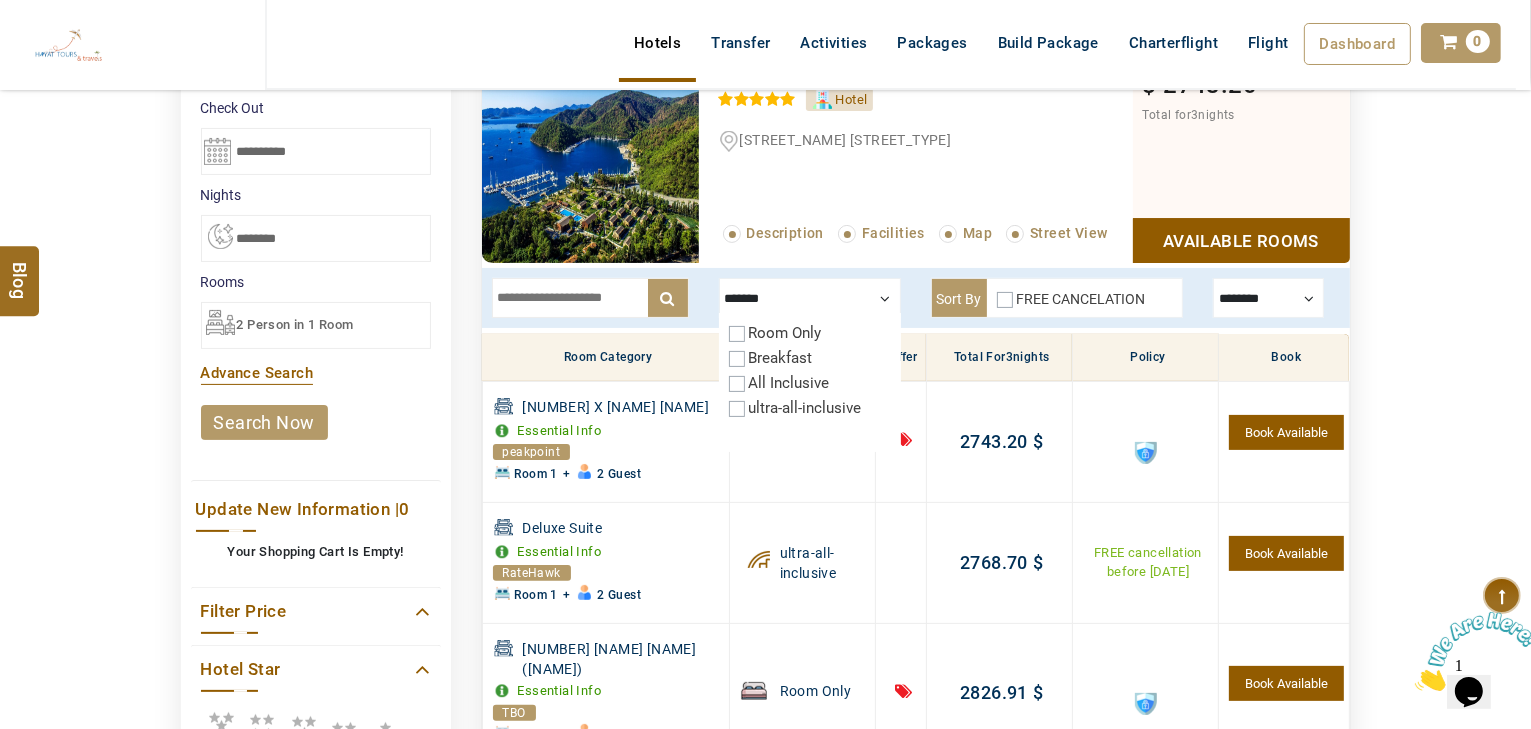 scroll, scrollTop: 400, scrollLeft: 0, axis: vertical 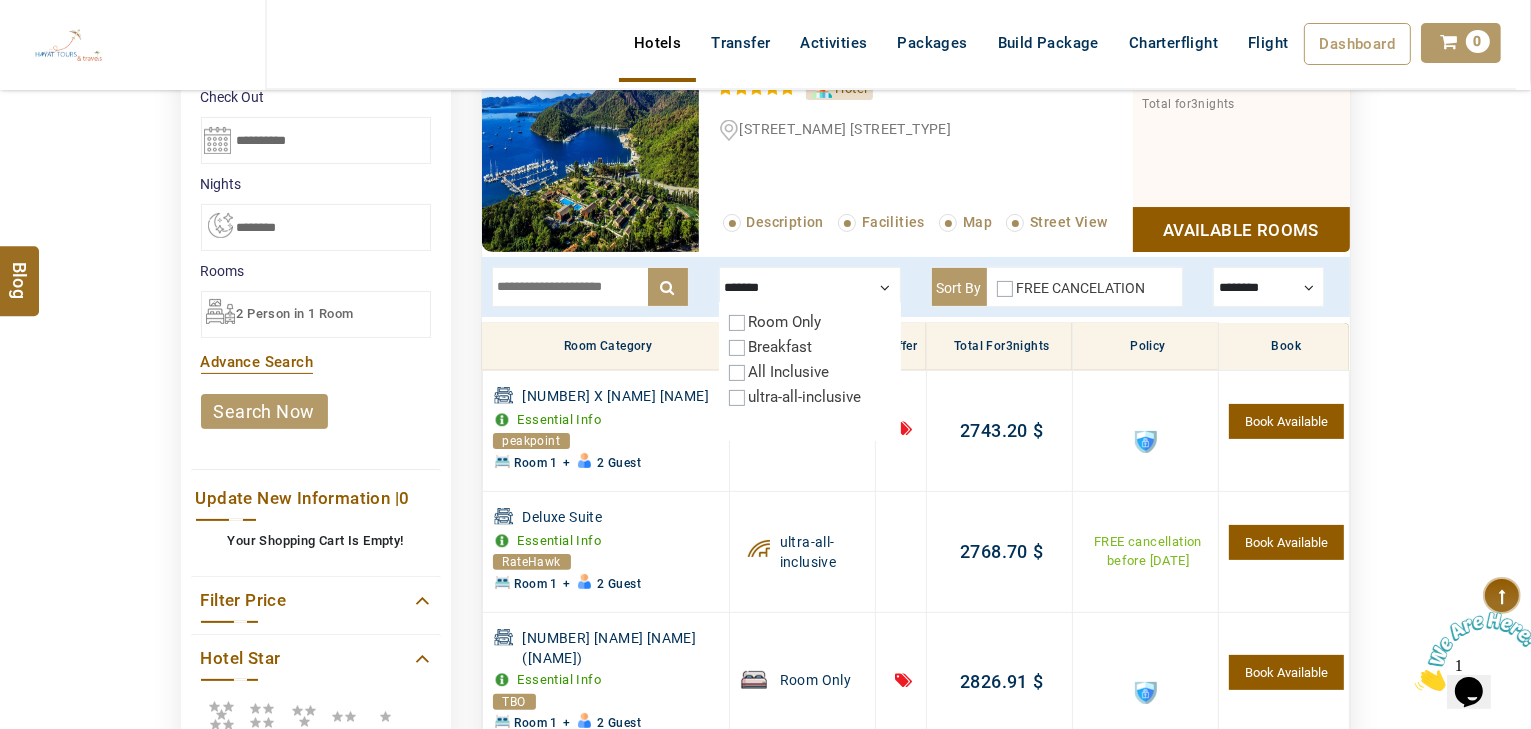 click on "search now" at bounding box center (264, 411) 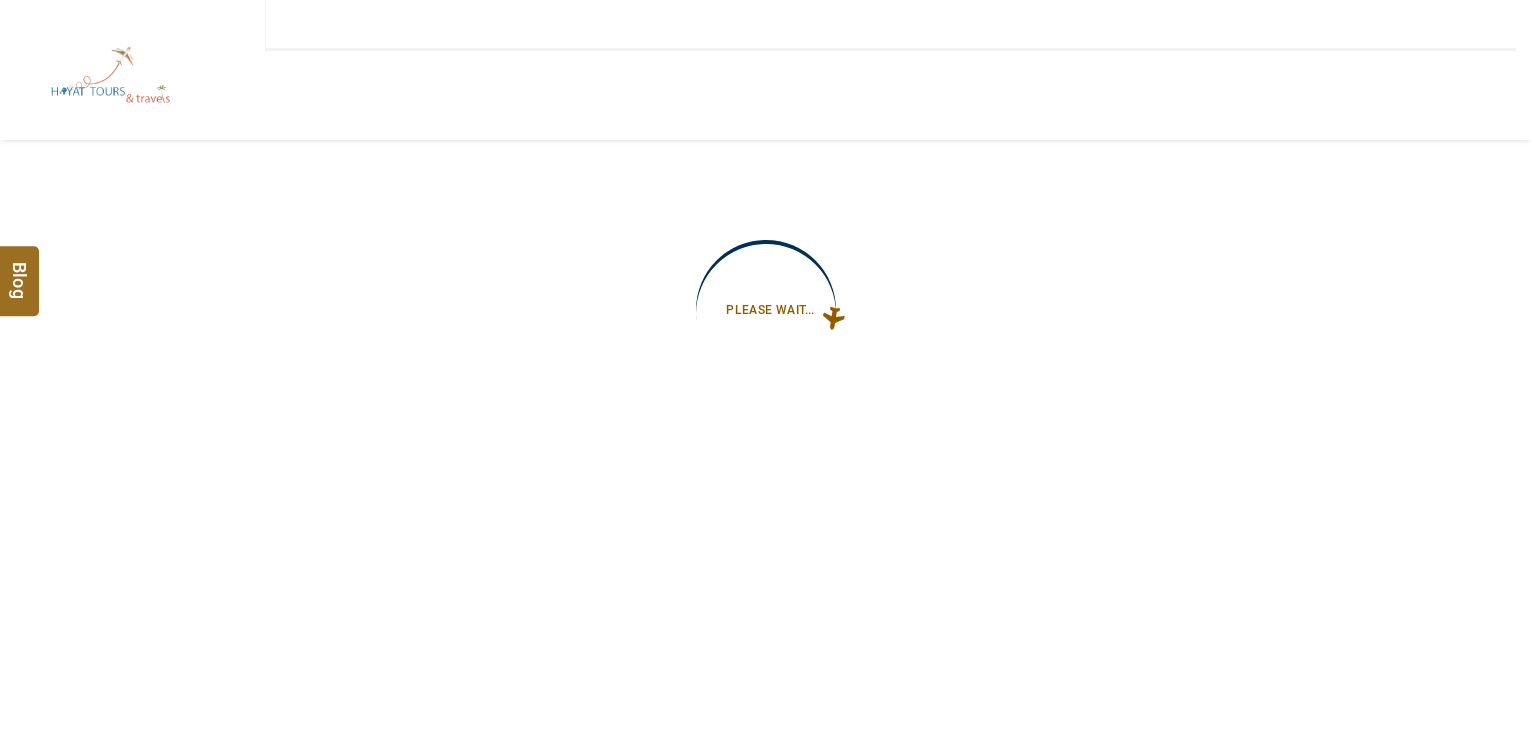 scroll, scrollTop: 0, scrollLeft: 0, axis: both 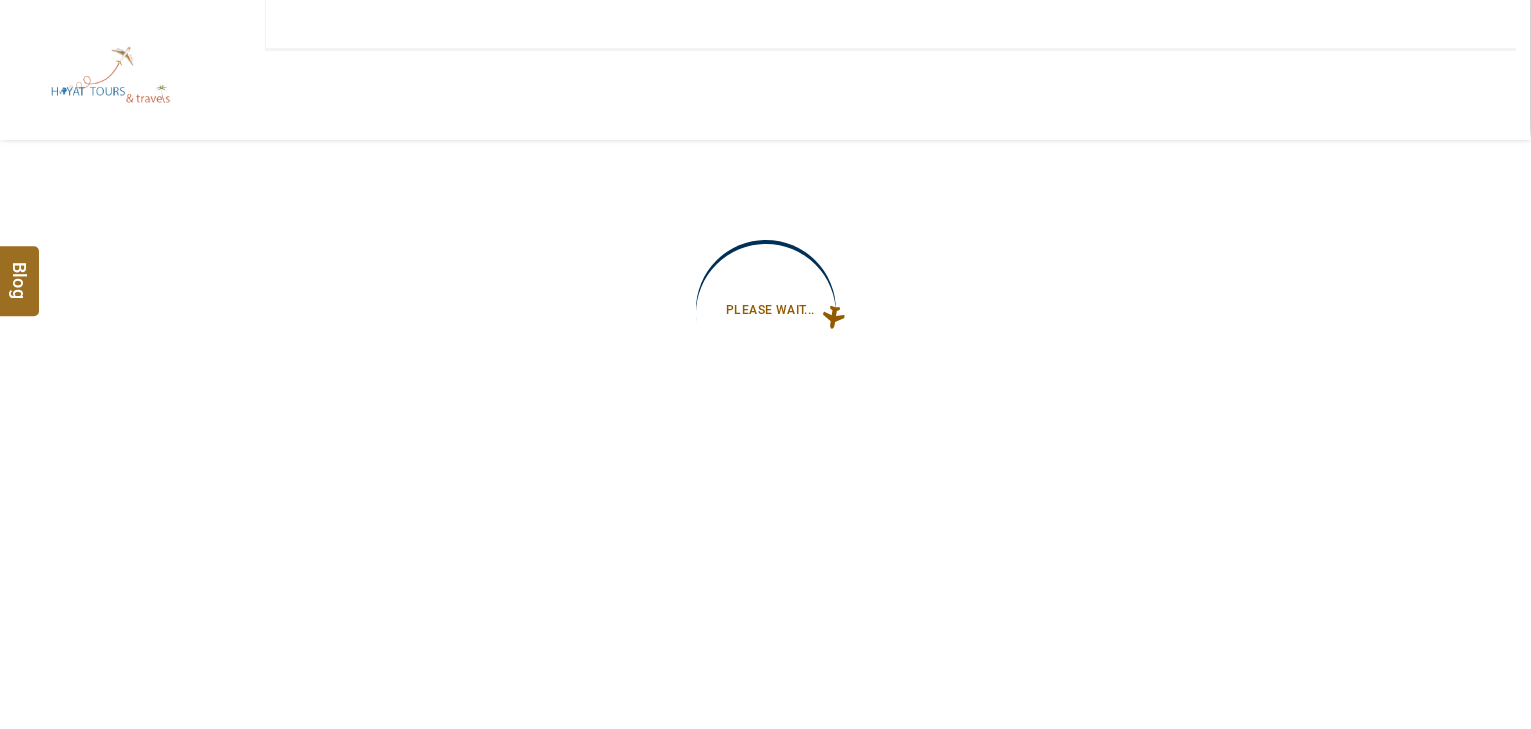 type on "**********" 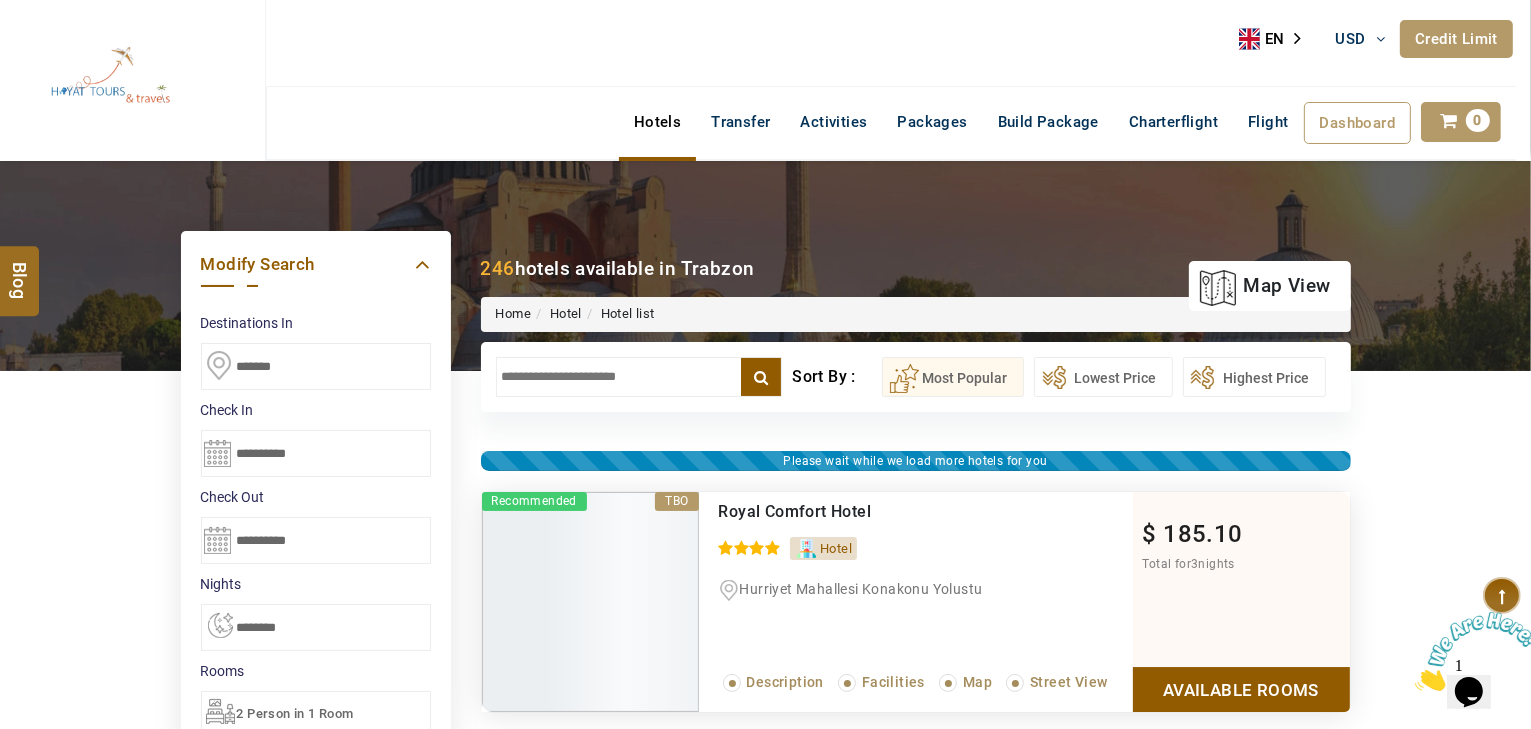scroll, scrollTop: 0, scrollLeft: 0, axis: both 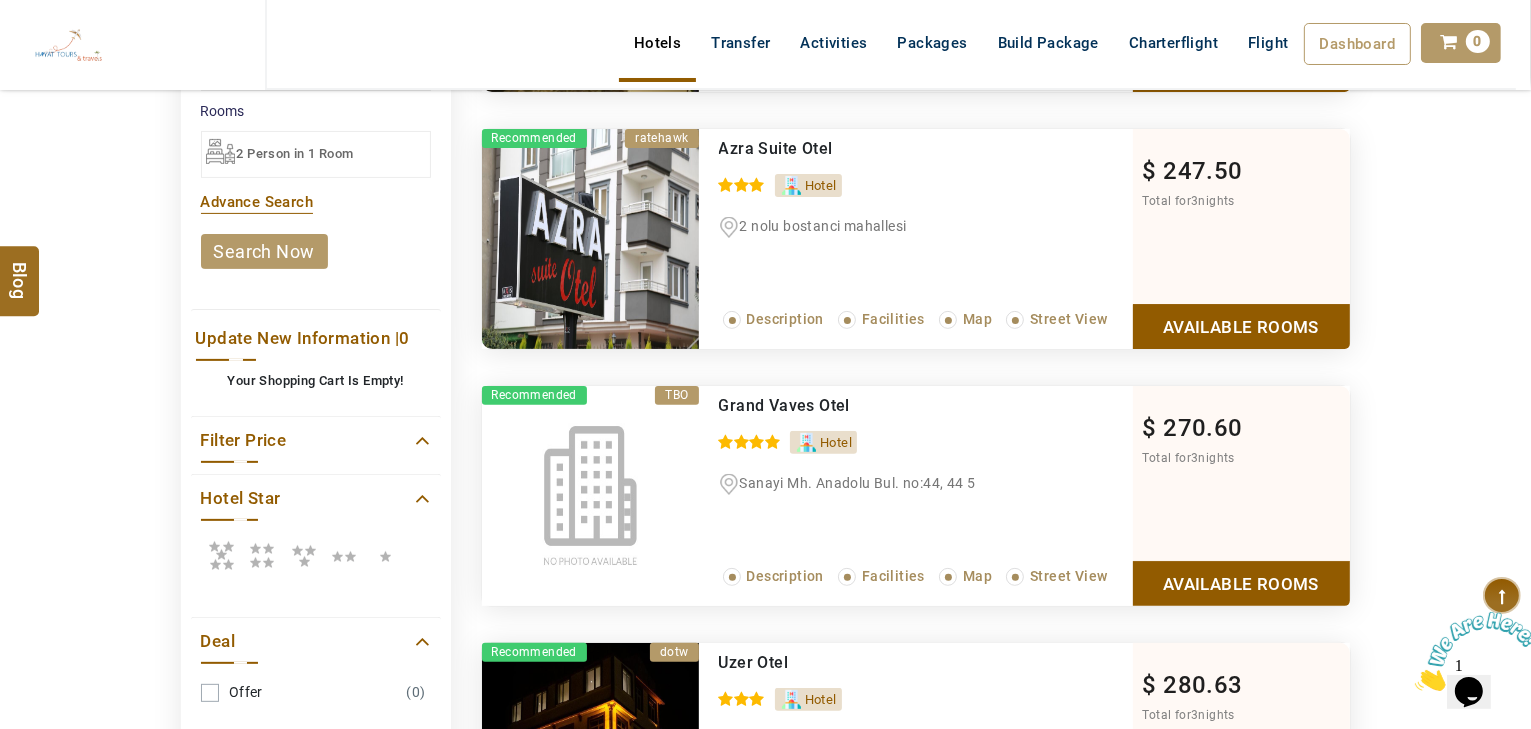 click at bounding box center [221, 555] 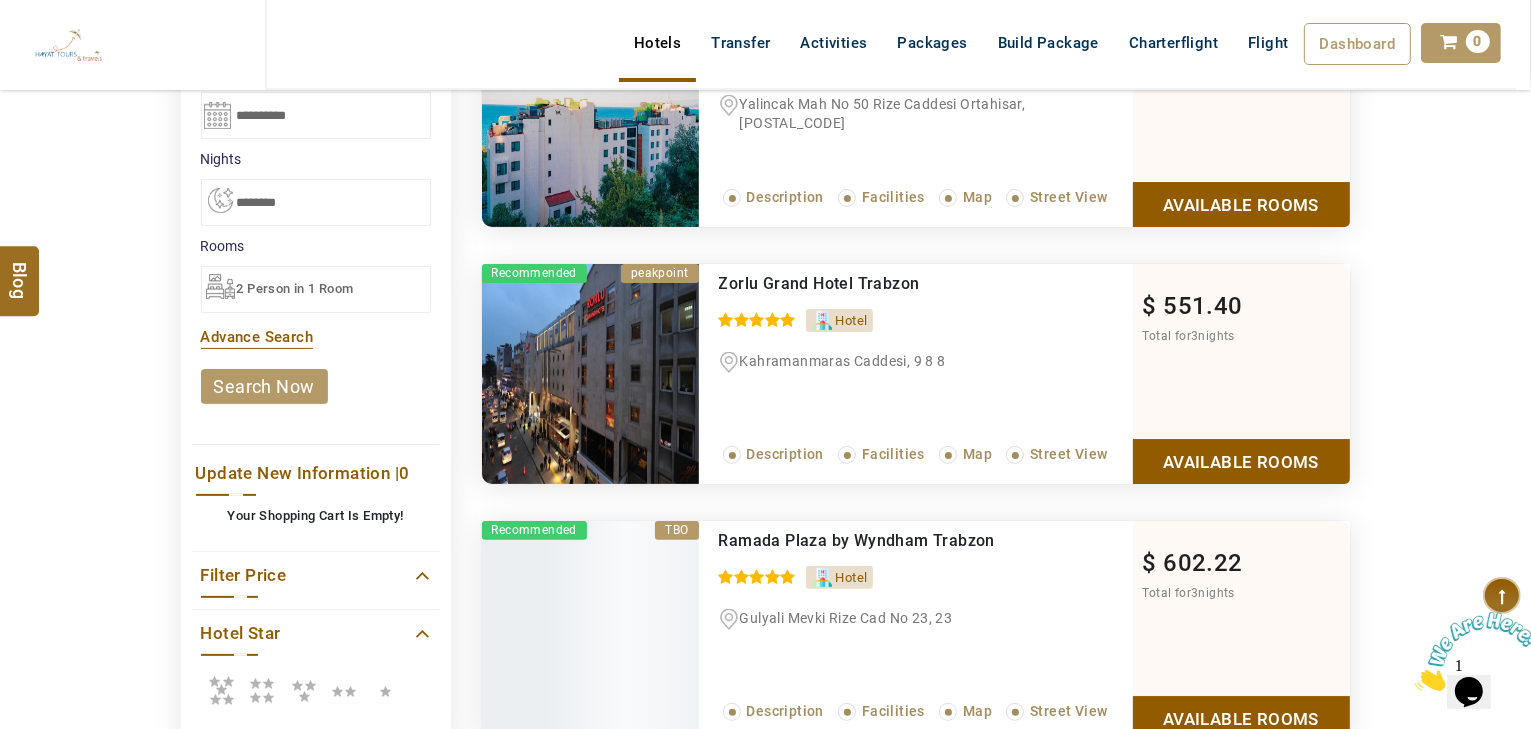 scroll, scrollTop: 160, scrollLeft: 0, axis: vertical 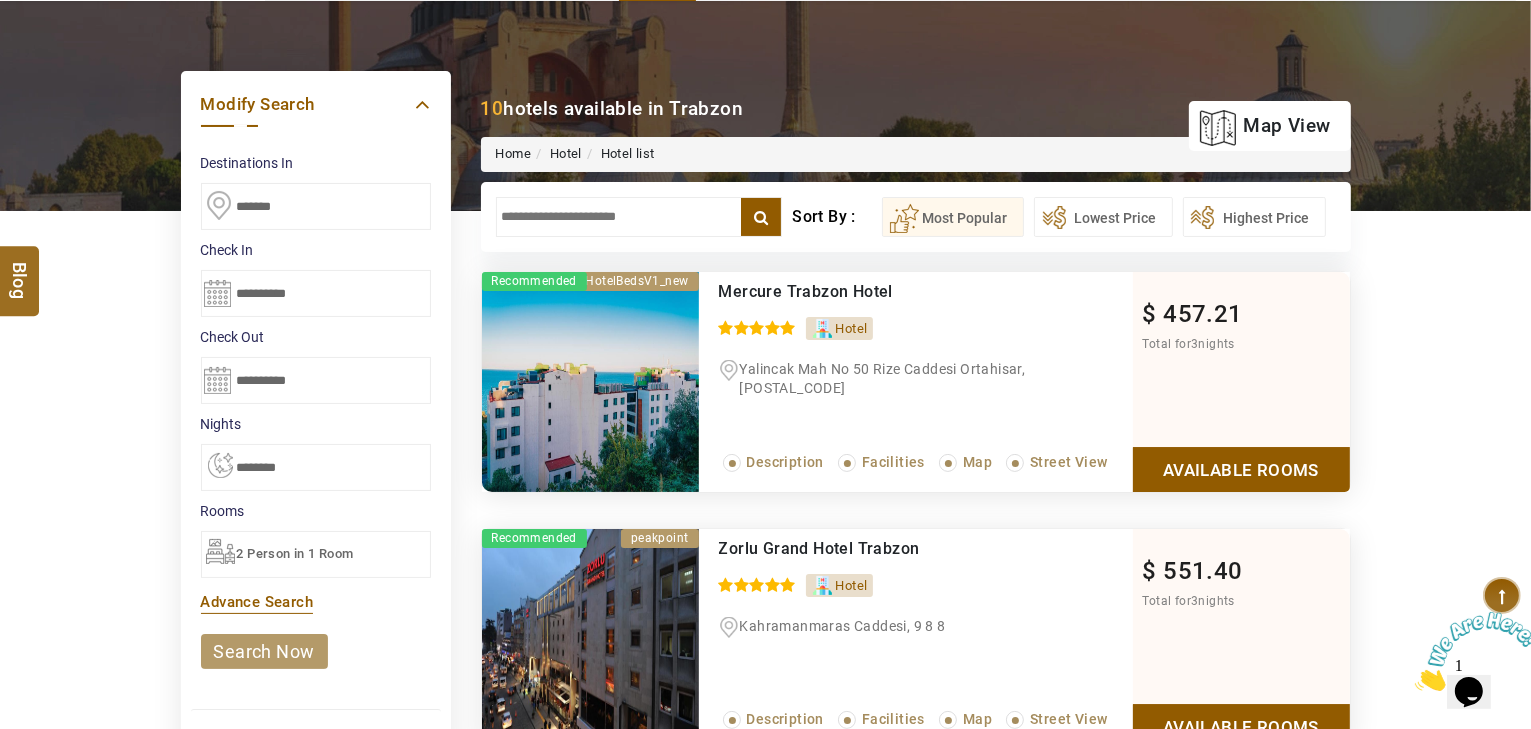 click on "Please wait while we load more hotels for you HotelBedsV1_new Recommended Mercure Trabzon Hotel 0 / 5 Hotel Yalincak Mah No 50 Rize Caddesi Ortahisar, 61 Read More... Description   Facilities Map Street View $   457.21 Total for  3  nights Available Rooms Please wait while we load more rooms for you peakpoint Recommended Zorlu Grand Hotel Trabzon 0 / 5 Hotel Kahramanmaras Caddesi, 9 8 8 Read More... Description   Facilities Map Street View $   551.40 Total for  3  nights Available Rooms Please wait while we load more rooms for you TBO Recommended Ramada Plaza by Wyndham Trabzon 0 / 5 Hotel Gulyali Mevki Rize Cad No 23, 23 Read More... Description   Facilities Map Street View $   602.22 Total for  3  nights Available Rooms Please wait while we load more rooms for you ratehawk Recommended Yusufhan Suites 0 / 5 Hotel Yavuz Selim Blv. 144, Trabzon Read More... Description   Facilities Map Street View $   233.20 Total for  3  nights Available Rooms Please wait while we load more rooms for you Dida Recommended 0 /" at bounding box center [916, 913] 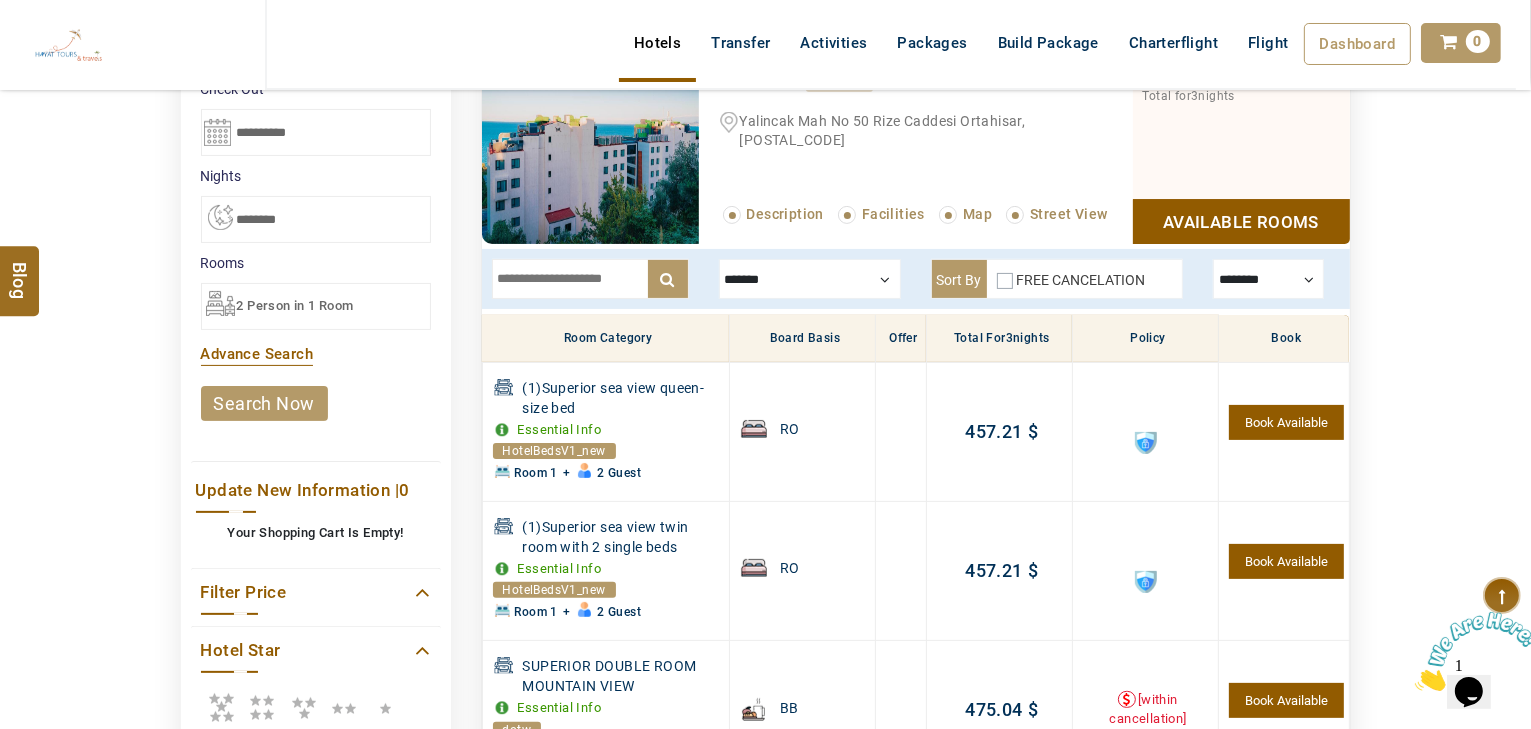 scroll, scrollTop: 380, scrollLeft: 0, axis: vertical 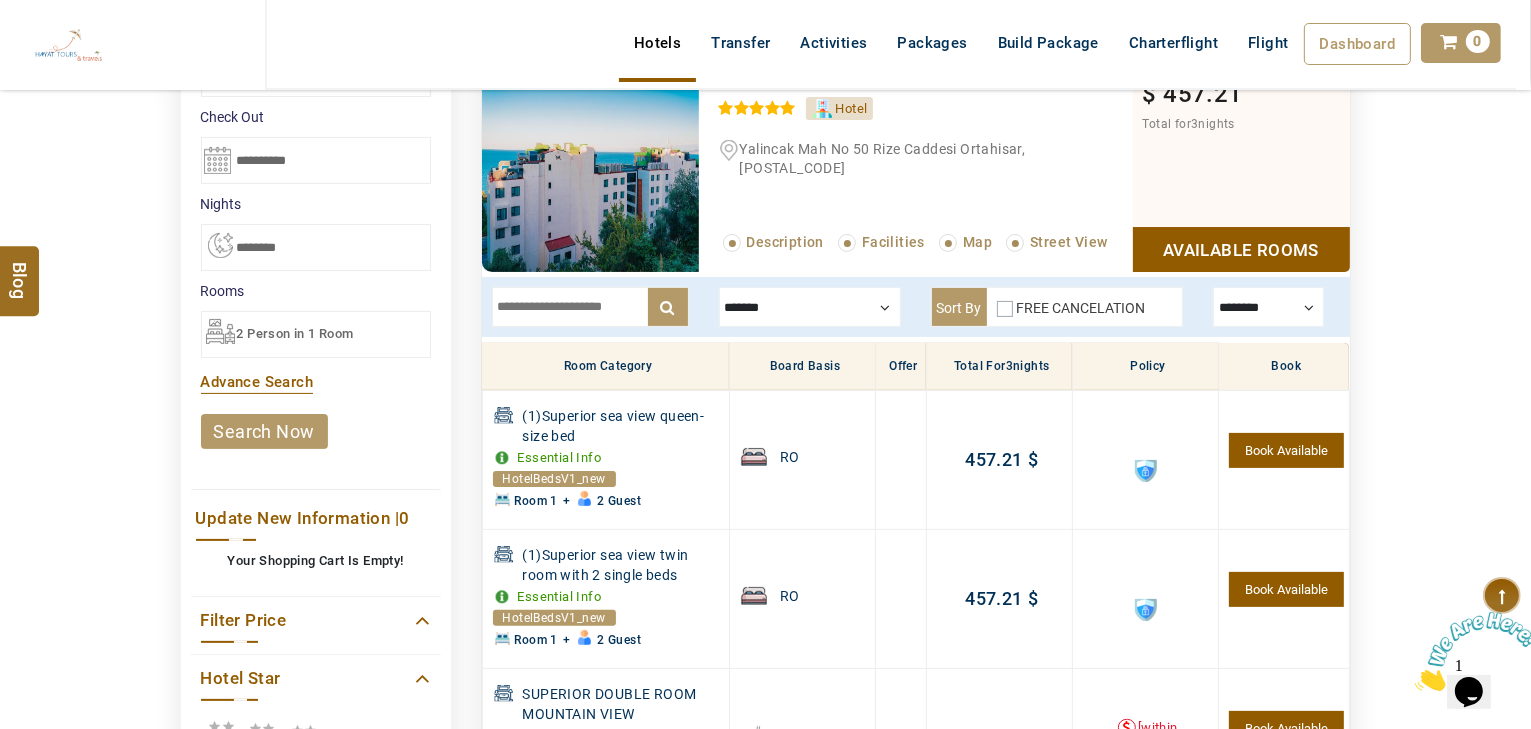 click at bounding box center (810, 307) 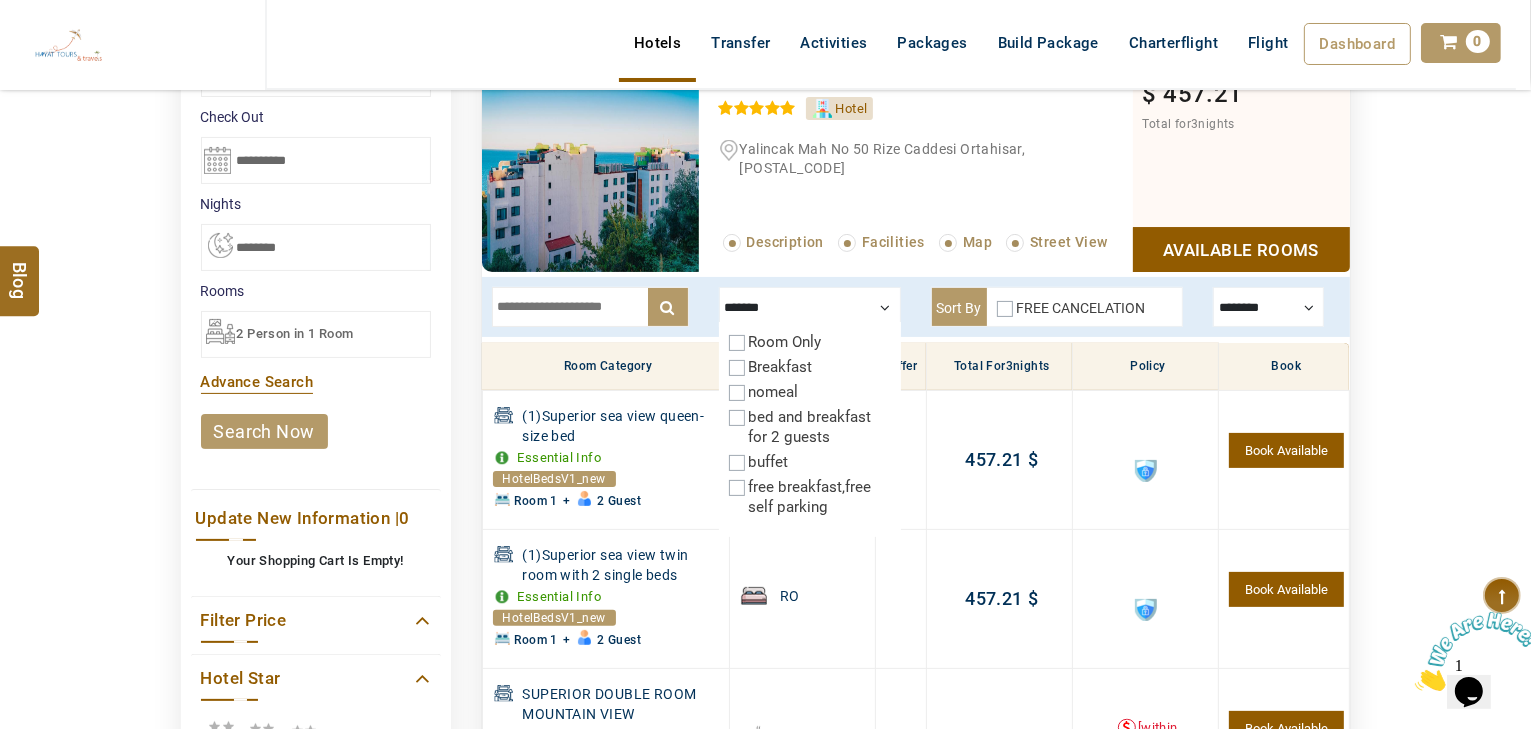 click on "Breakfast" at bounding box center [810, 367] 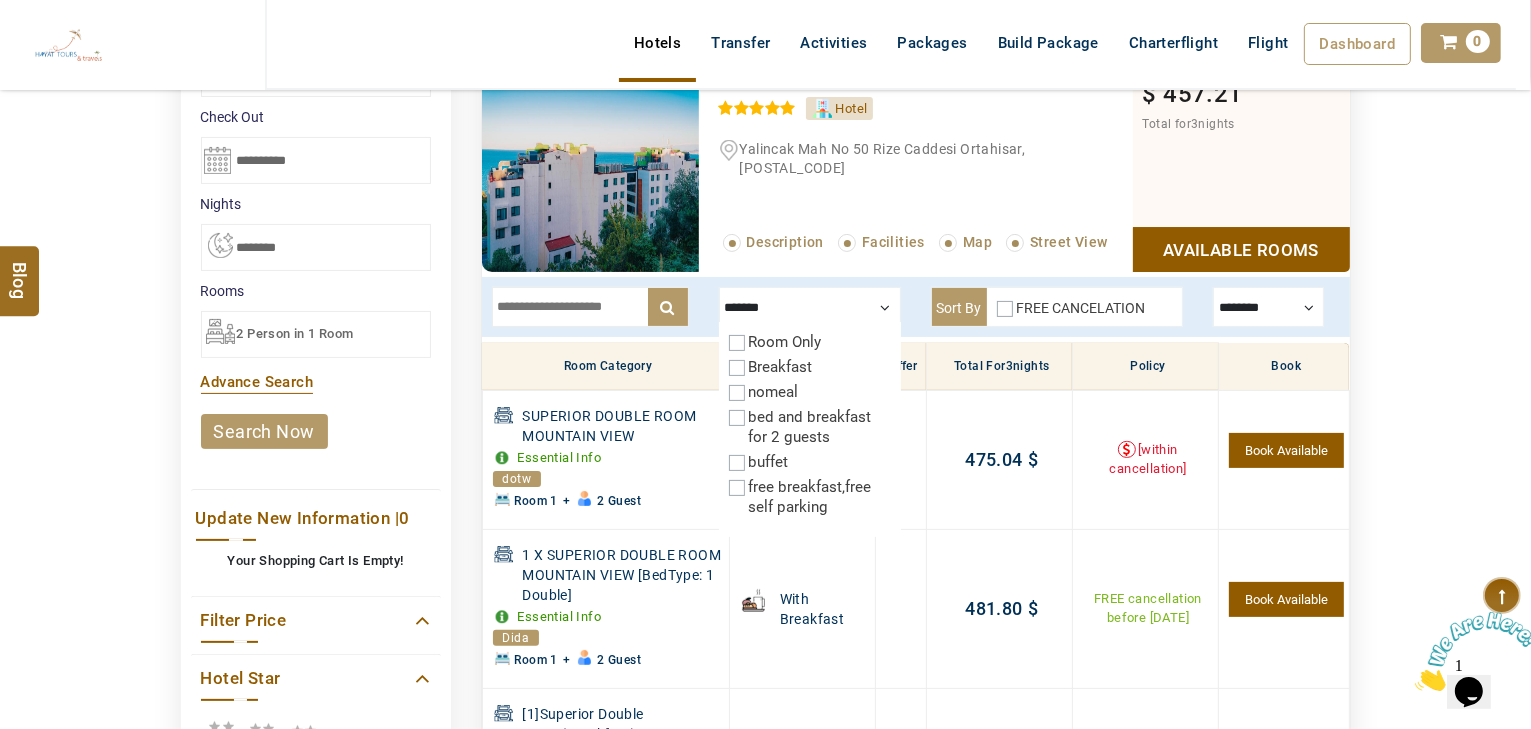 click at bounding box center (590, 307) 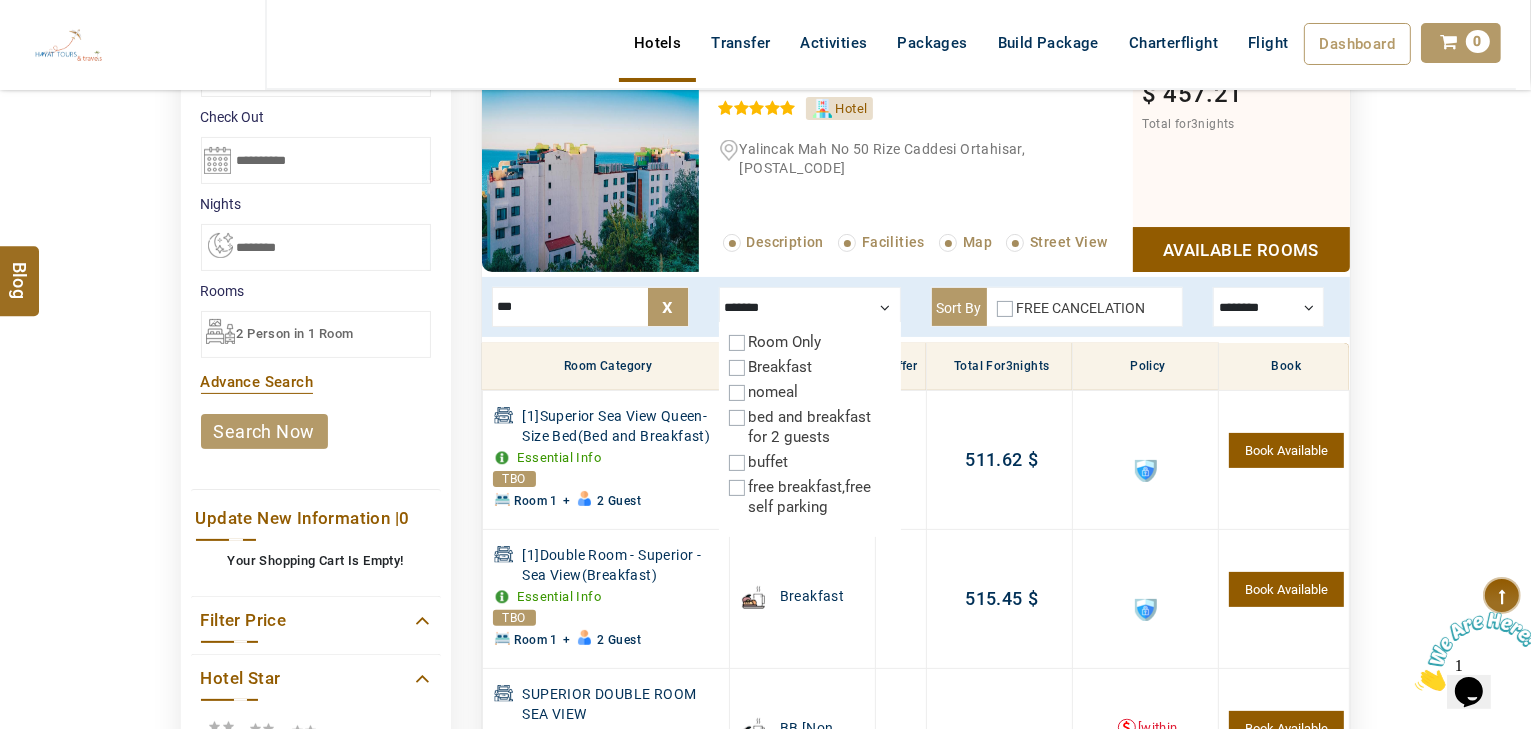 type on "***" 